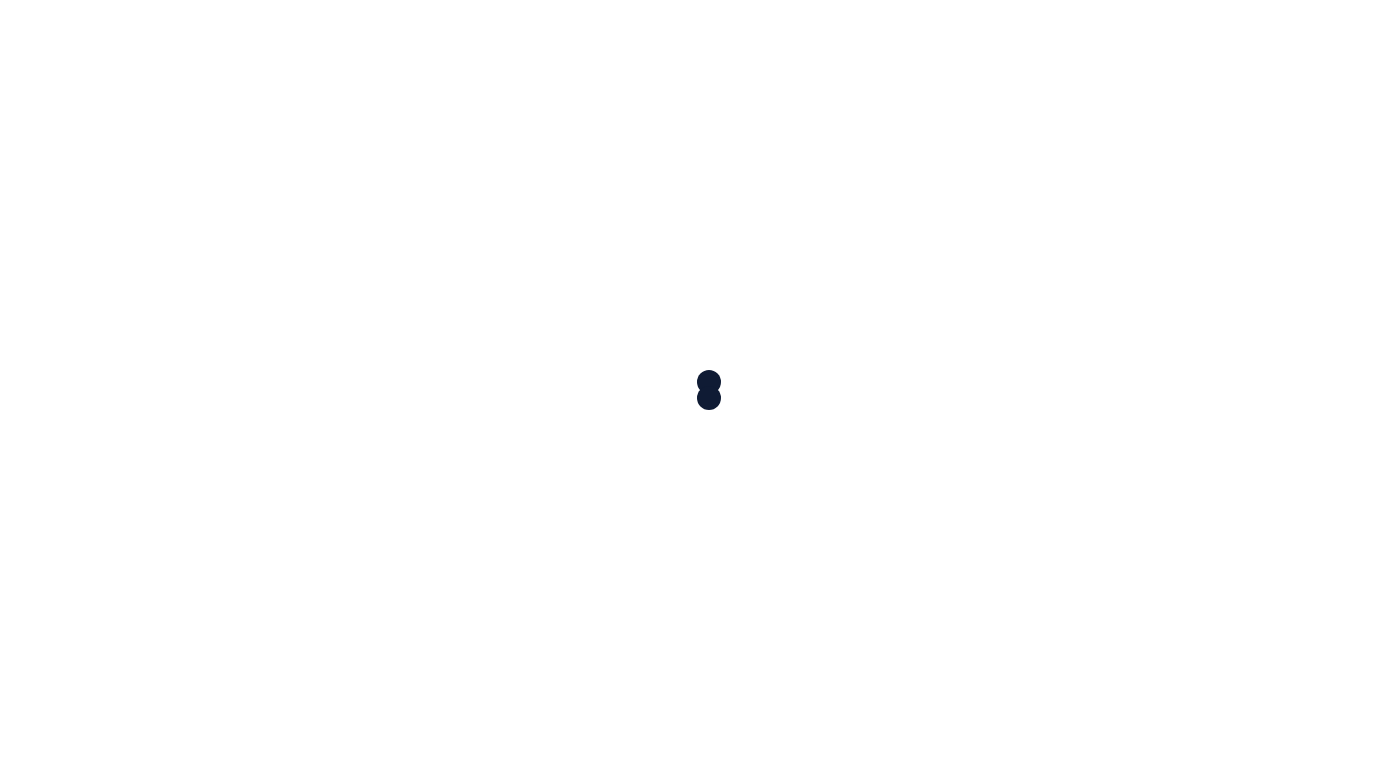 scroll, scrollTop: 0, scrollLeft: 0, axis: both 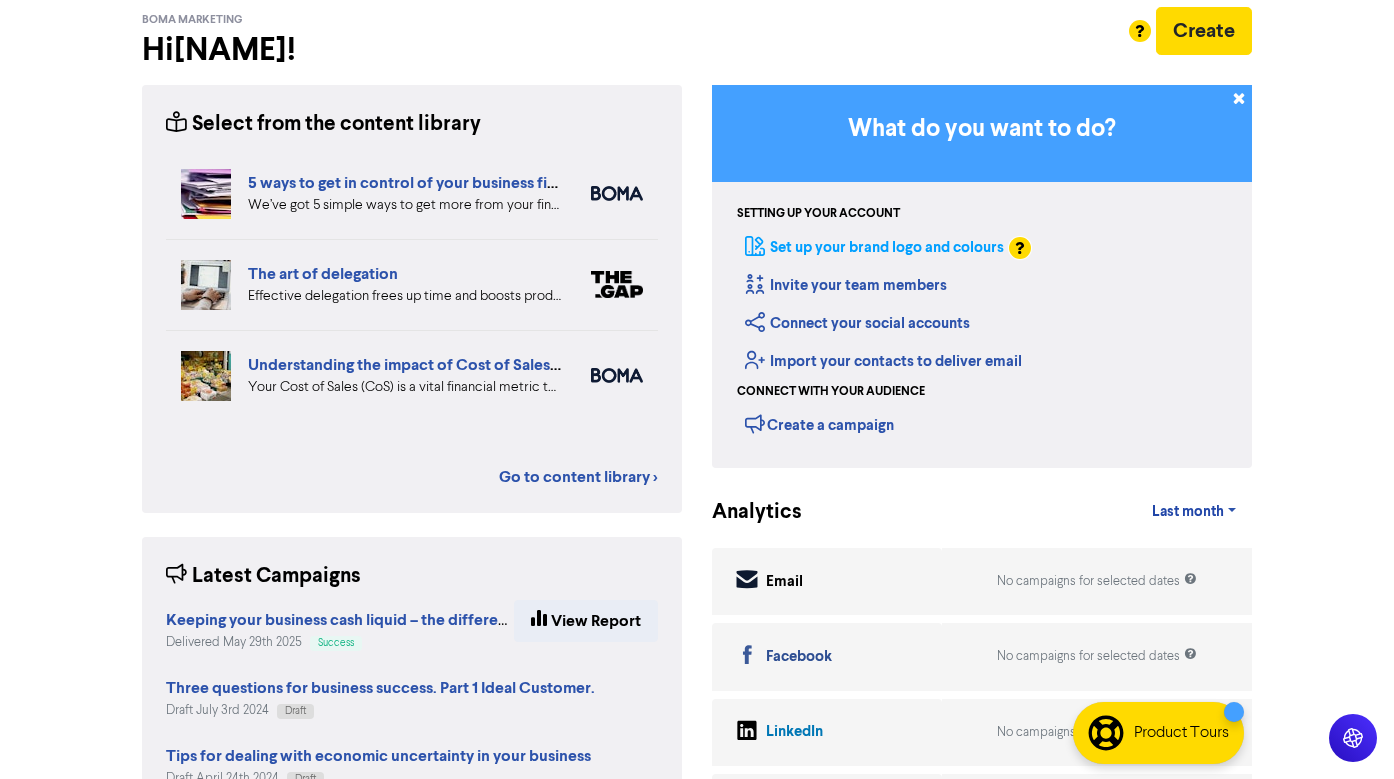 click on "Set up your brand logo and colours" at bounding box center [874, 247] 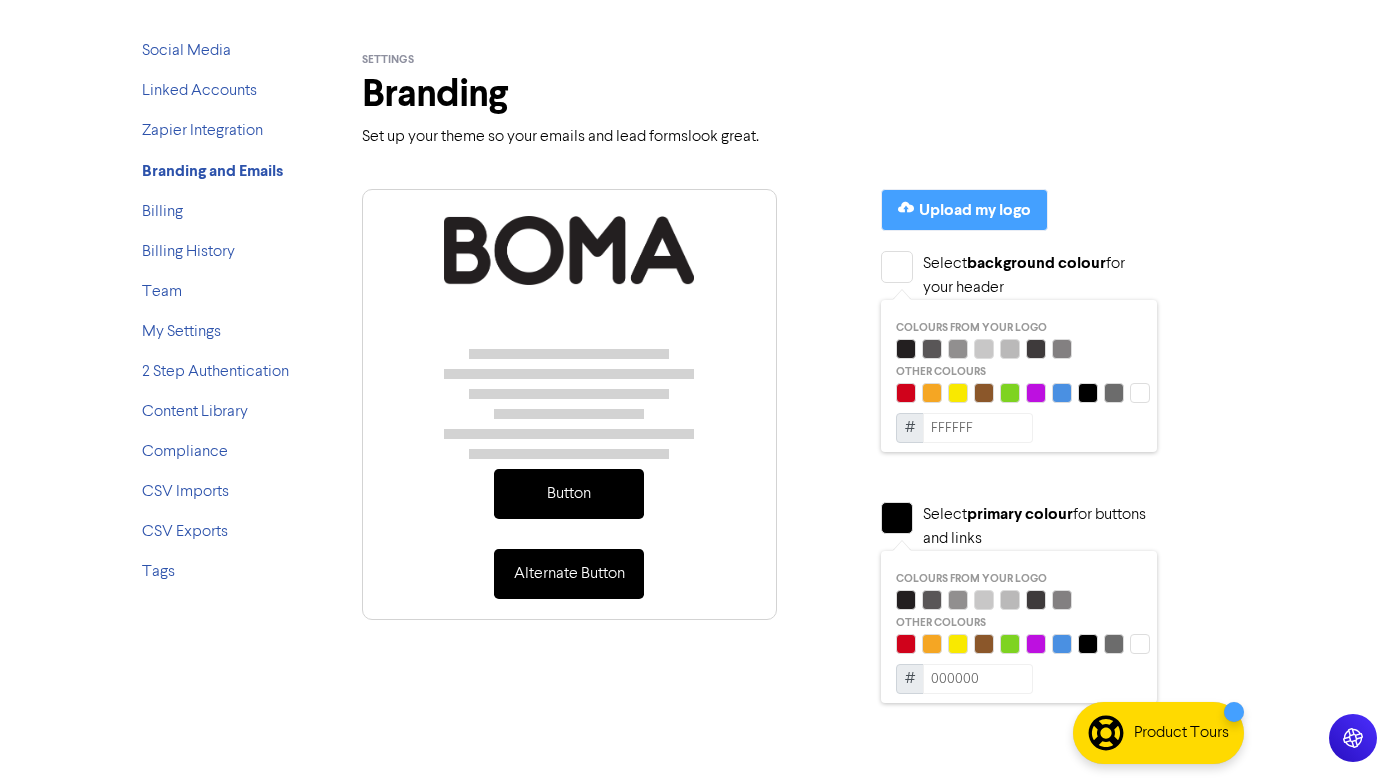 scroll, scrollTop: 0, scrollLeft: 0, axis: both 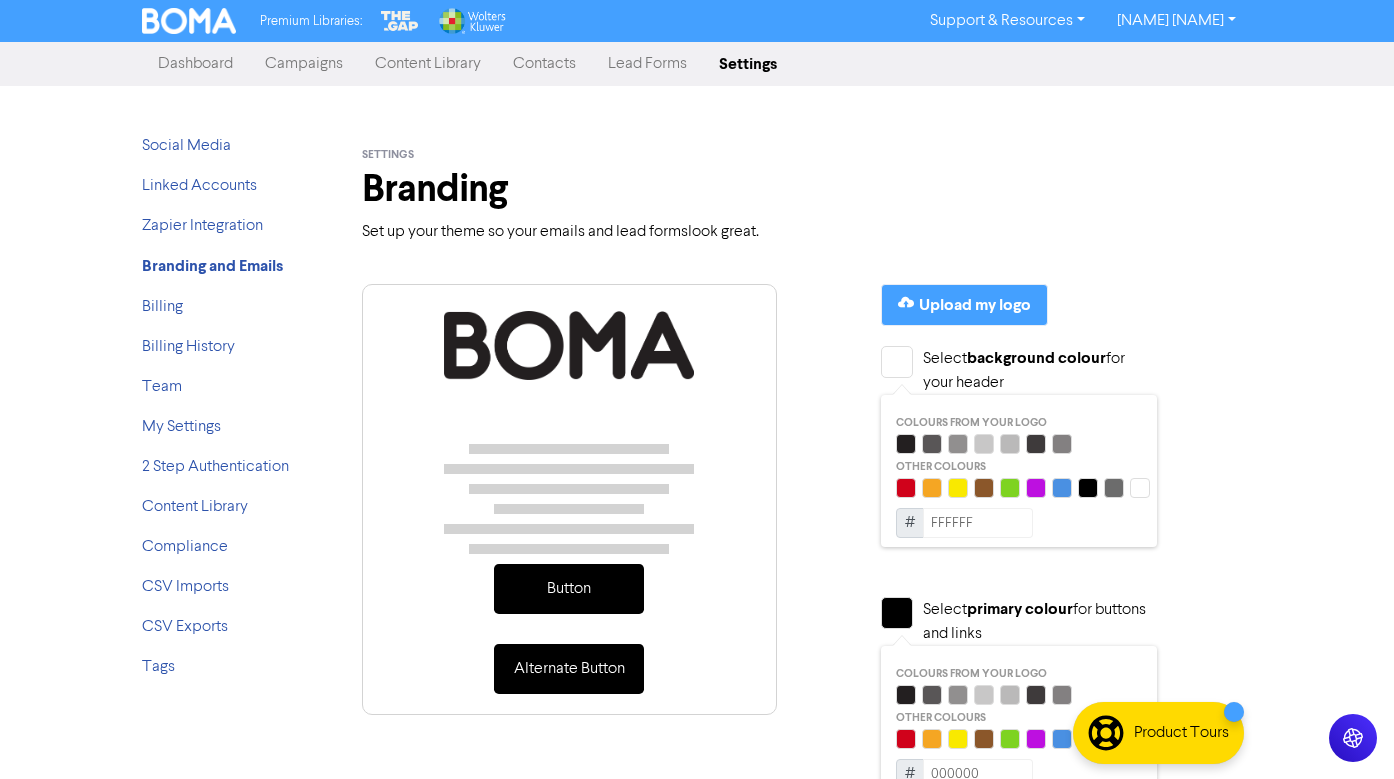click on "Dashboard" at bounding box center (195, 64) 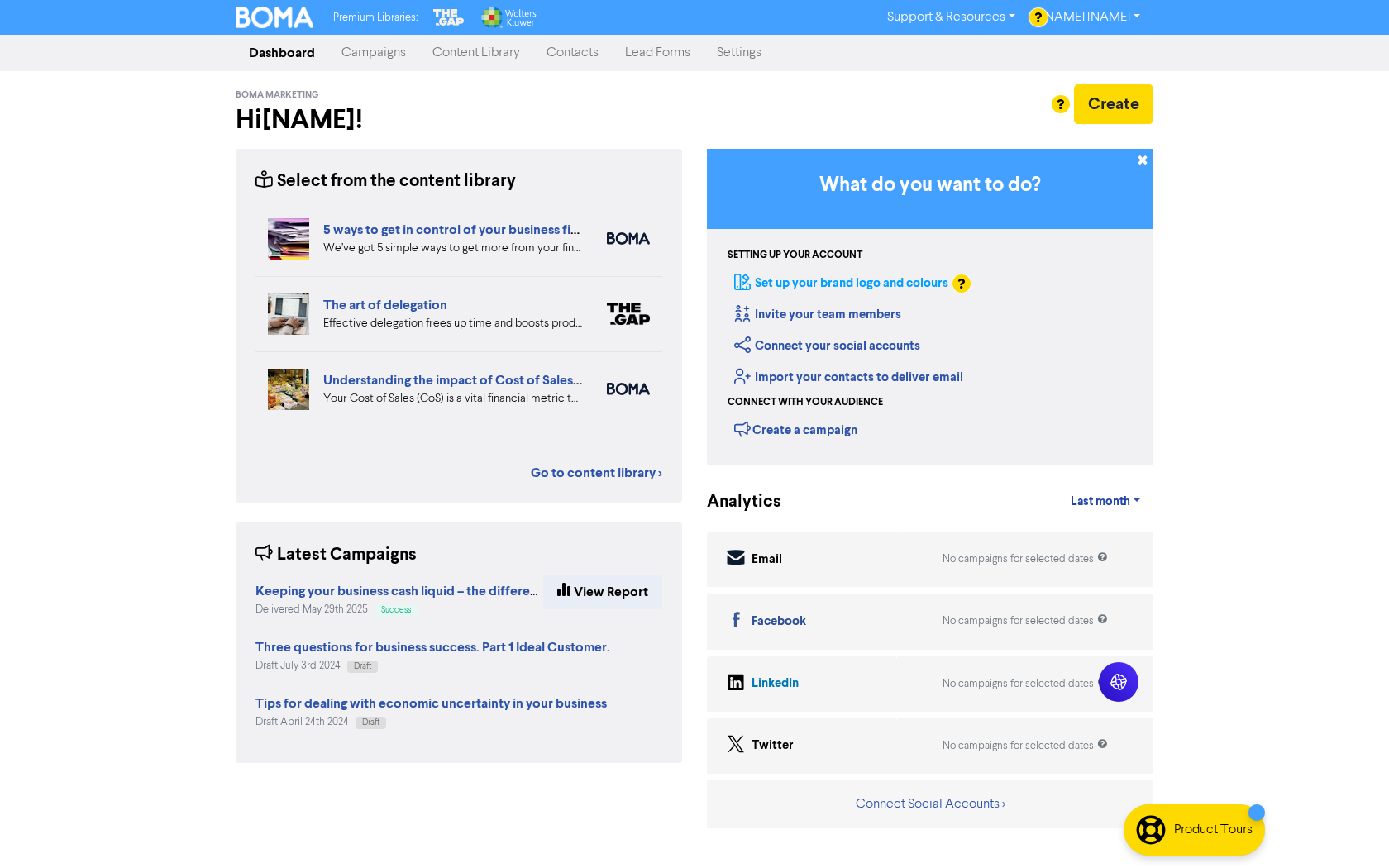 click on "Set up your brand logo and colours" at bounding box center (841, 283) 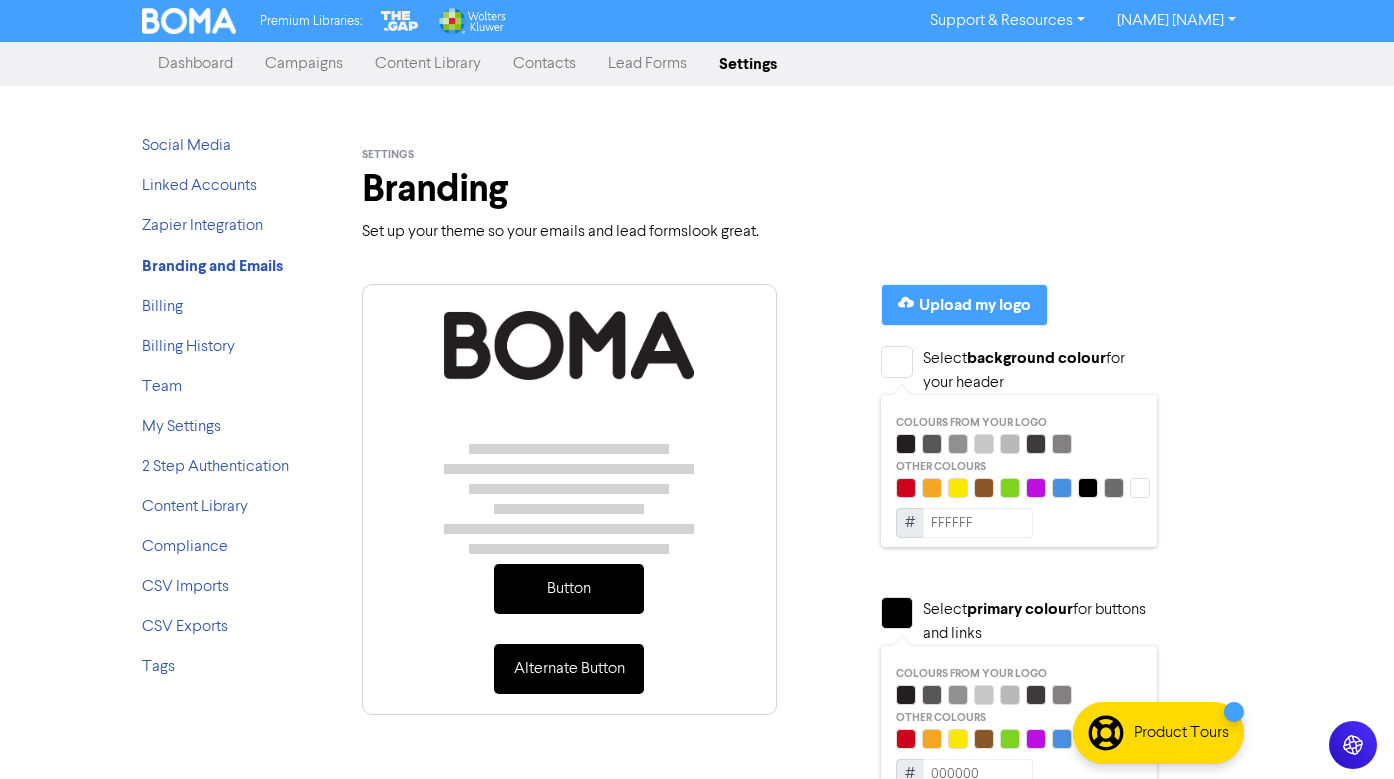 click on "Dashboard" at bounding box center (195, 64) 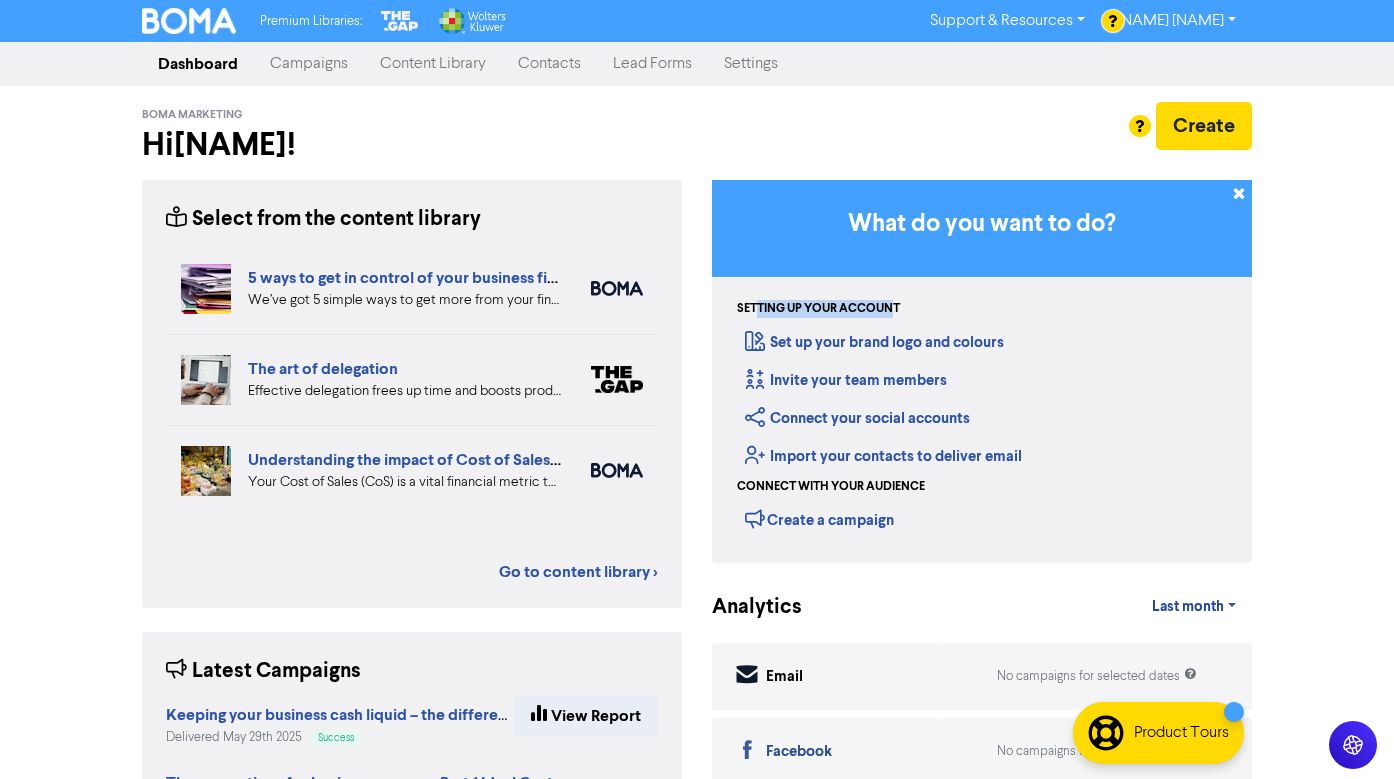 drag, startPoint x: 759, startPoint y: 307, endPoint x: 895, endPoint y: 300, distance: 136.18002 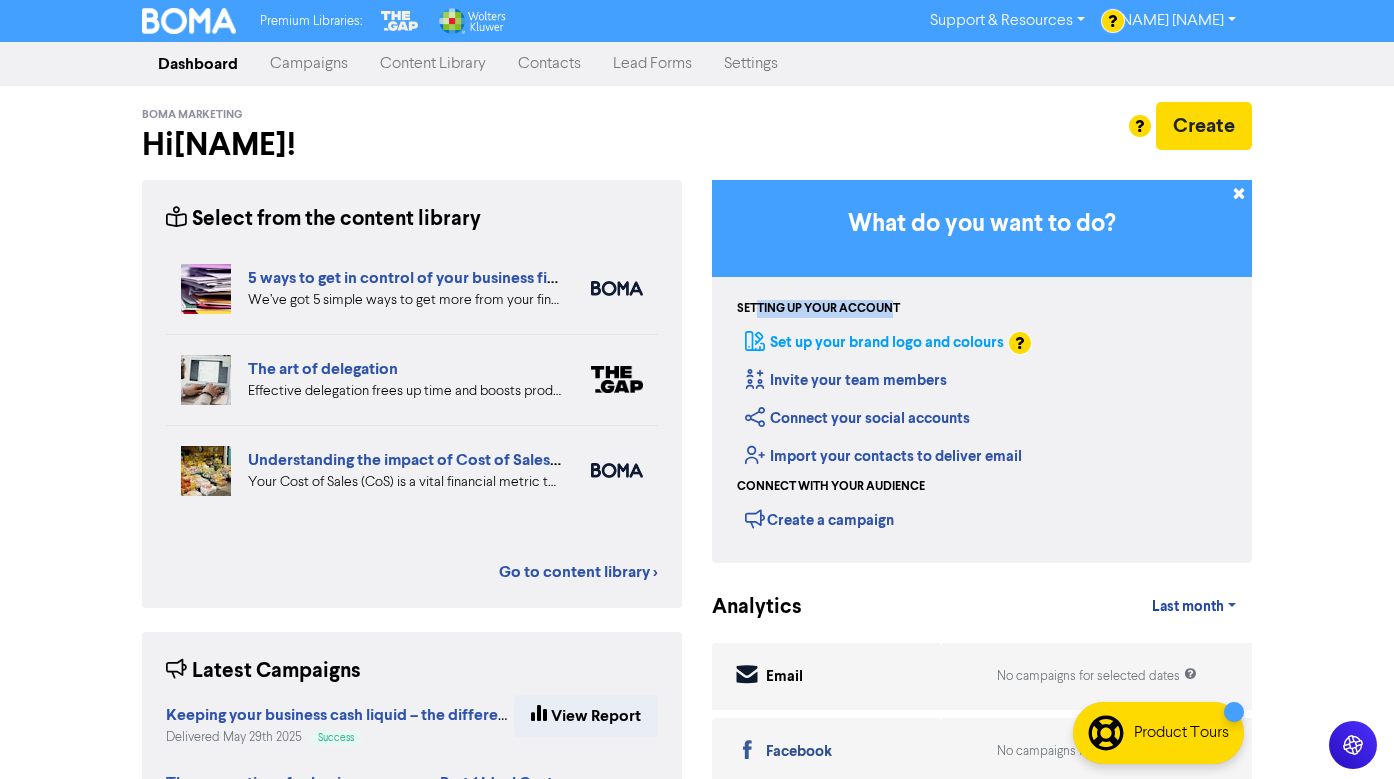 click on "Set up your brand logo and colours" at bounding box center (874, 342) 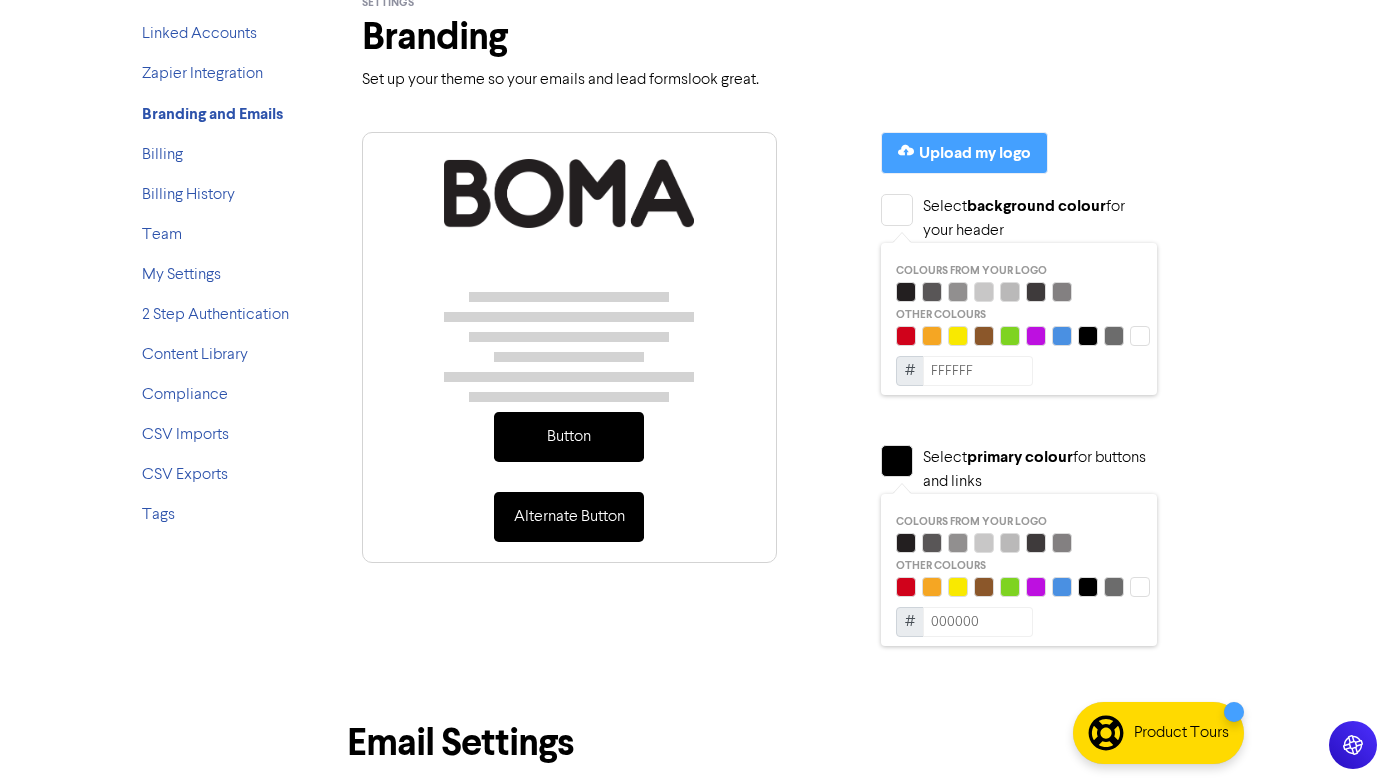 scroll, scrollTop: 145, scrollLeft: 0, axis: vertical 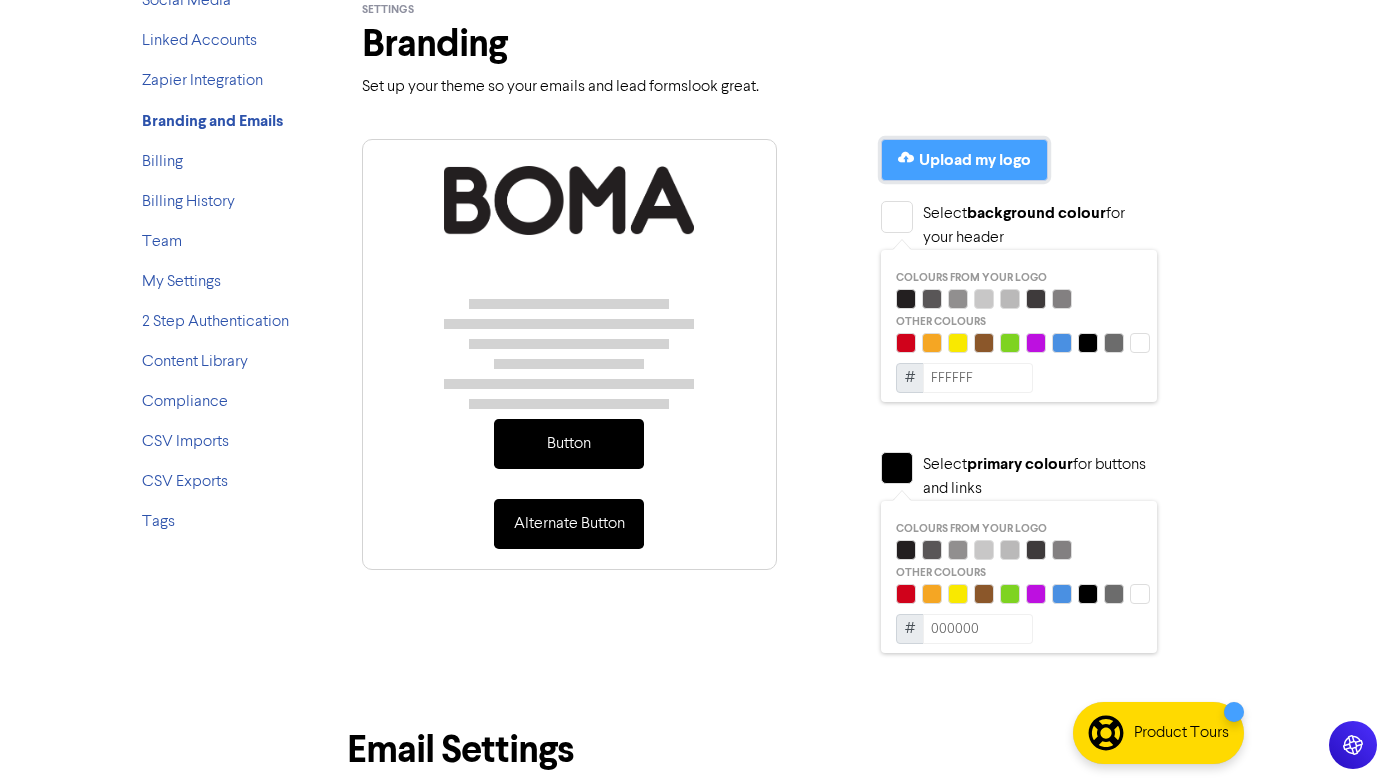 click on "Upload my logo" at bounding box center [975, 160] 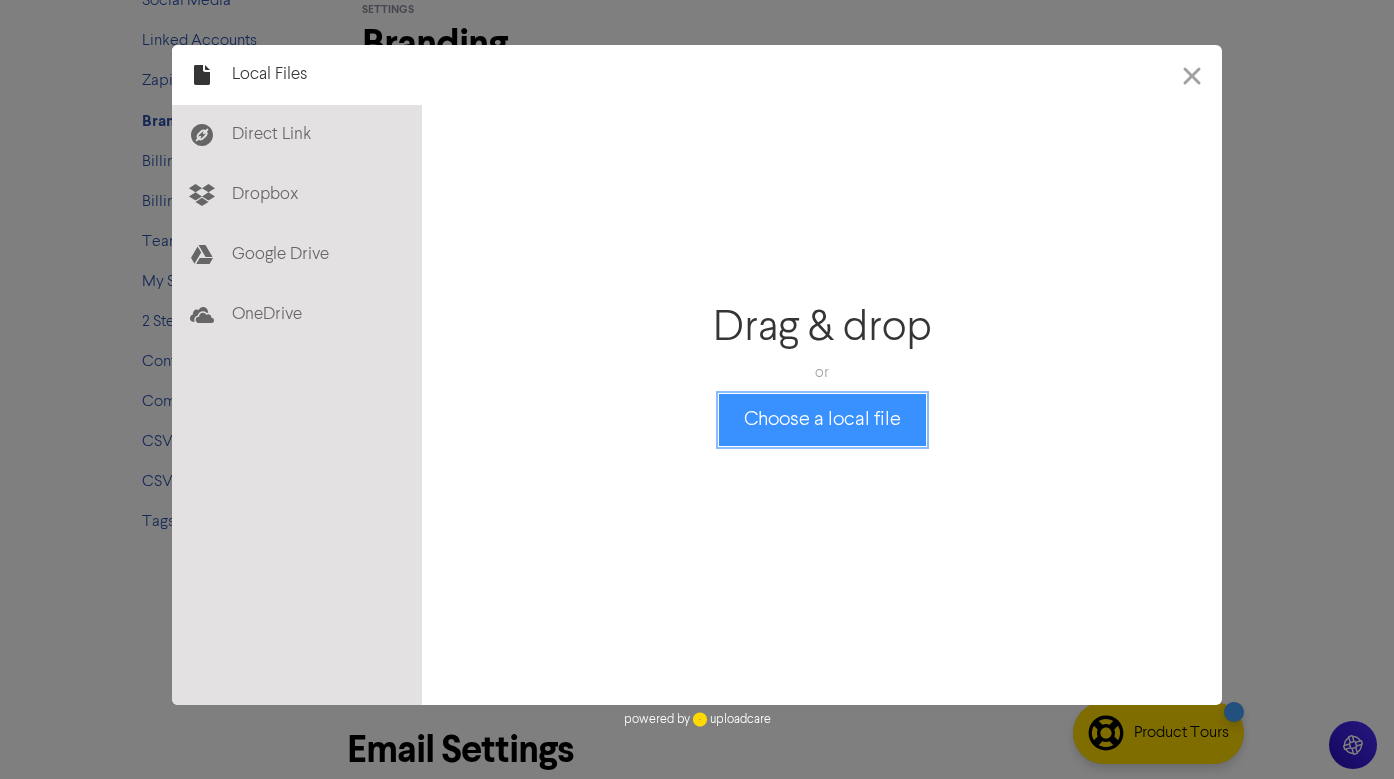 click on "Choose a local file" at bounding box center [822, 420] 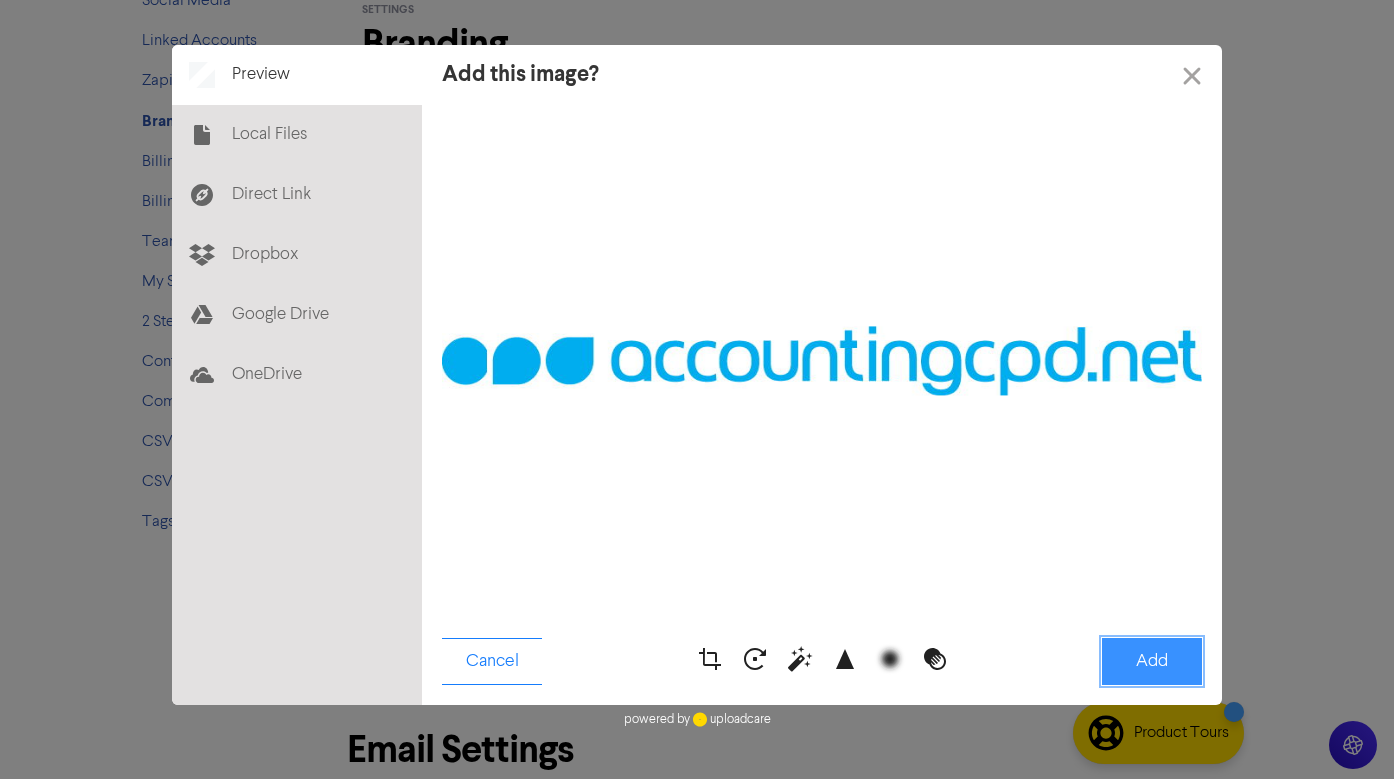 click on "Add" at bounding box center [1152, 661] 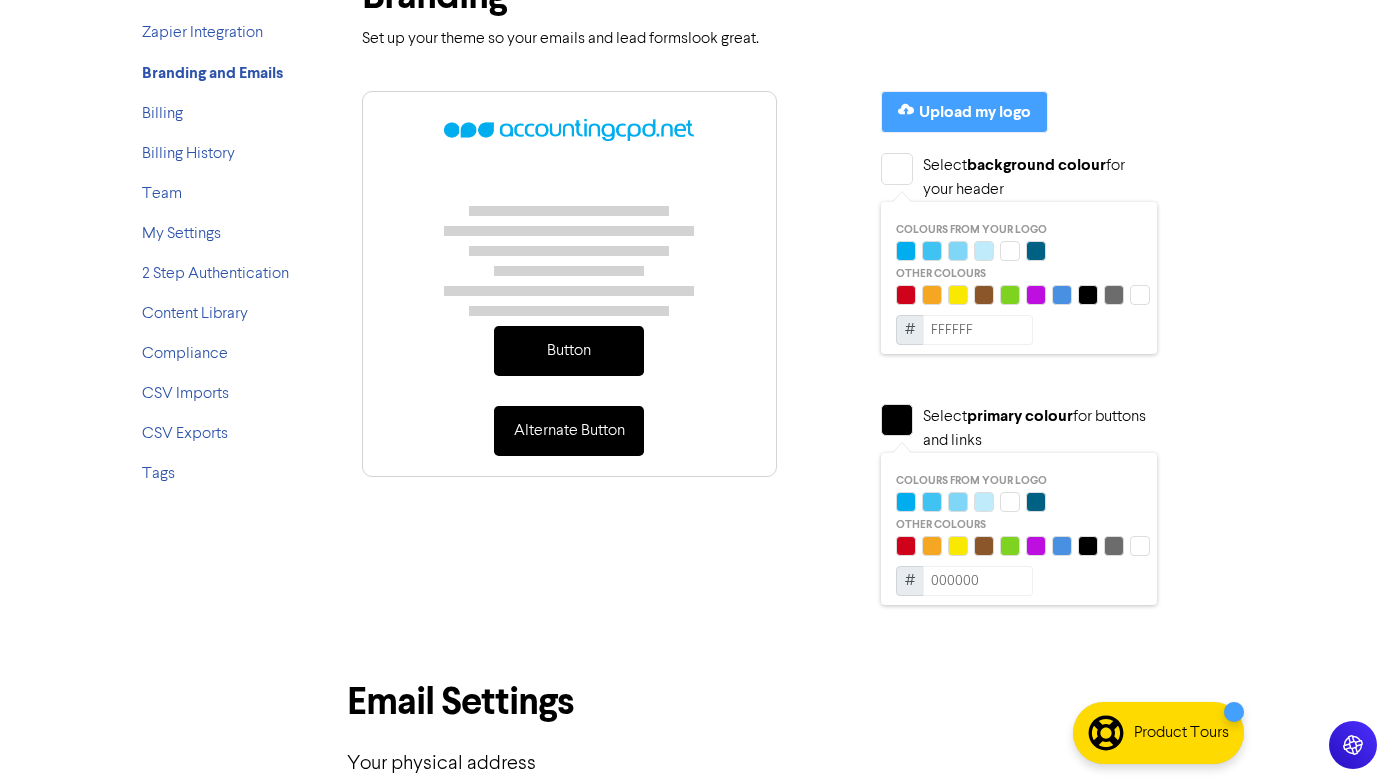 scroll, scrollTop: 194, scrollLeft: 0, axis: vertical 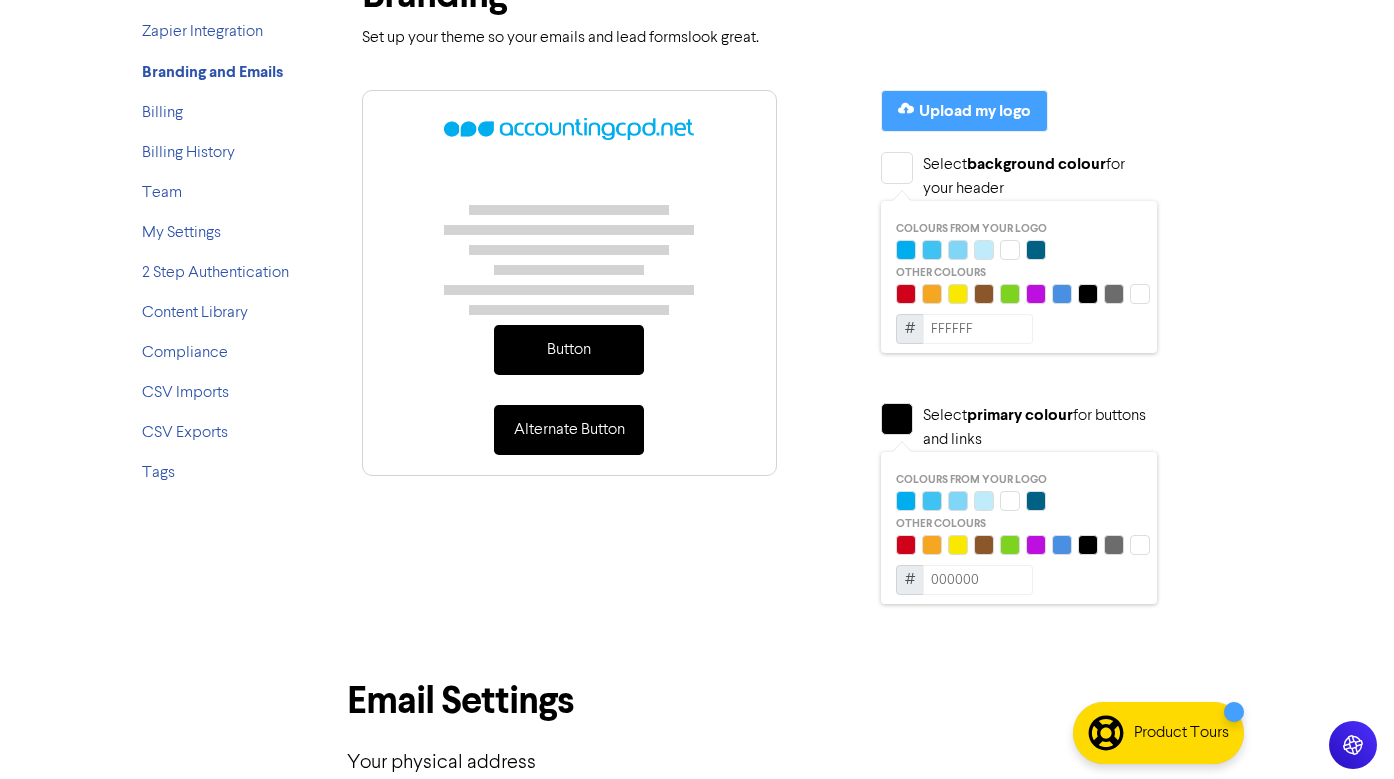 click at bounding box center [897, 168] 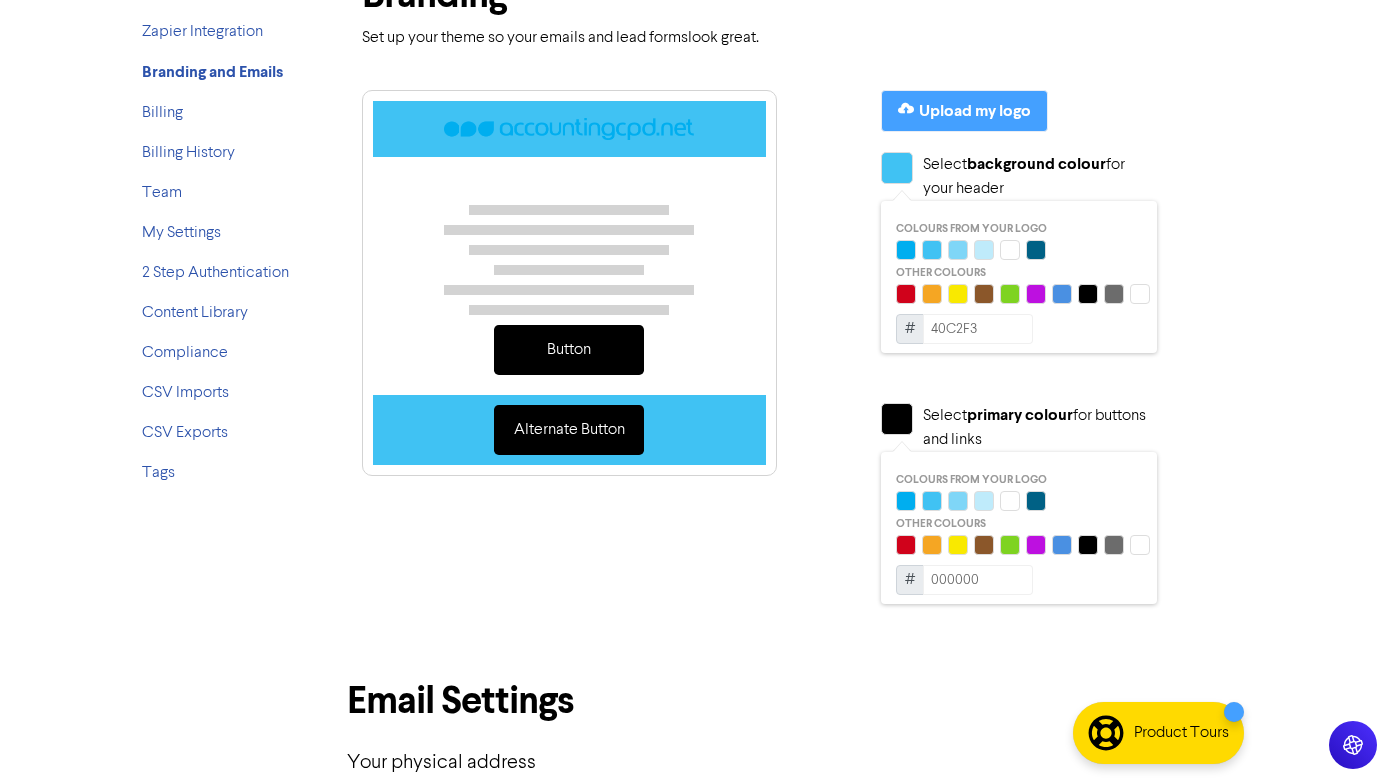click at bounding box center (984, 250) 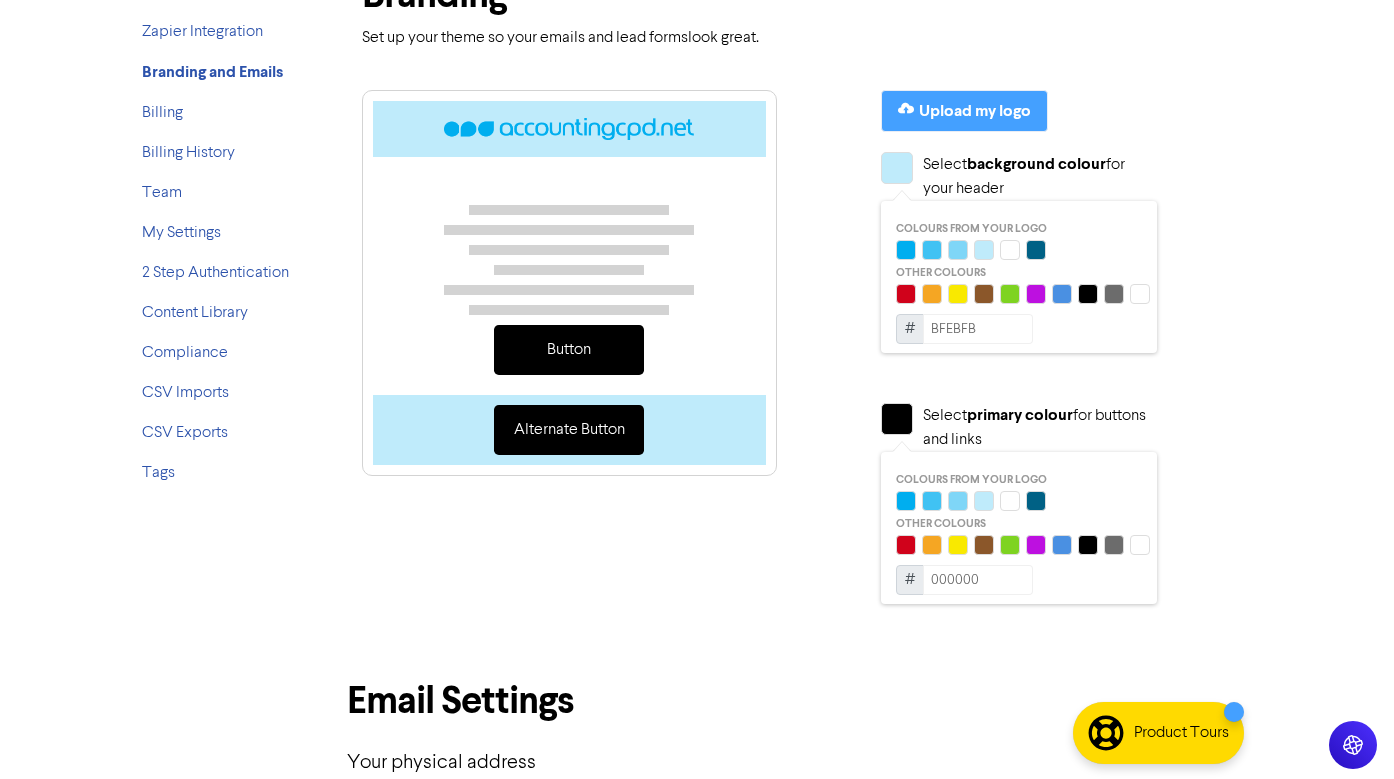 click at bounding box center [906, 250] 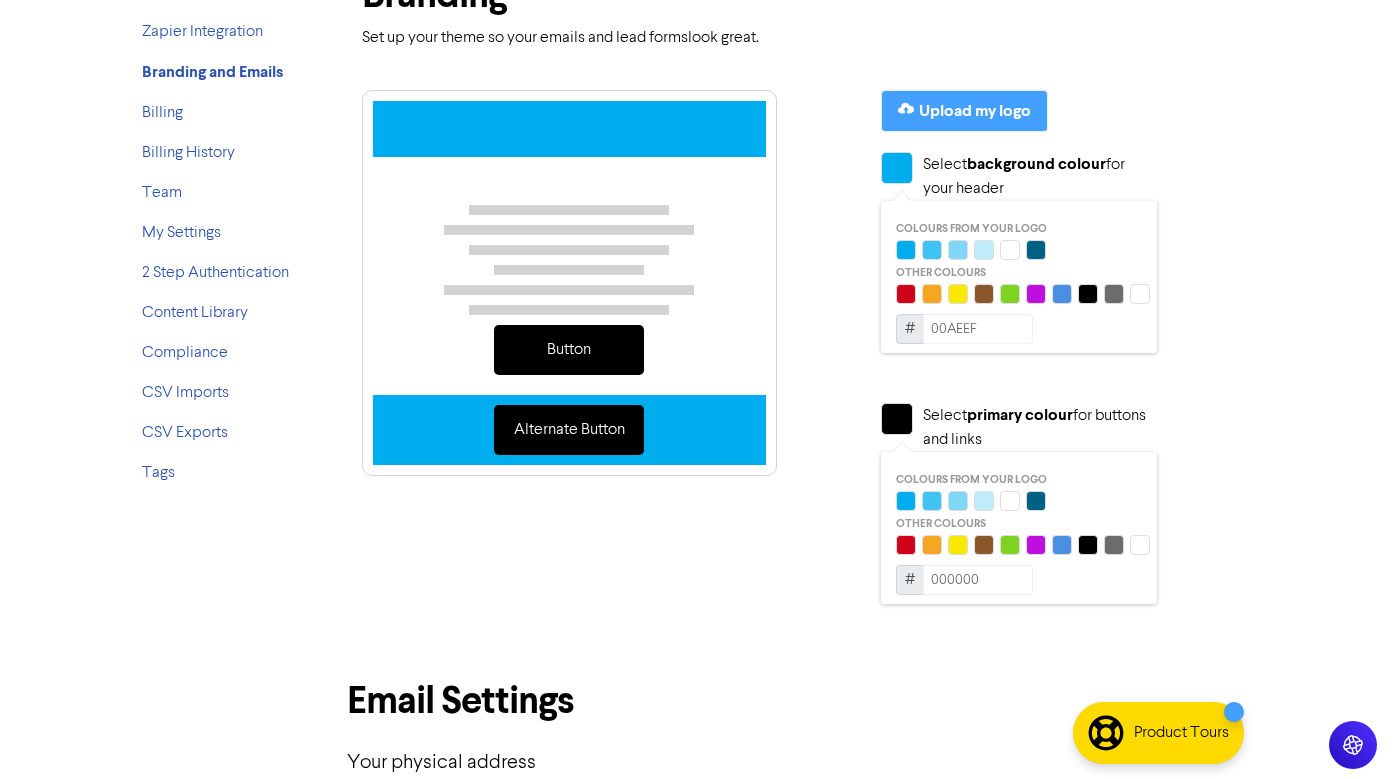 click at bounding box center (1010, 250) 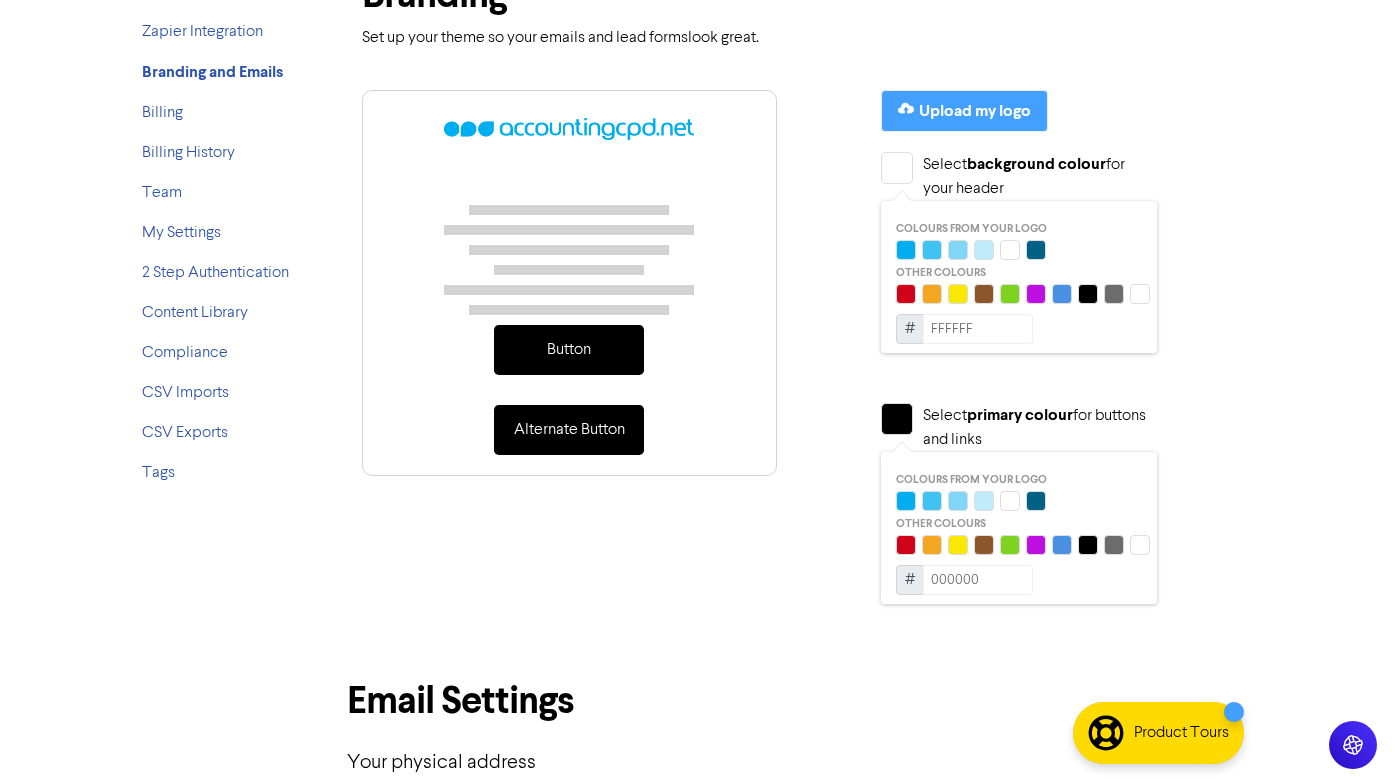 click at bounding box center [906, 501] 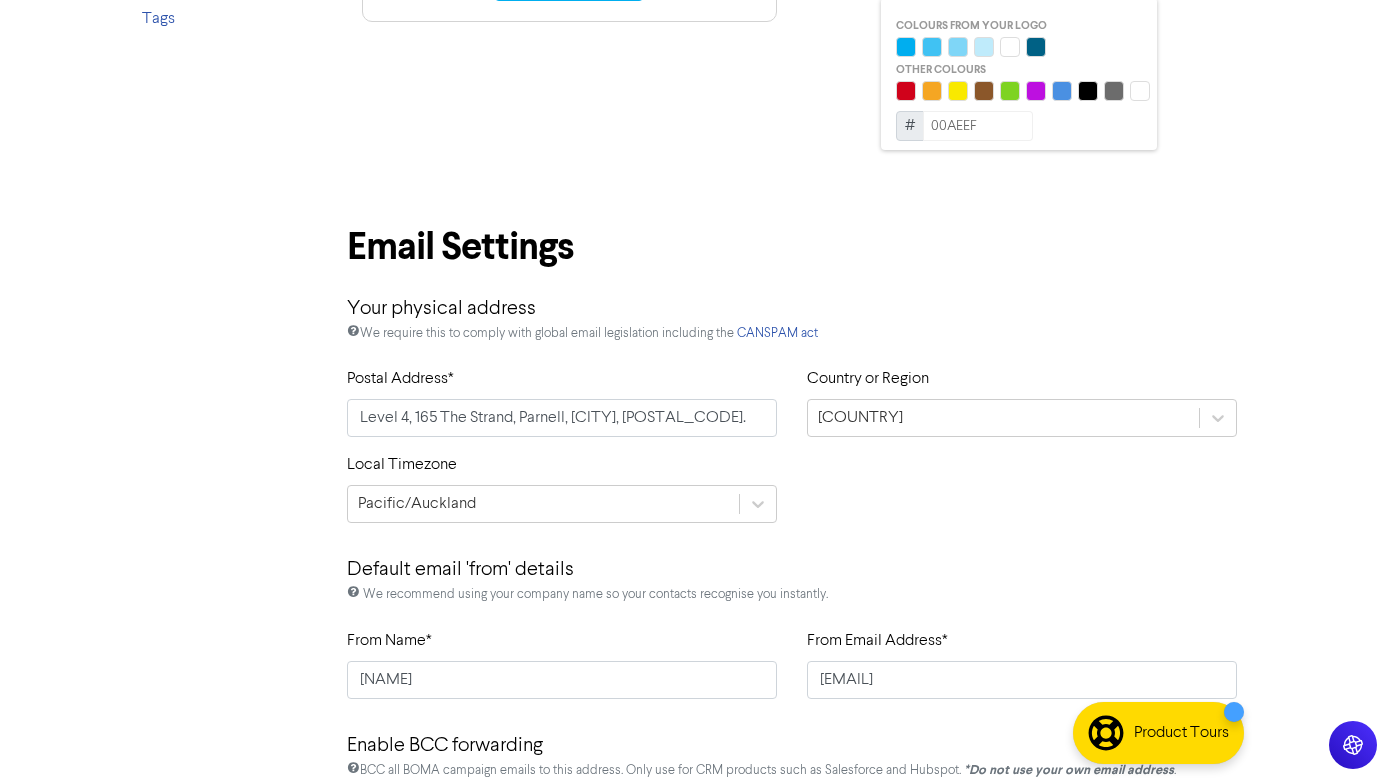scroll, scrollTop: 675, scrollLeft: 0, axis: vertical 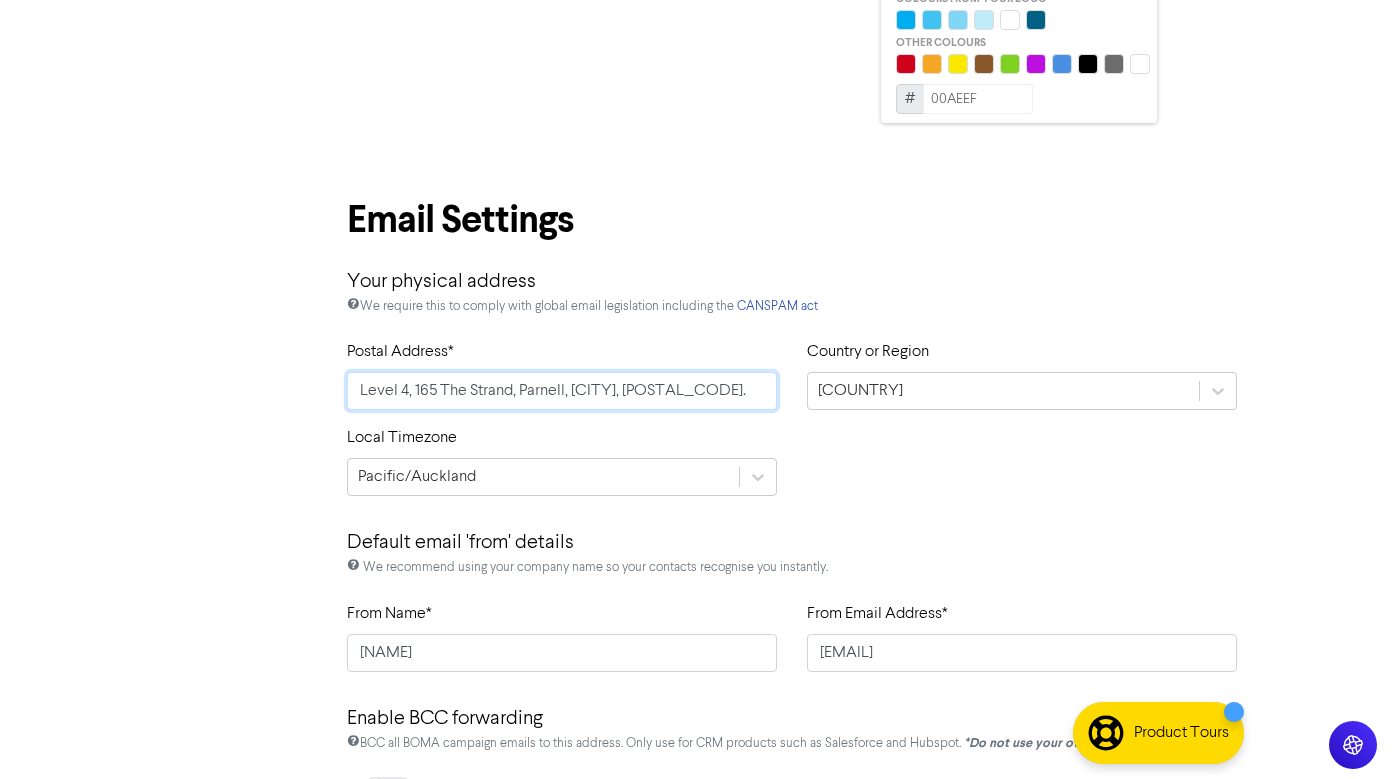 drag, startPoint x: 354, startPoint y: 391, endPoint x: 654, endPoint y: 415, distance: 300.95847 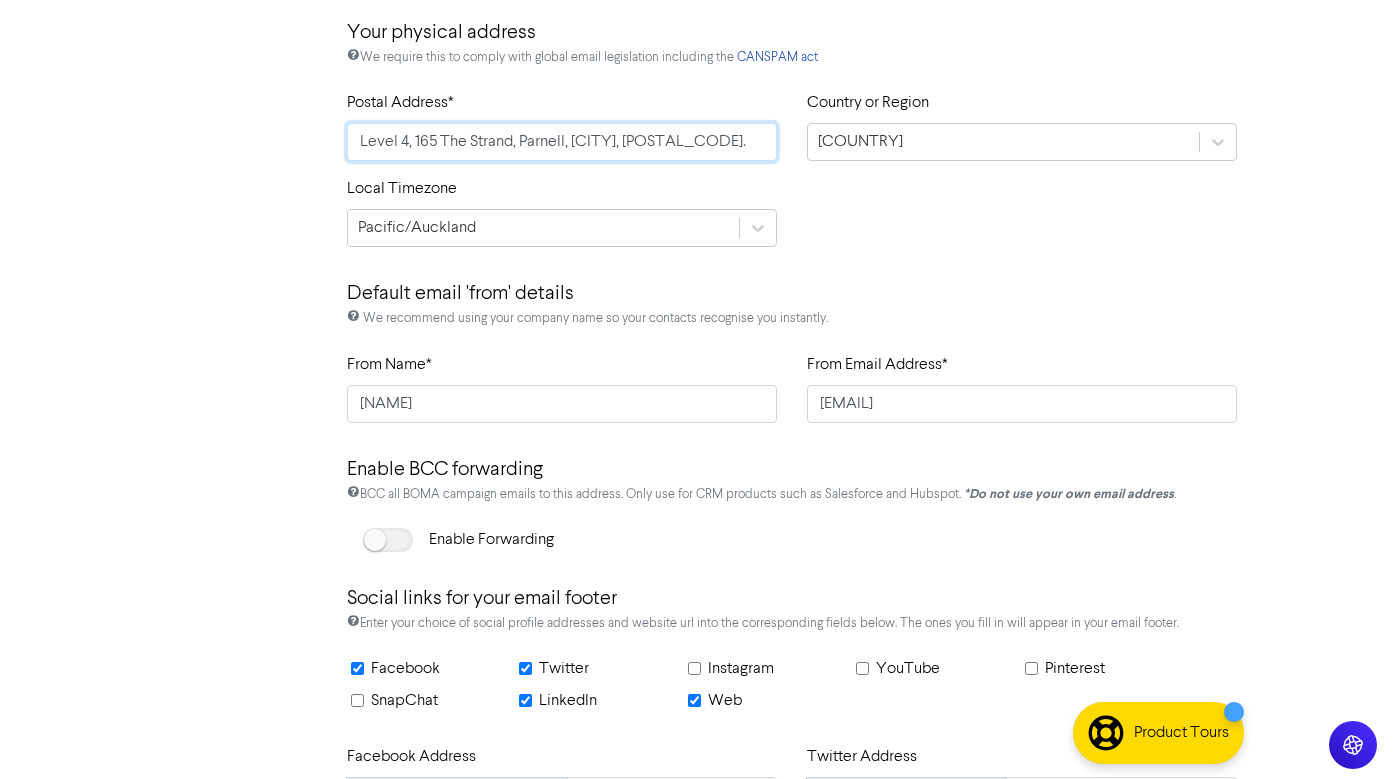 scroll, scrollTop: 1017, scrollLeft: 0, axis: vertical 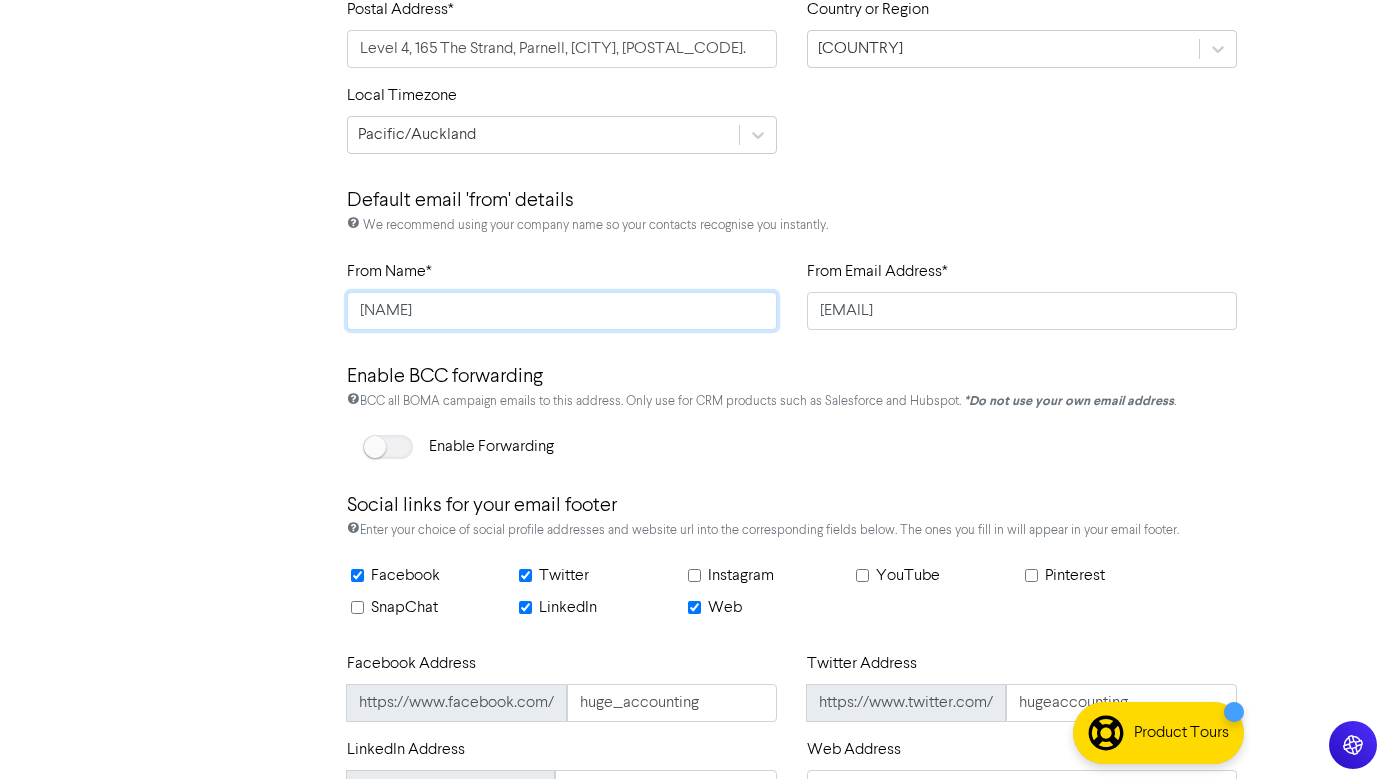 click on "Charles" 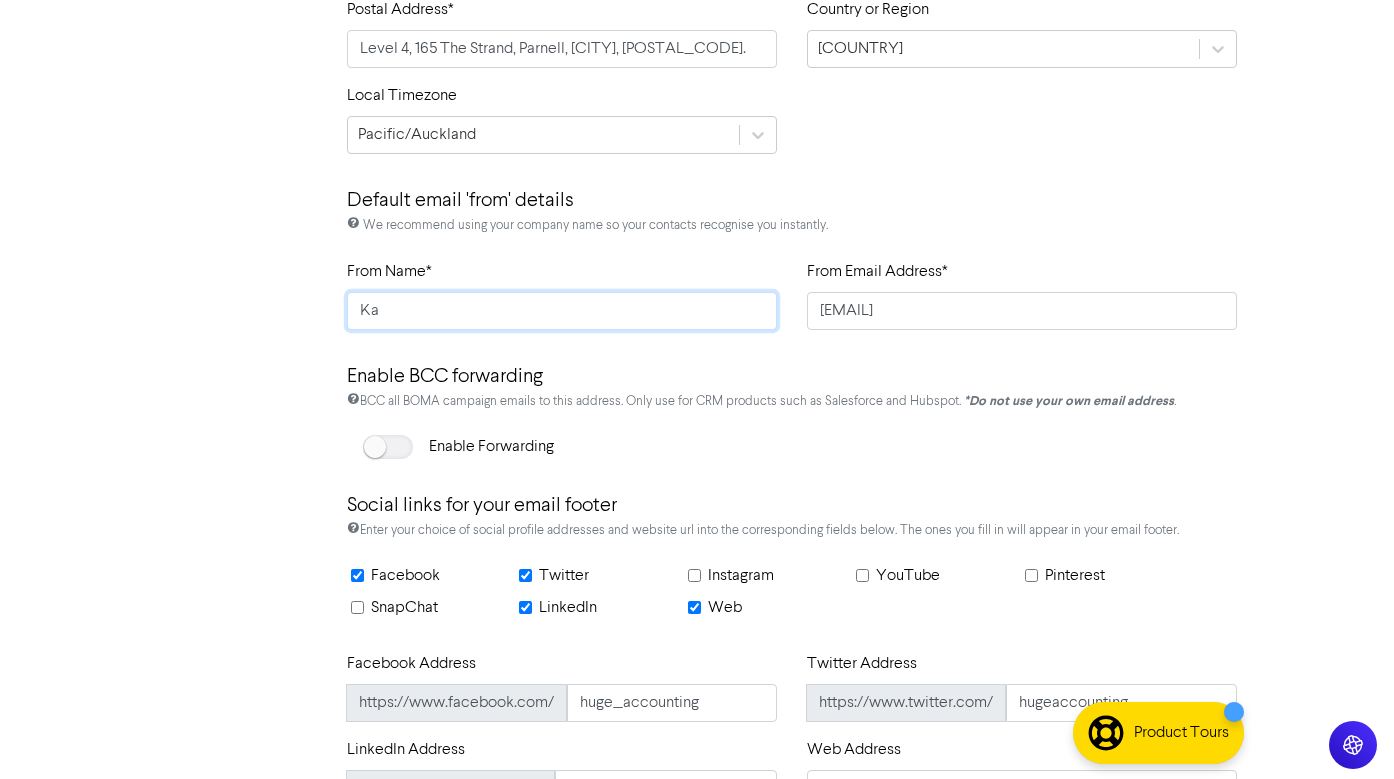 type on "K" 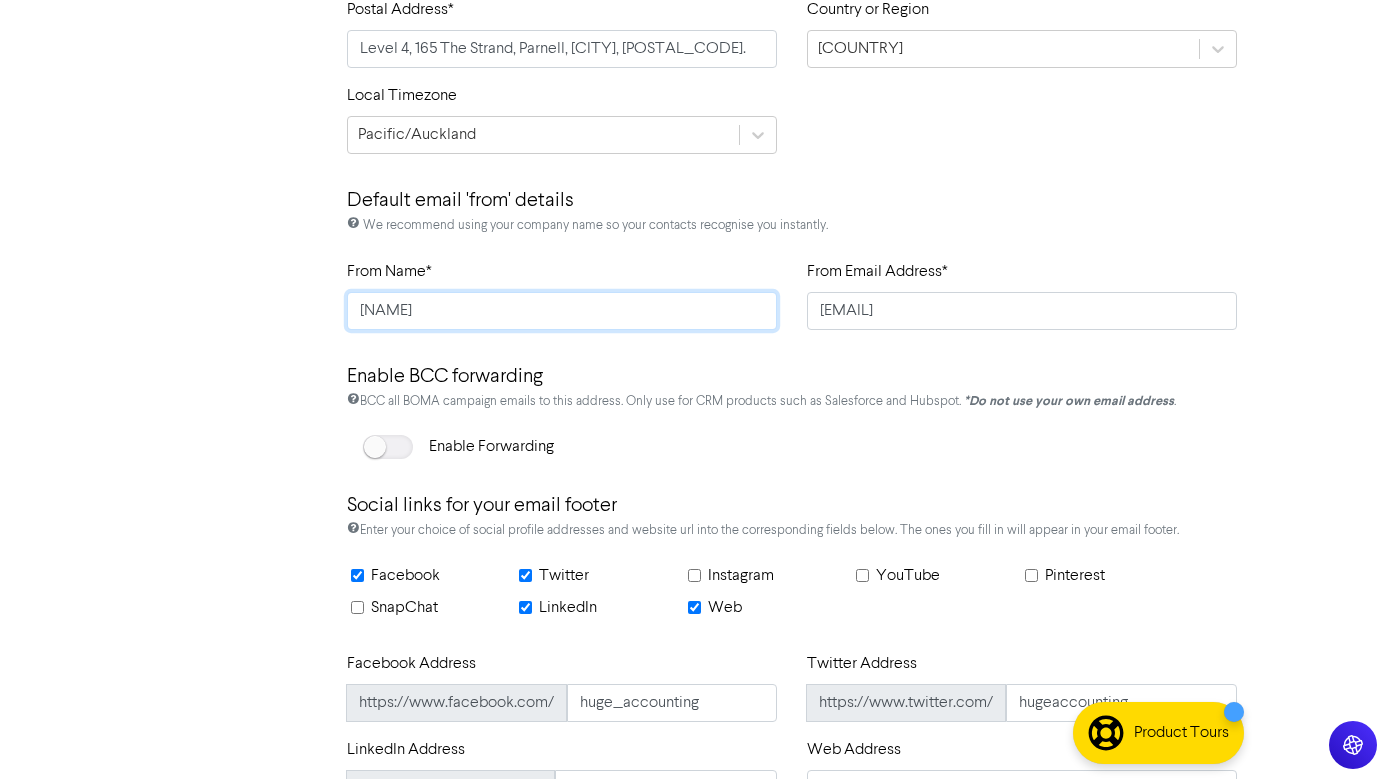 type on "Jack" 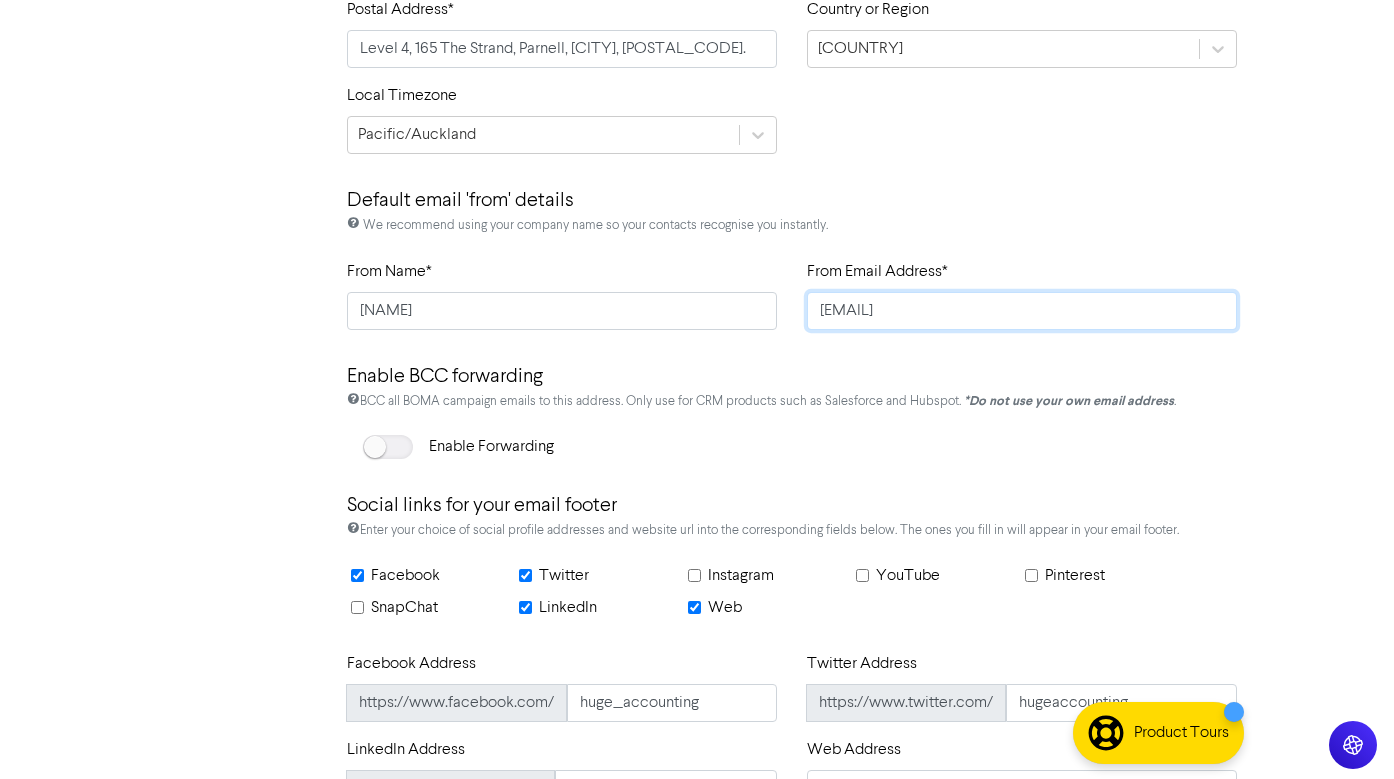 drag, startPoint x: 907, startPoint y: 304, endPoint x: 778, endPoint y: 304, distance: 129 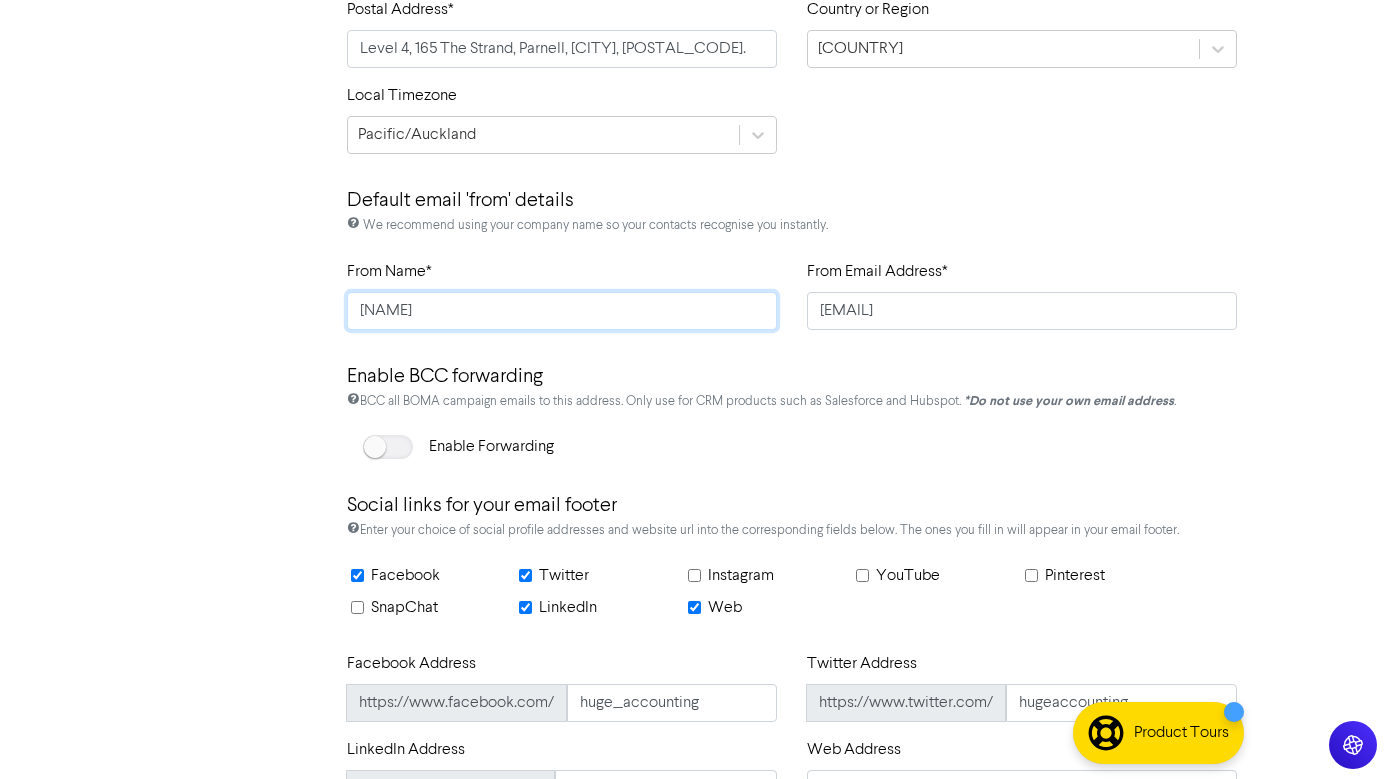 click on "Jack" 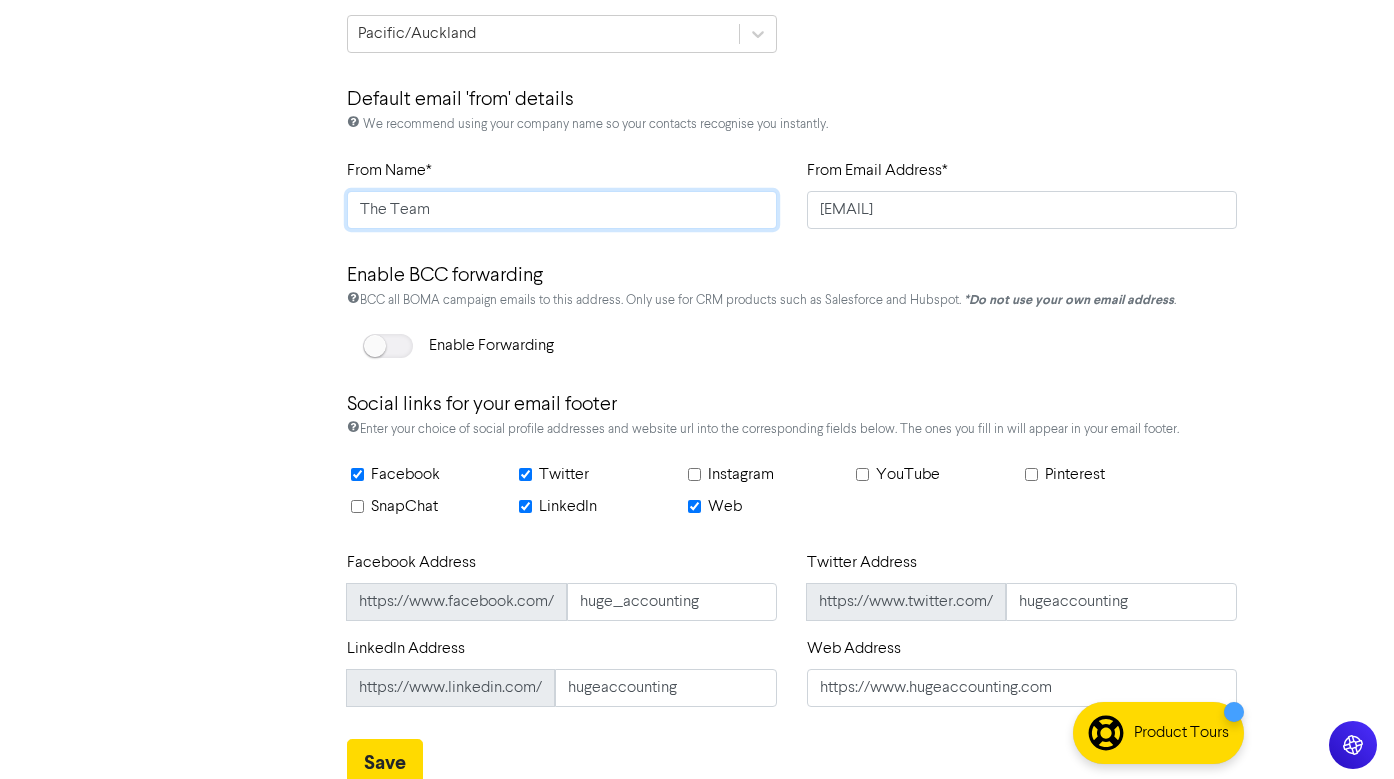 scroll, scrollTop: 1126, scrollLeft: 0, axis: vertical 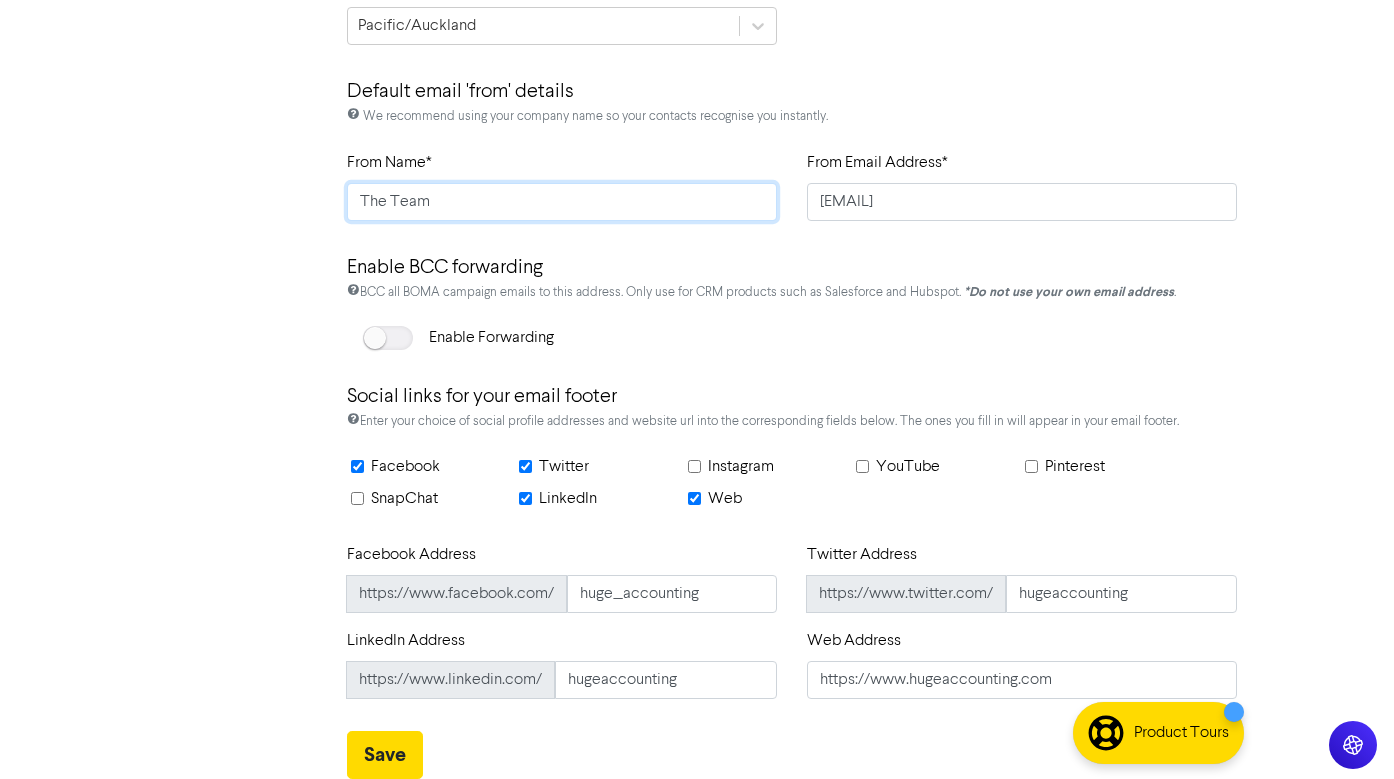type on "The Team" 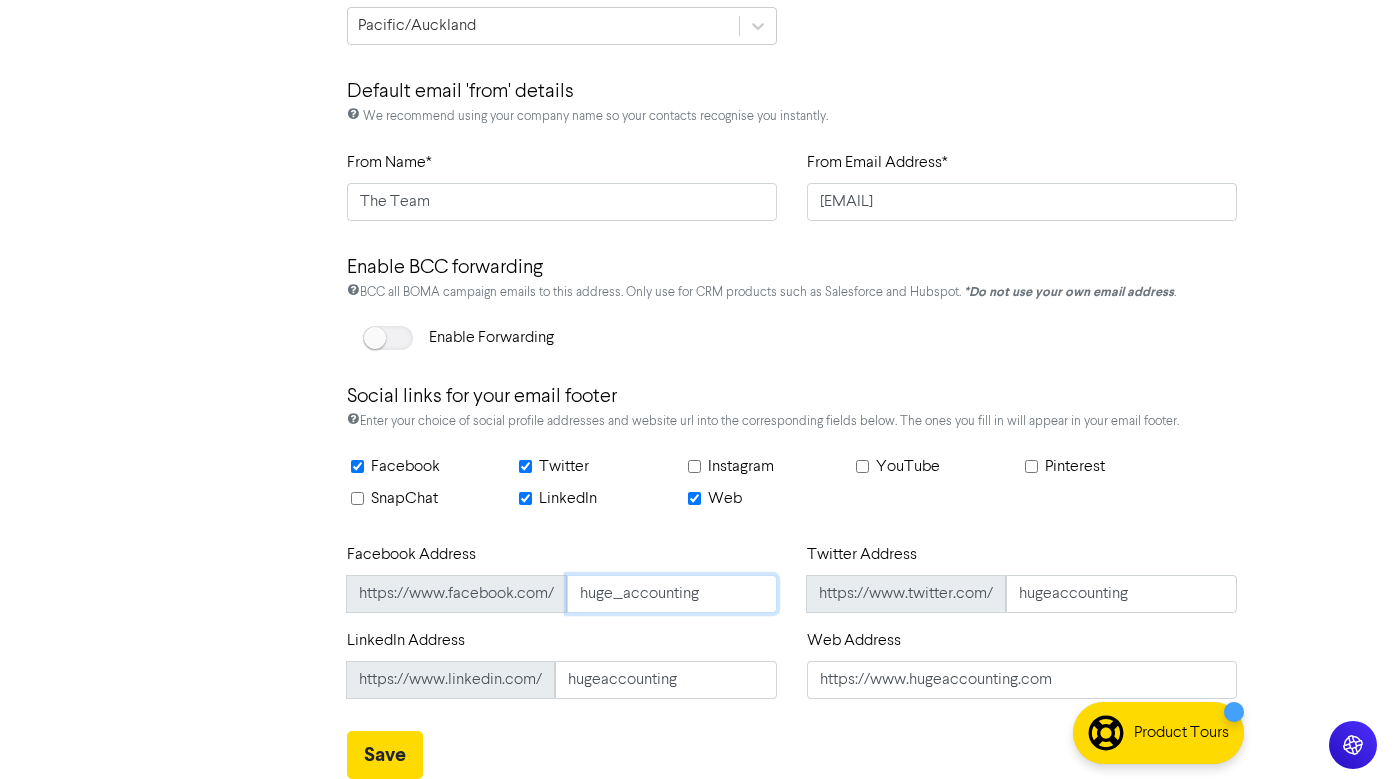 drag, startPoint x: 580, startPoint y: 594, endPoint x: 703, endPoint y: 594, distance: 123 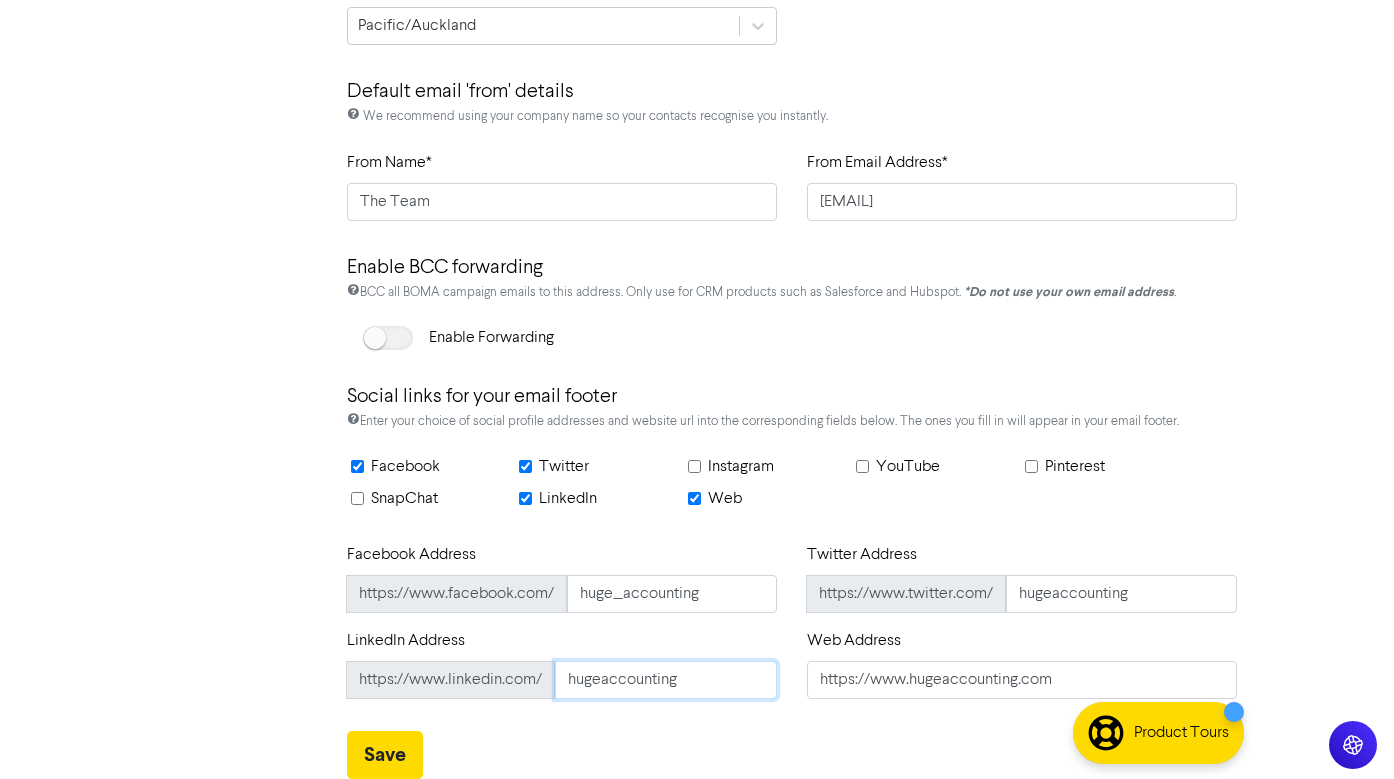 drag, startPoint x: 577, startPoint y: 679, endPoint x: 730, endPoint y: 685, distance: 153.1176 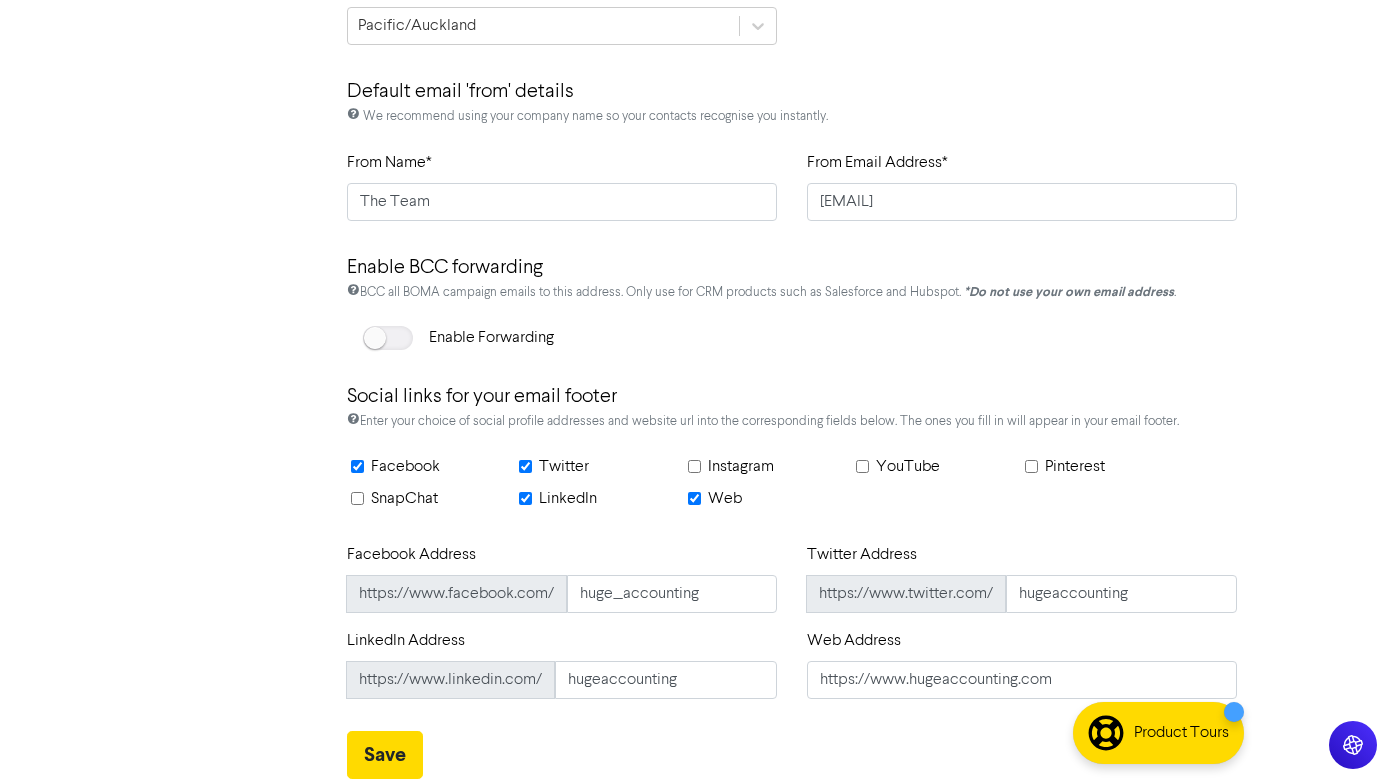 click on "Facebook Twitter Instagram YouTube Pinterest SnapChat LinkedIn Web" at bounding box center (792, 499) 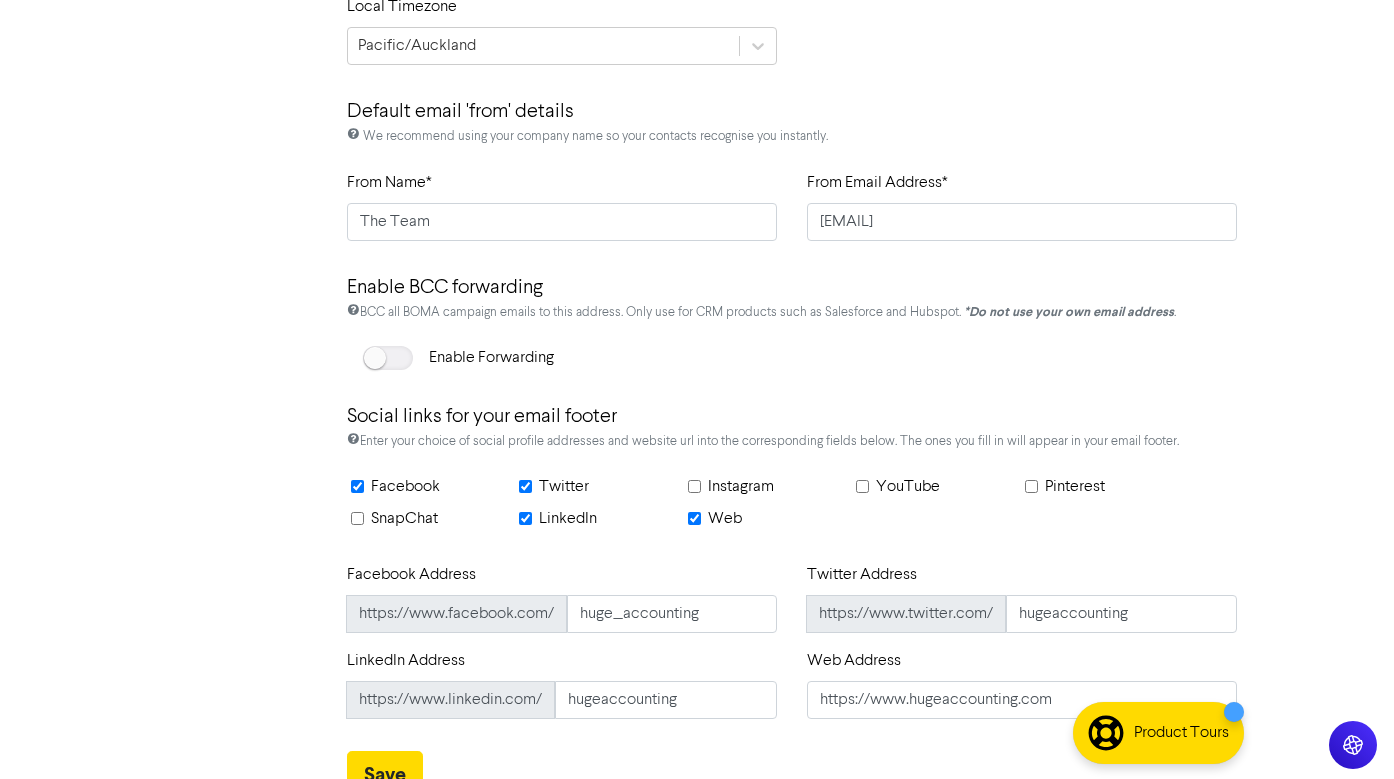 scroll, scrollTop: 1126, scrollLeft: 0, axis: vertical 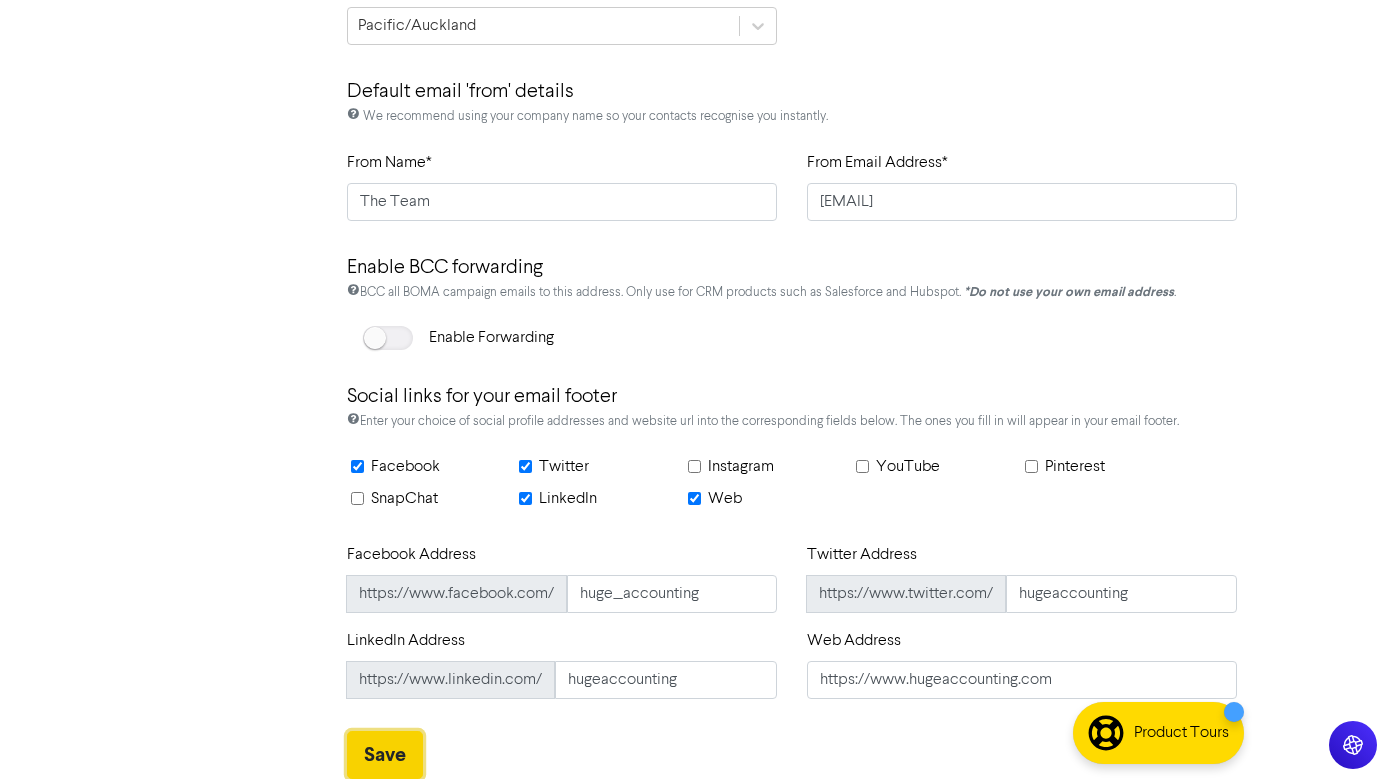 click on "Save" at bounding box center [385, 755] 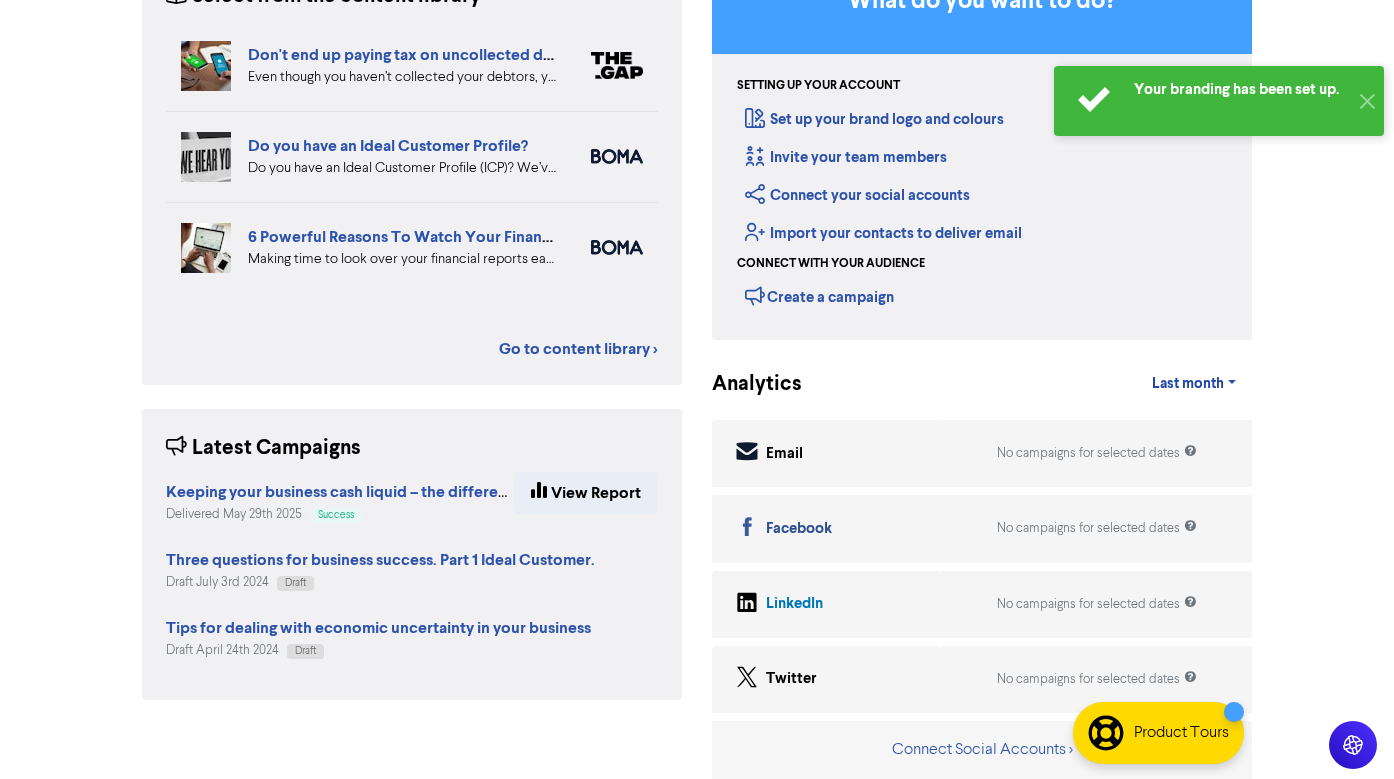 scroll, scrollTop: 0, scrollLeft: 0, axis: both 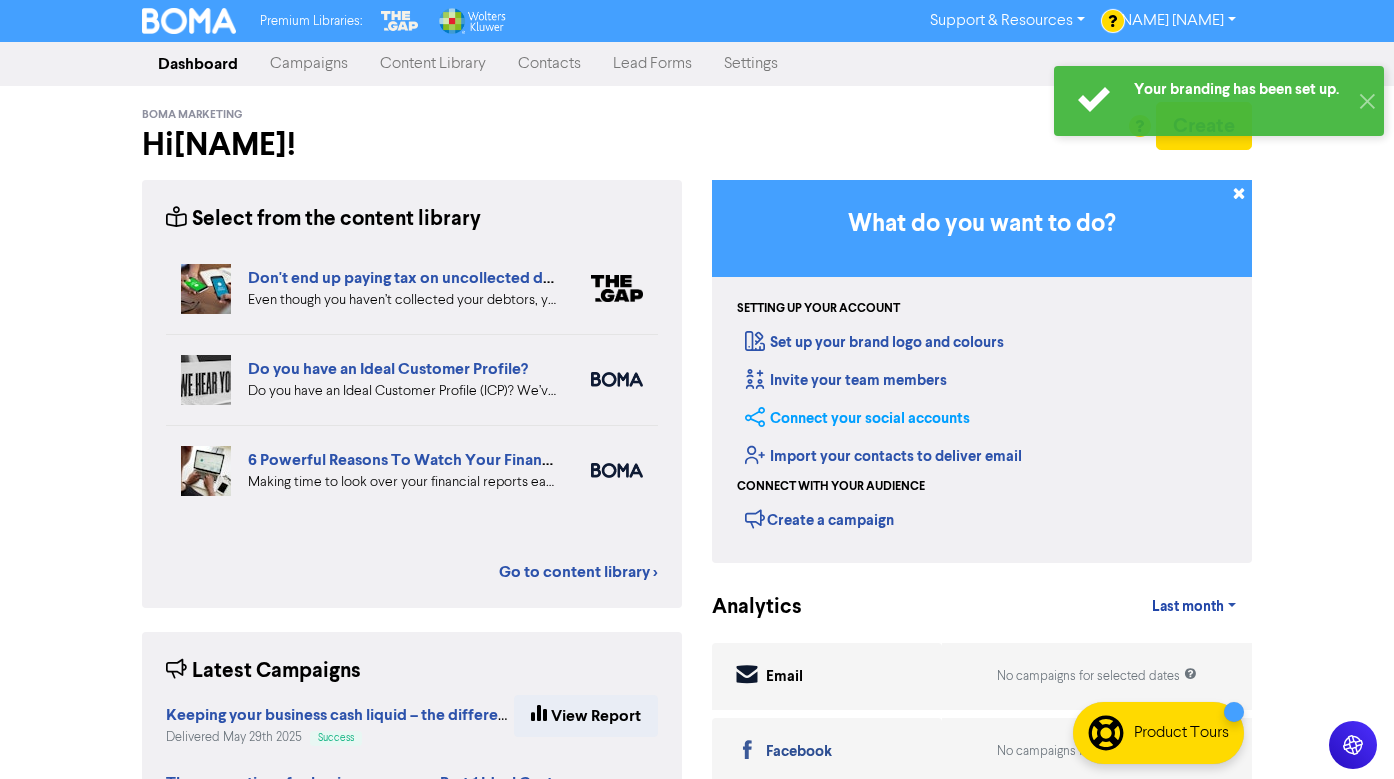 click on "Connect your social accounts" at bounding box center (857, 418) 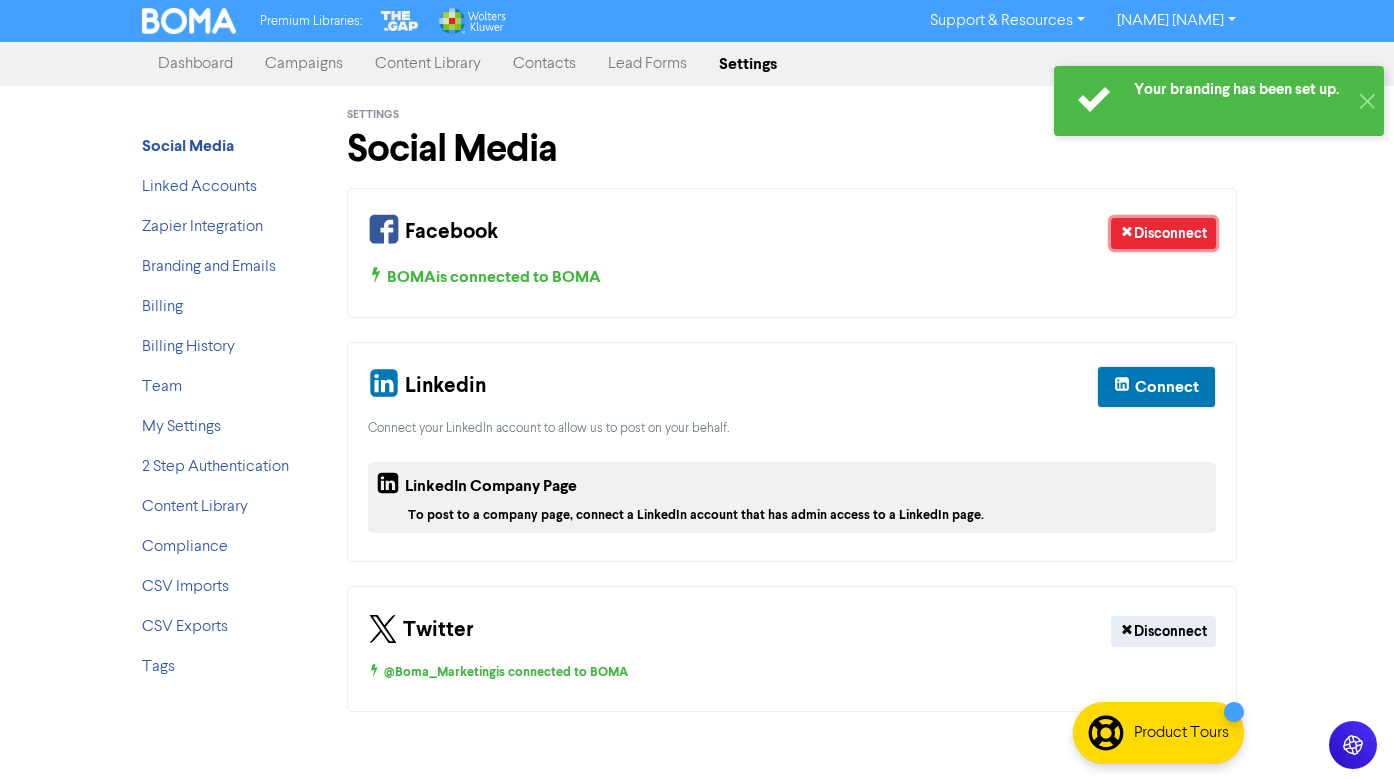 click on "Disconnect" at bounding box center (1163, 233) 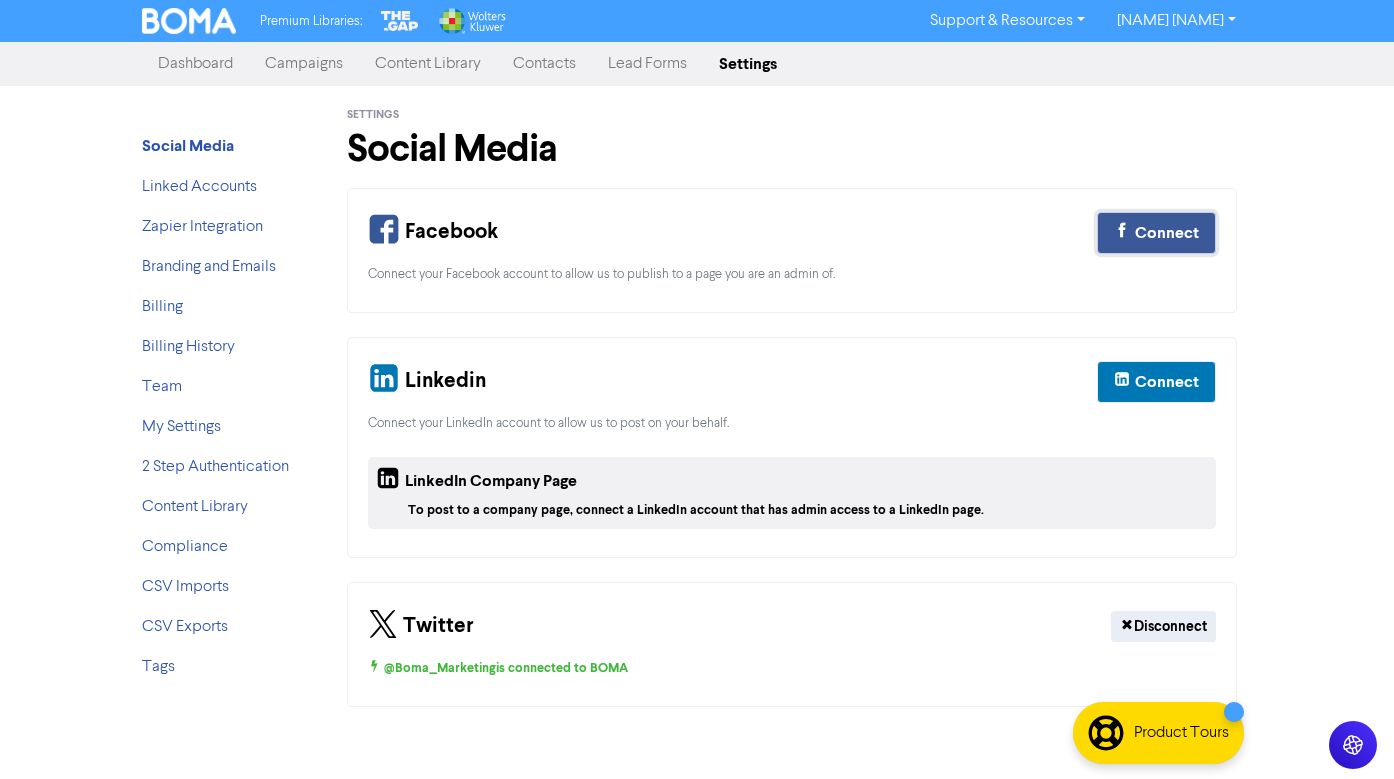 click on "Connect" at bounding box center [1167, 233] 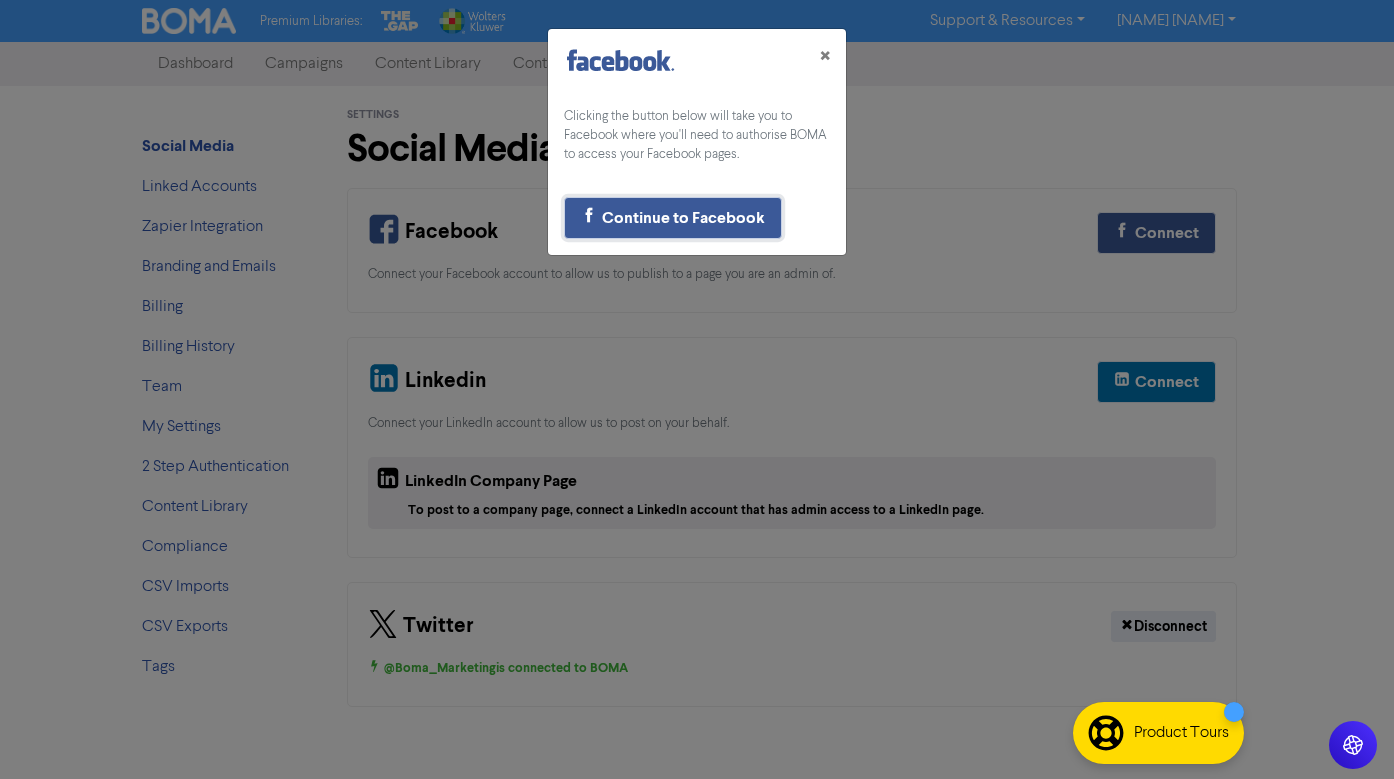 click on "Continue to Facebook" at bounding box center [683, 218] 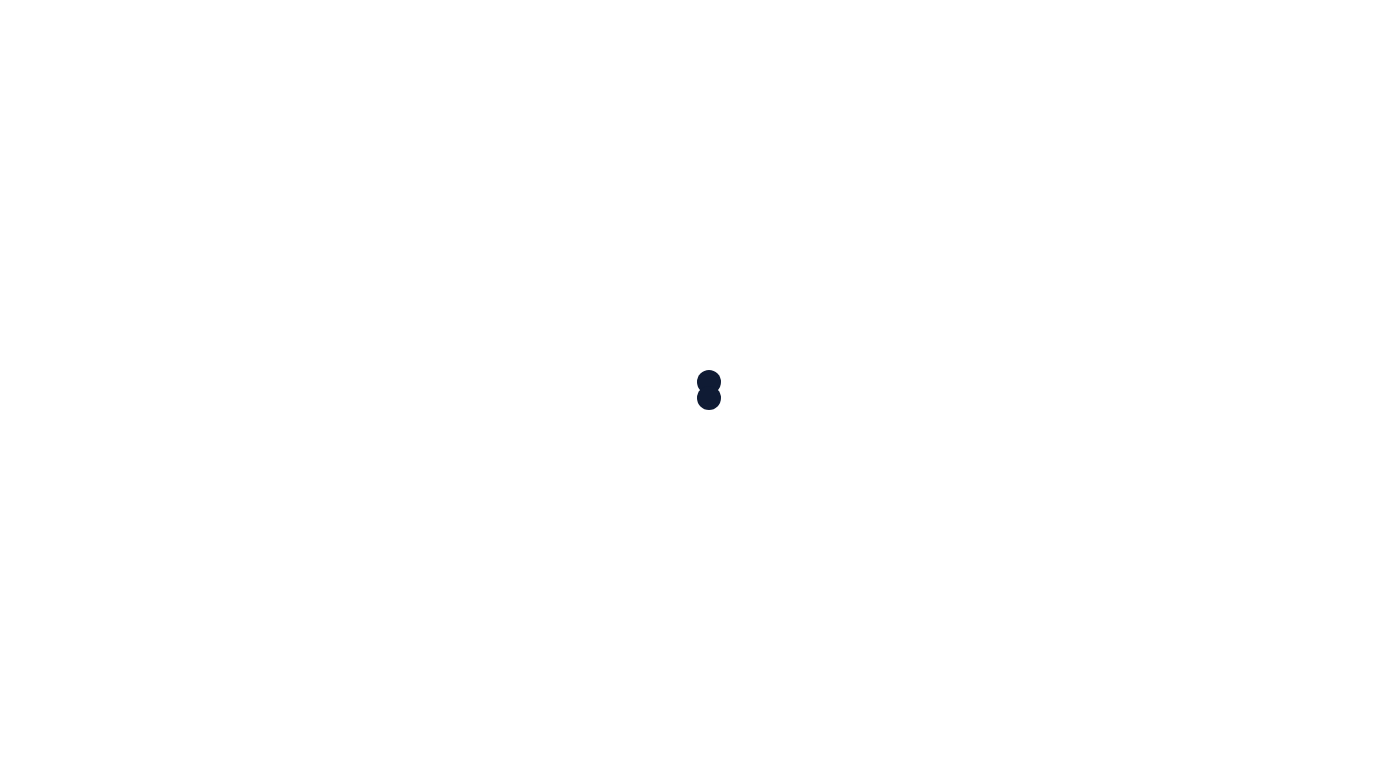 scroll, scrollTop: 0, scrollLeft: 0, axis: both 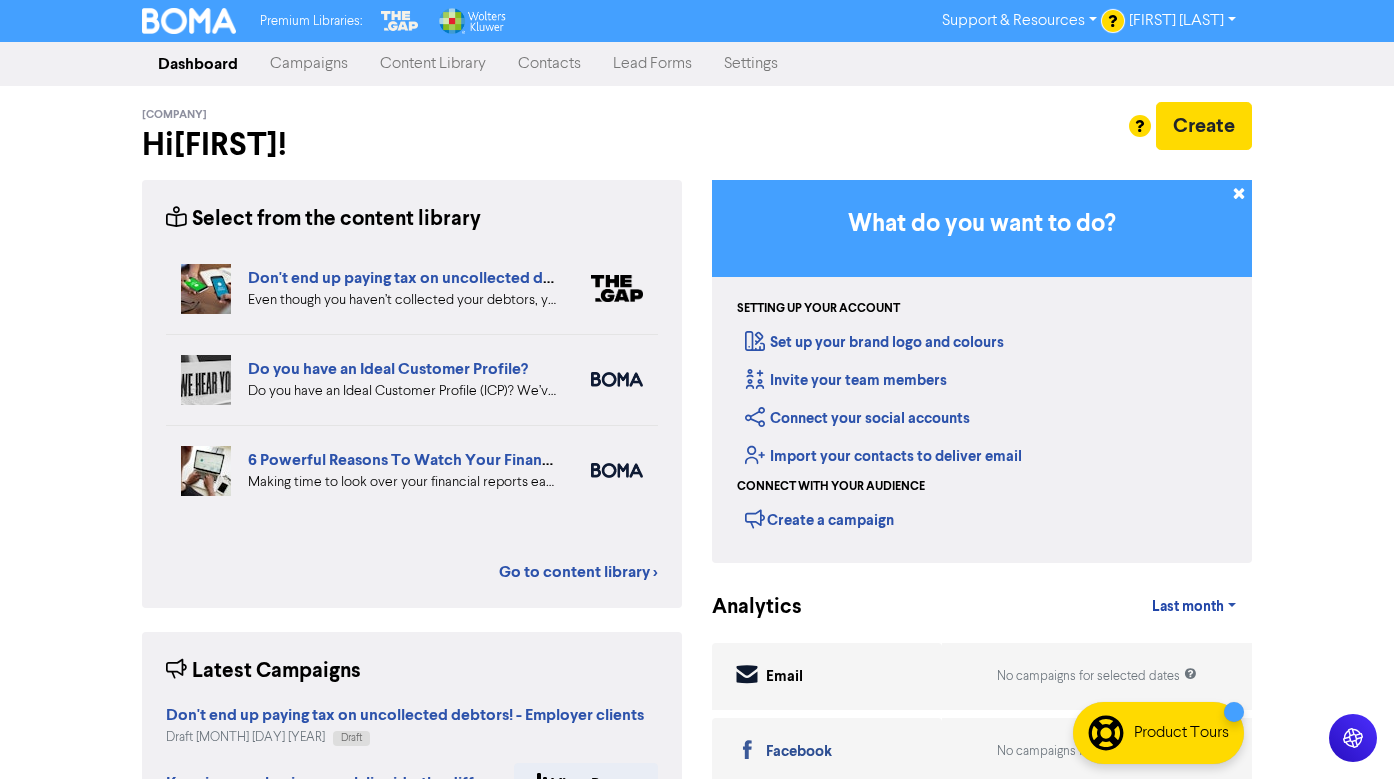 click on "Campaigns" at bounding box center [309, 64] 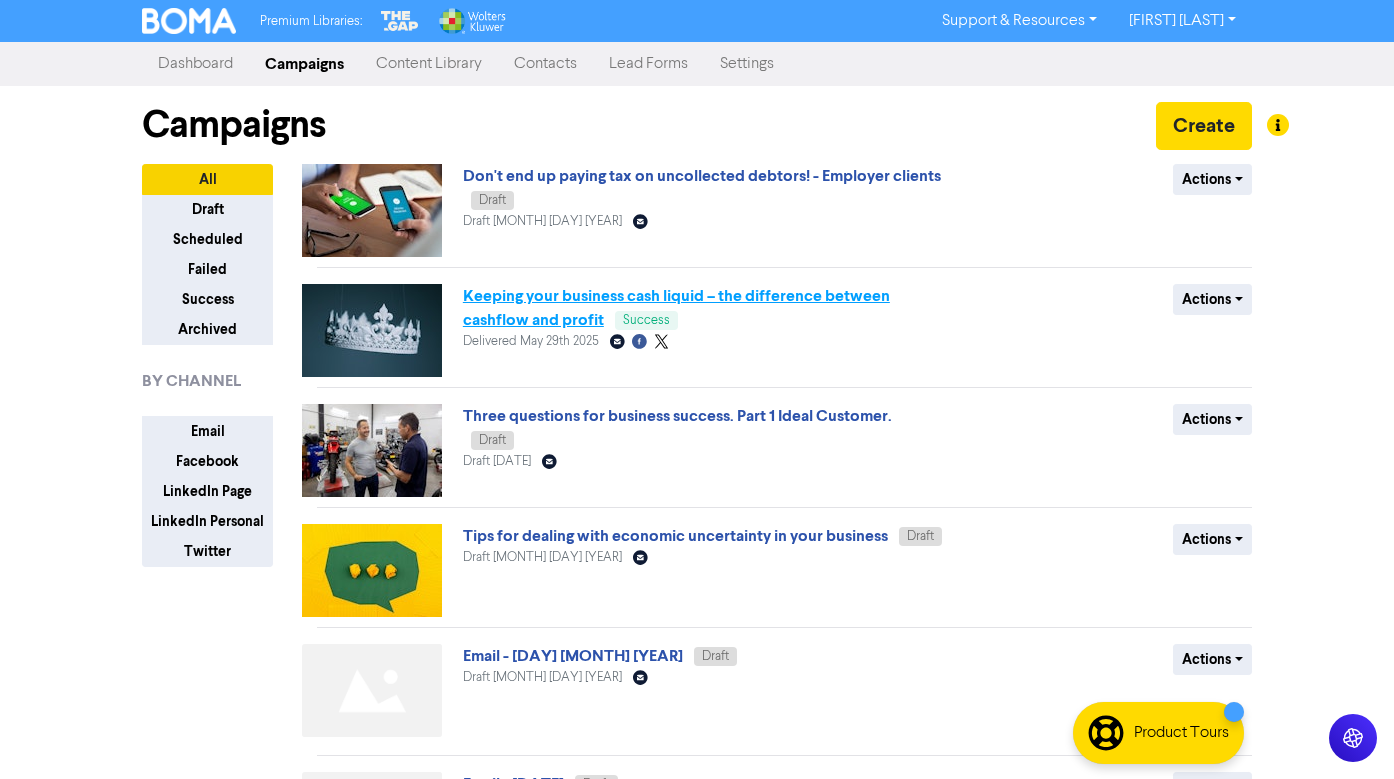 click on "Keeping your business cash liquid – the difference between cashflow and profit" at bounding box center [676, 308] 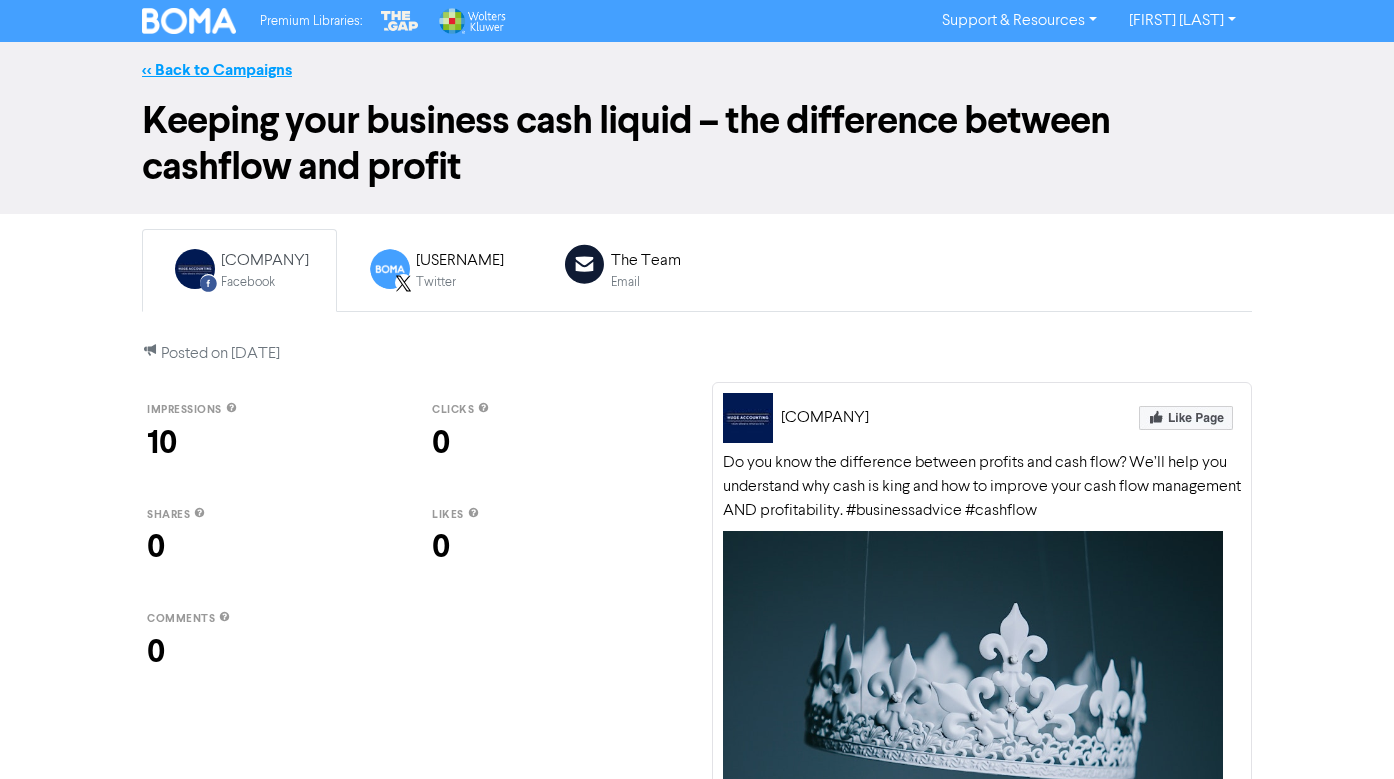 click on "<< Back to Campaigns" at bounding box center [217, 70] 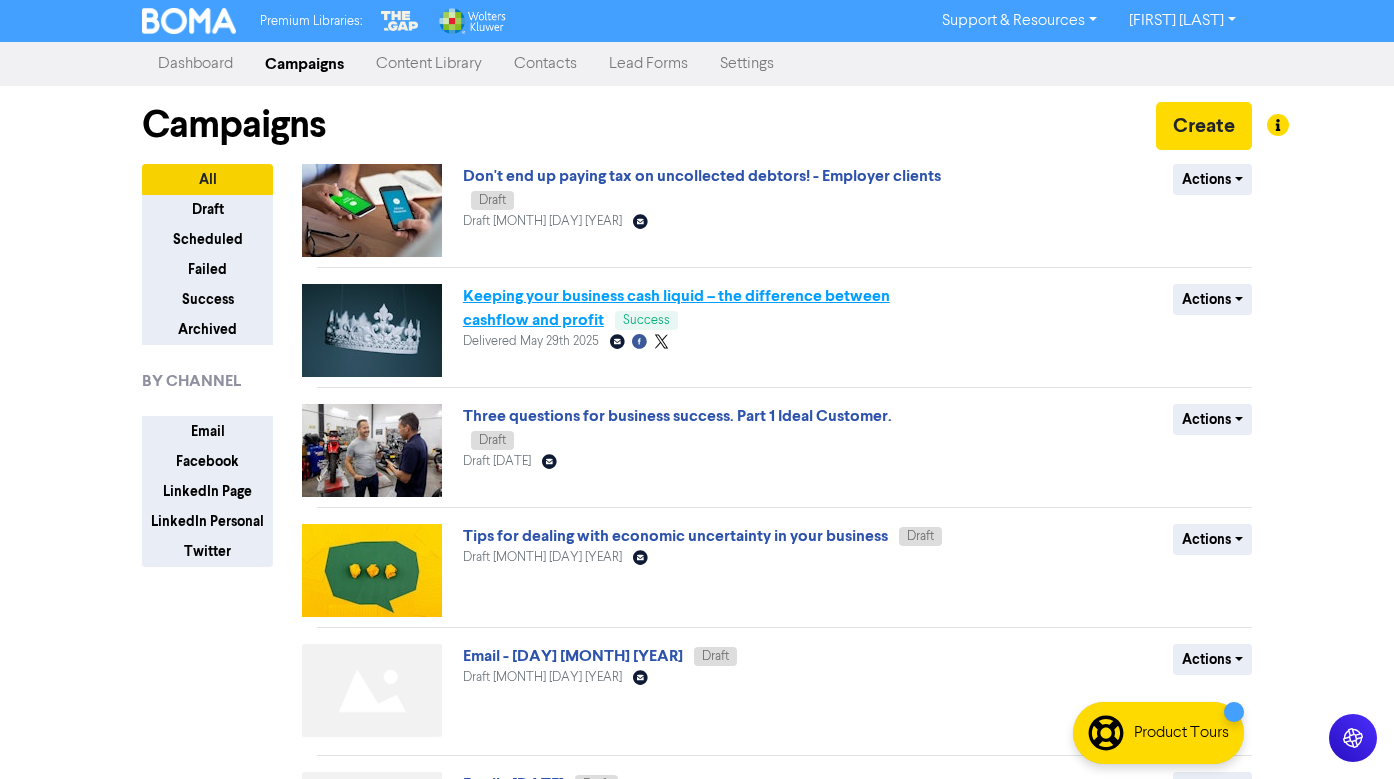 click on "Keeping your business cash liquid – the difference between cashflow and profit" at bounding box center (676, 308) 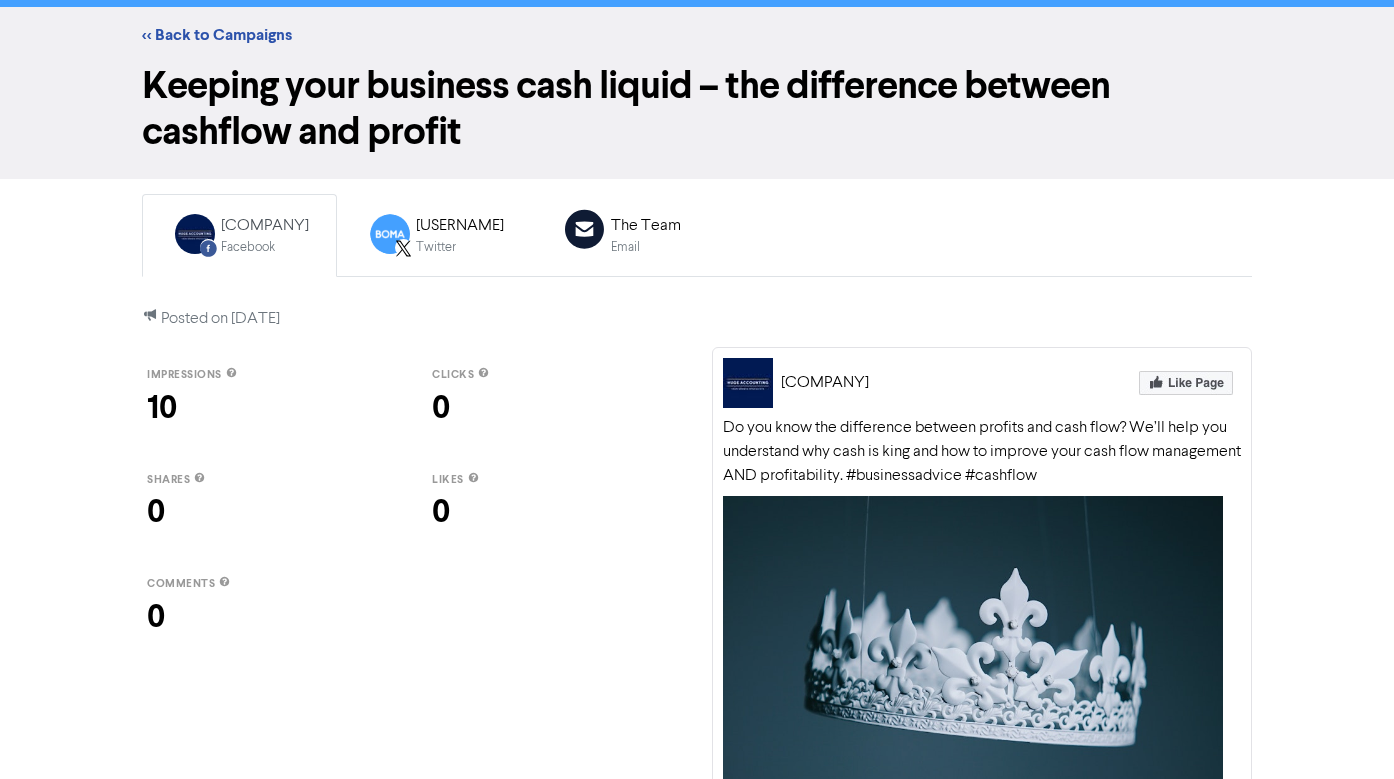 scroll, scrollTop: 37, scrollLeft: 0, axis: vertical 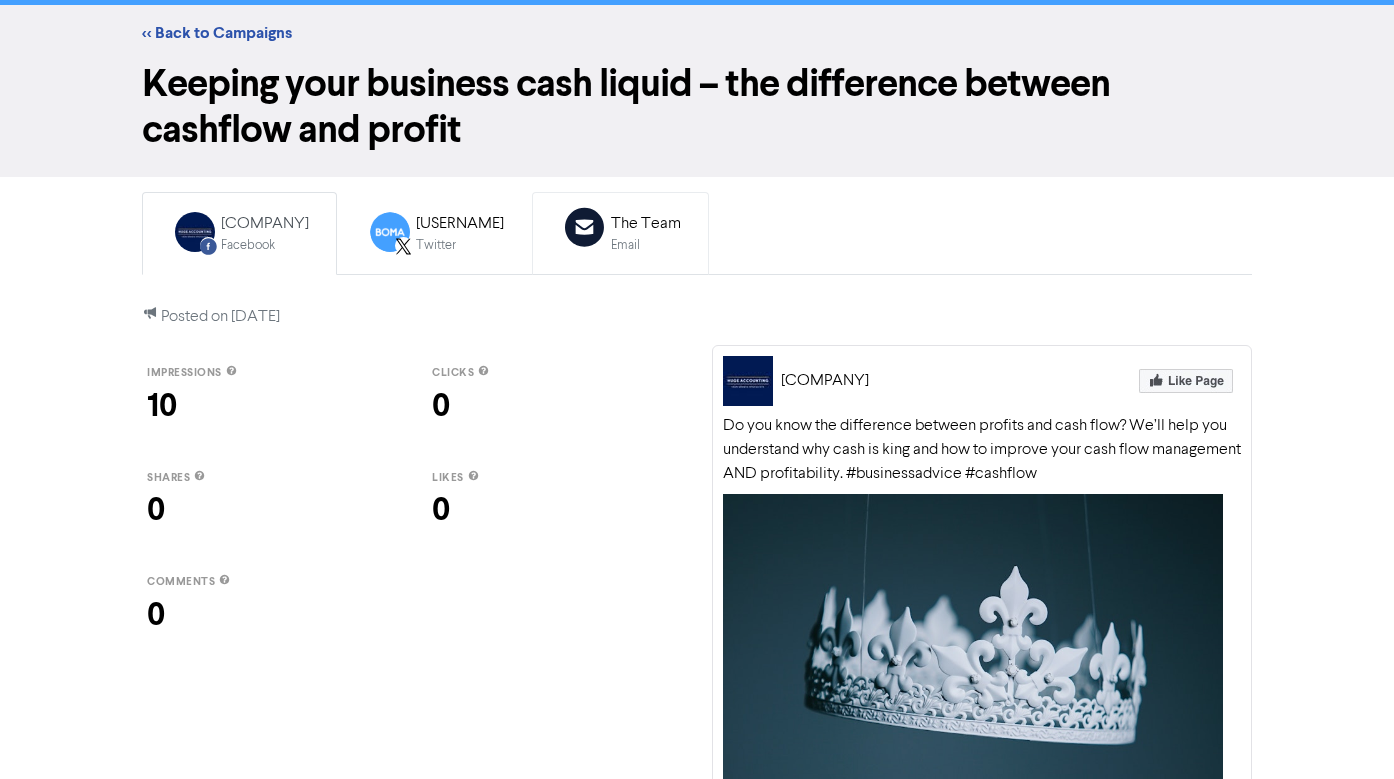 click on "The Team" at bounding box center [646, 224] 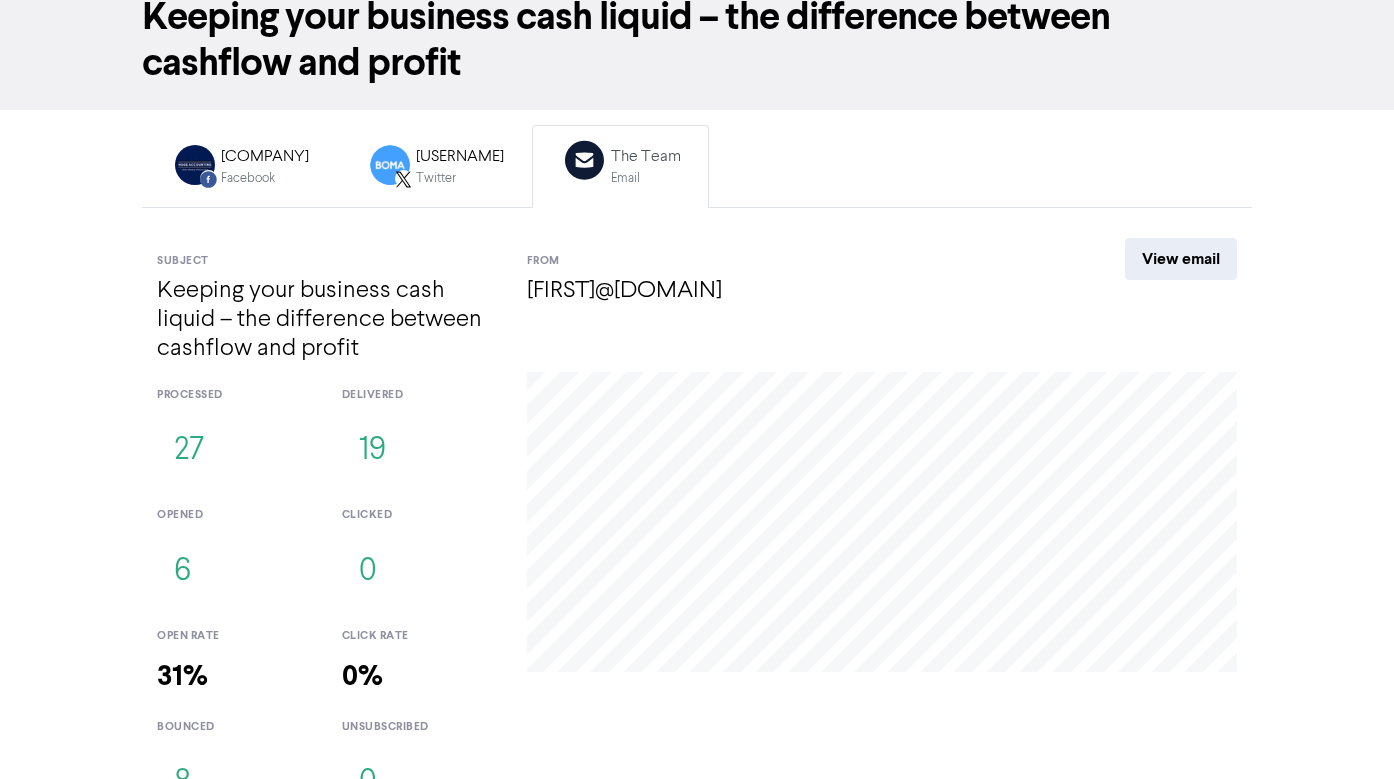 scroll, scrollTop: 148, scrollLeft: 0, axis: vertical 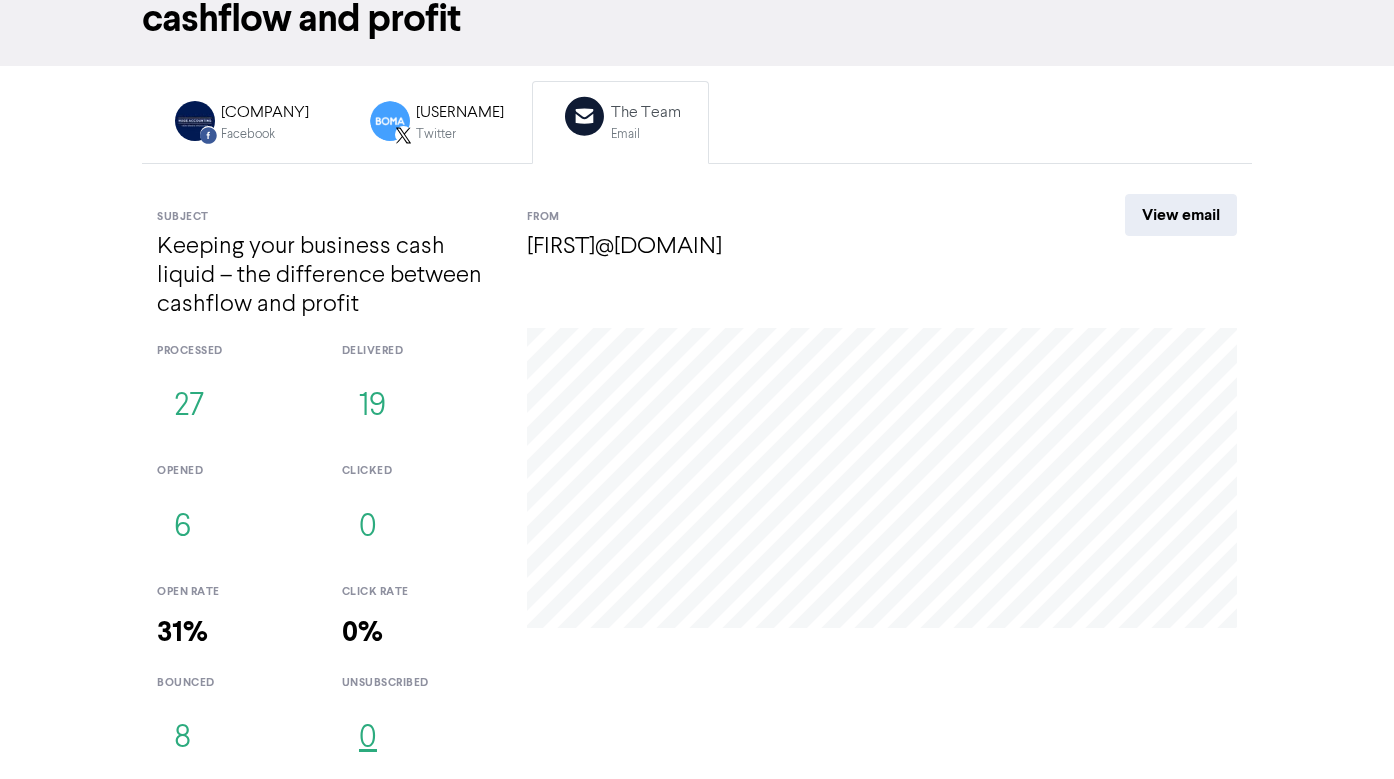 click on "0" at bounding box center [368, 739] 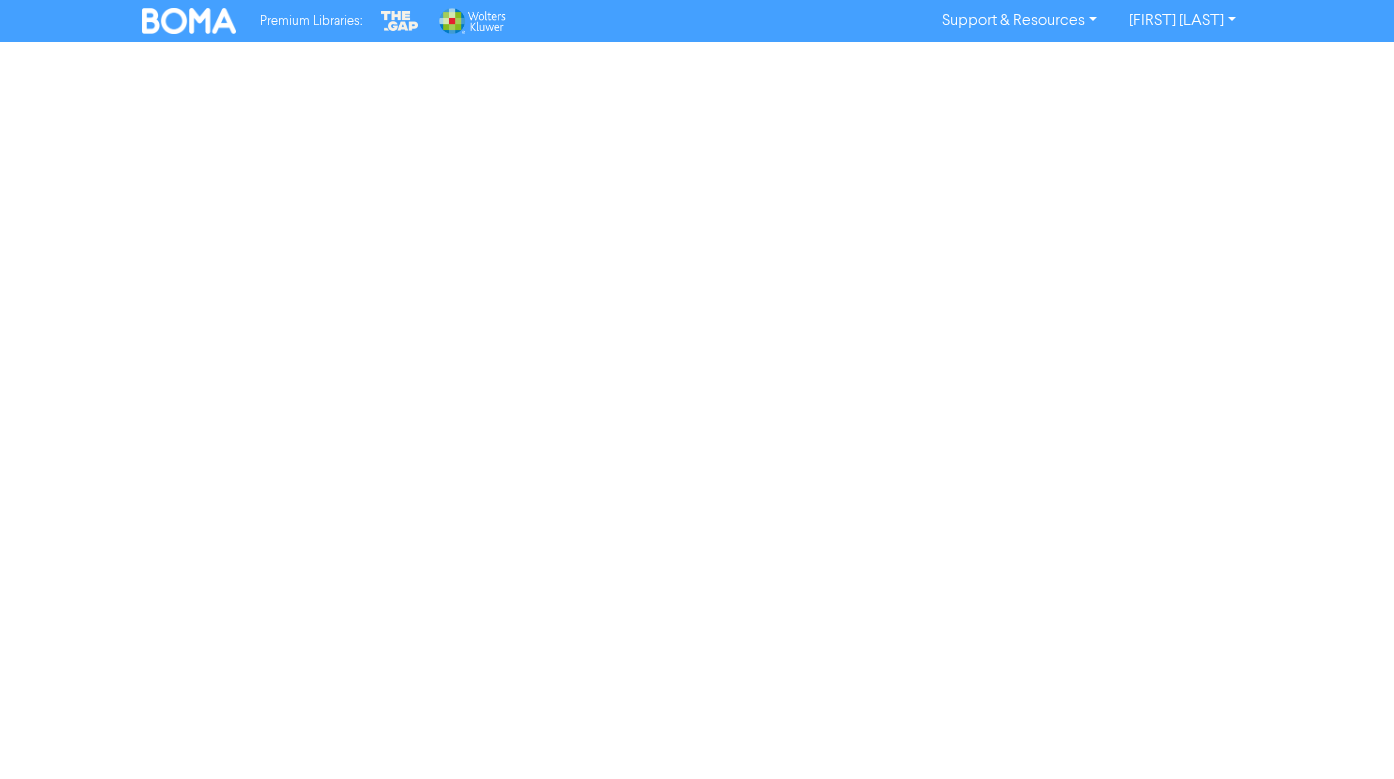 scroll, scrollTop: 0, scrollLeft: 0, axis: both 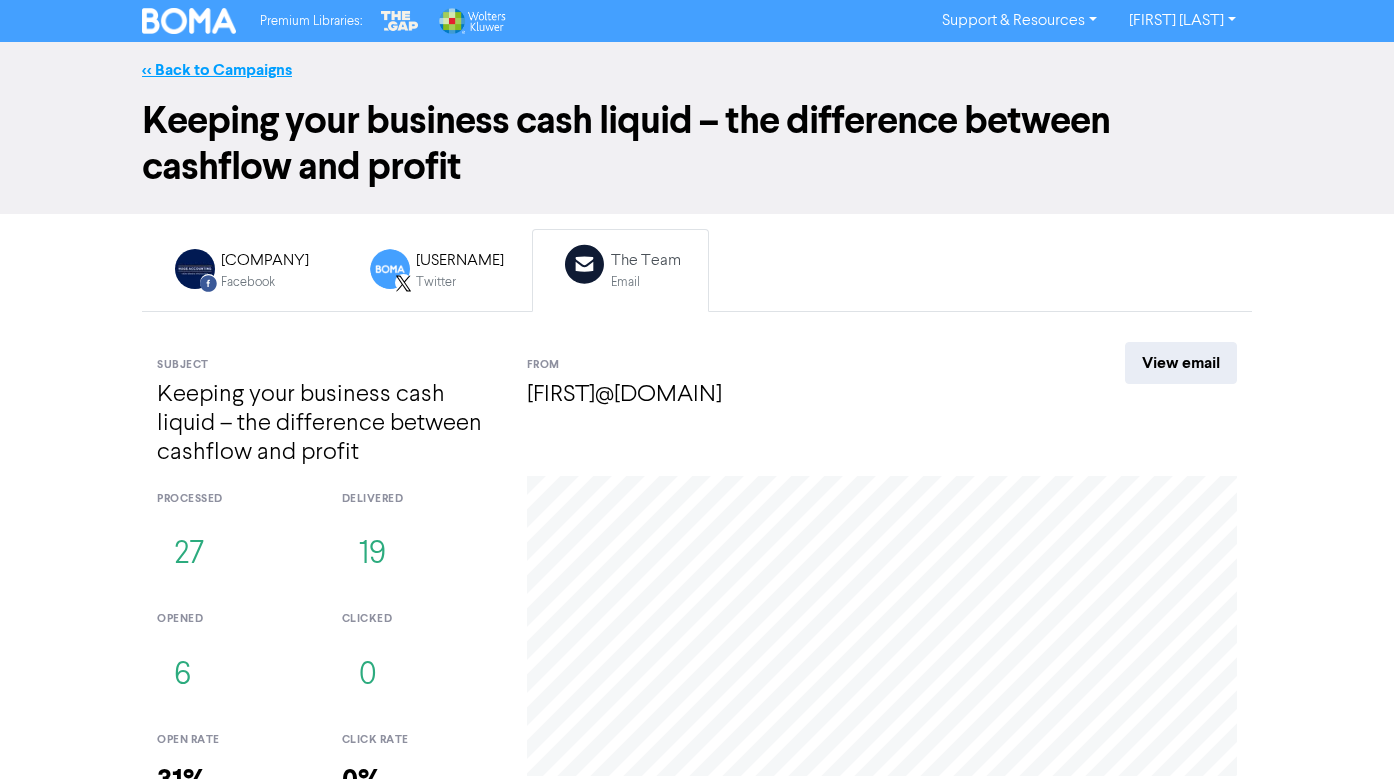 click on "<< Back to Campaigns" at bounding box center [217, 70] 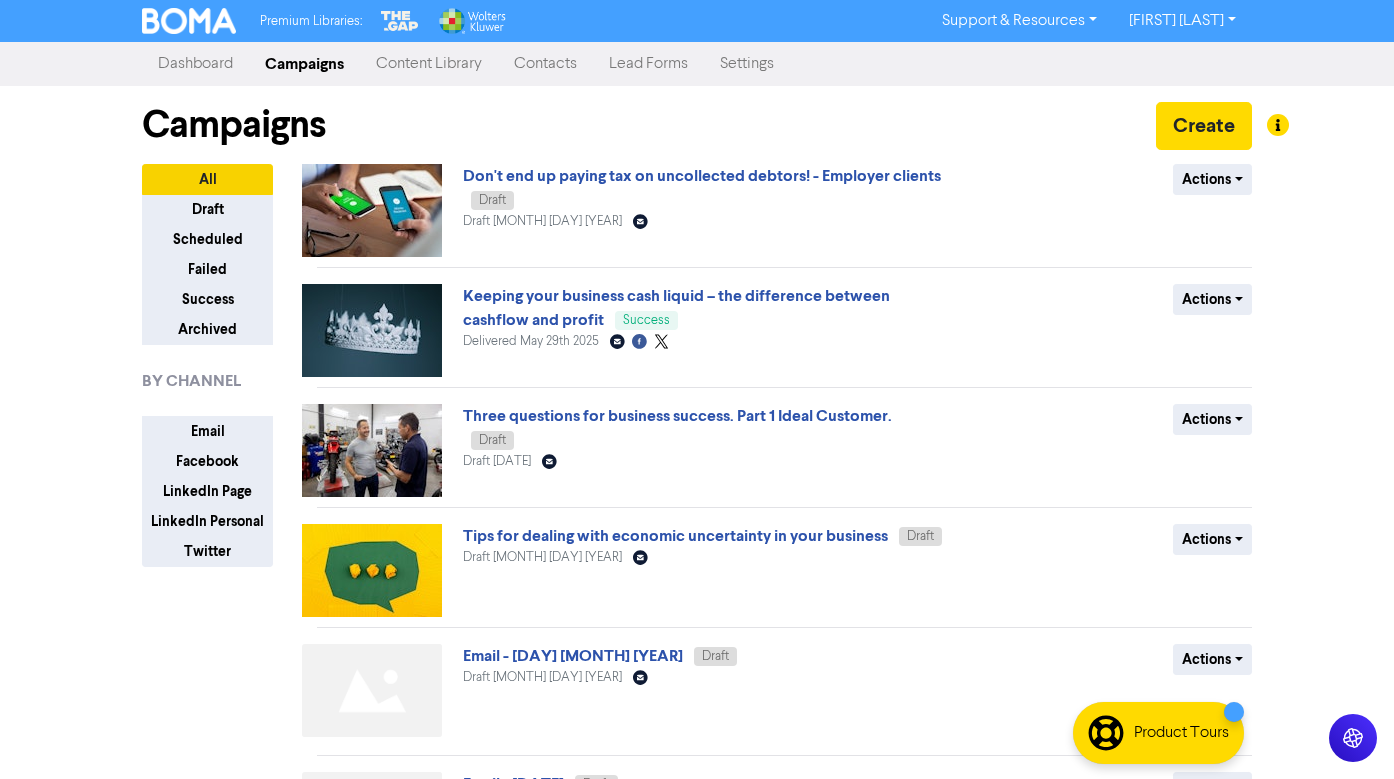click on "Contacts" at bounding box center (545, 64) 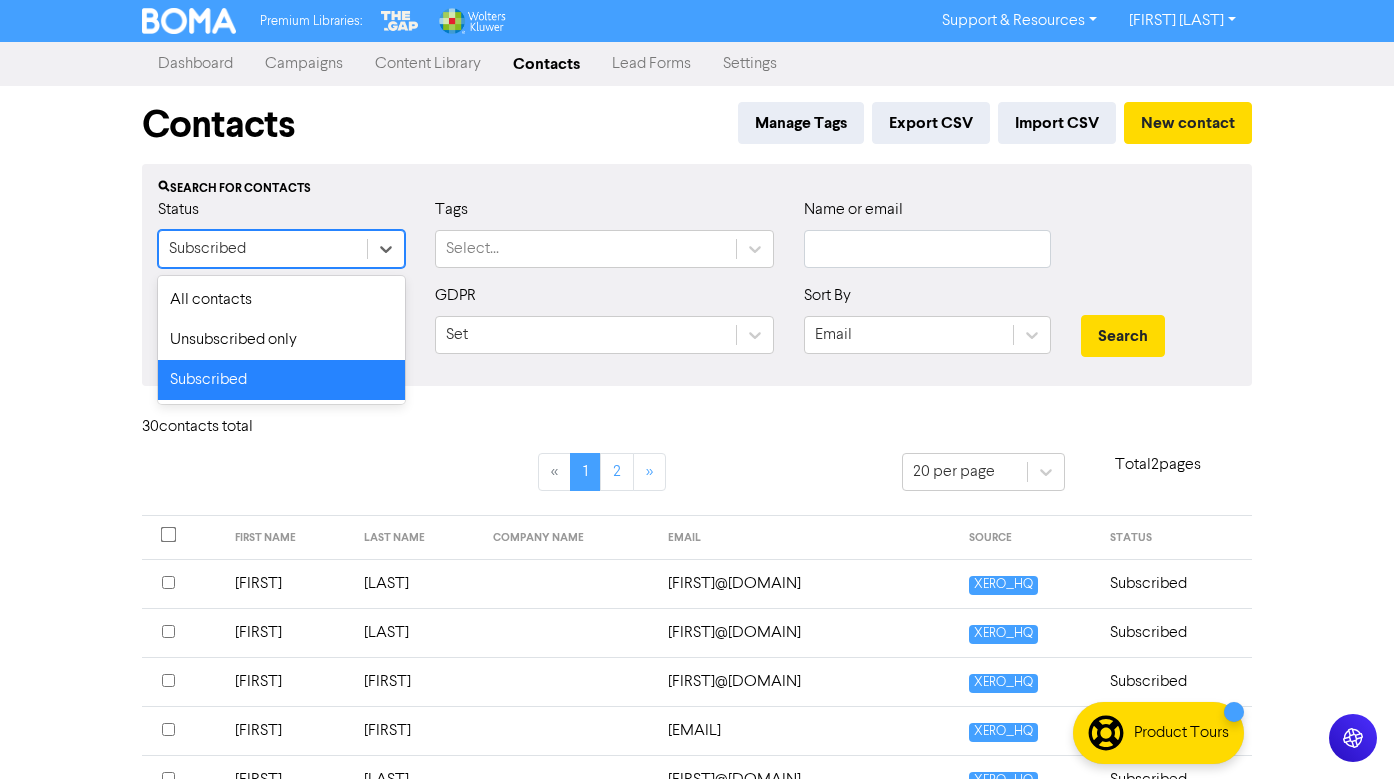 click on "Subscribed" at bounding box center (263, 249) 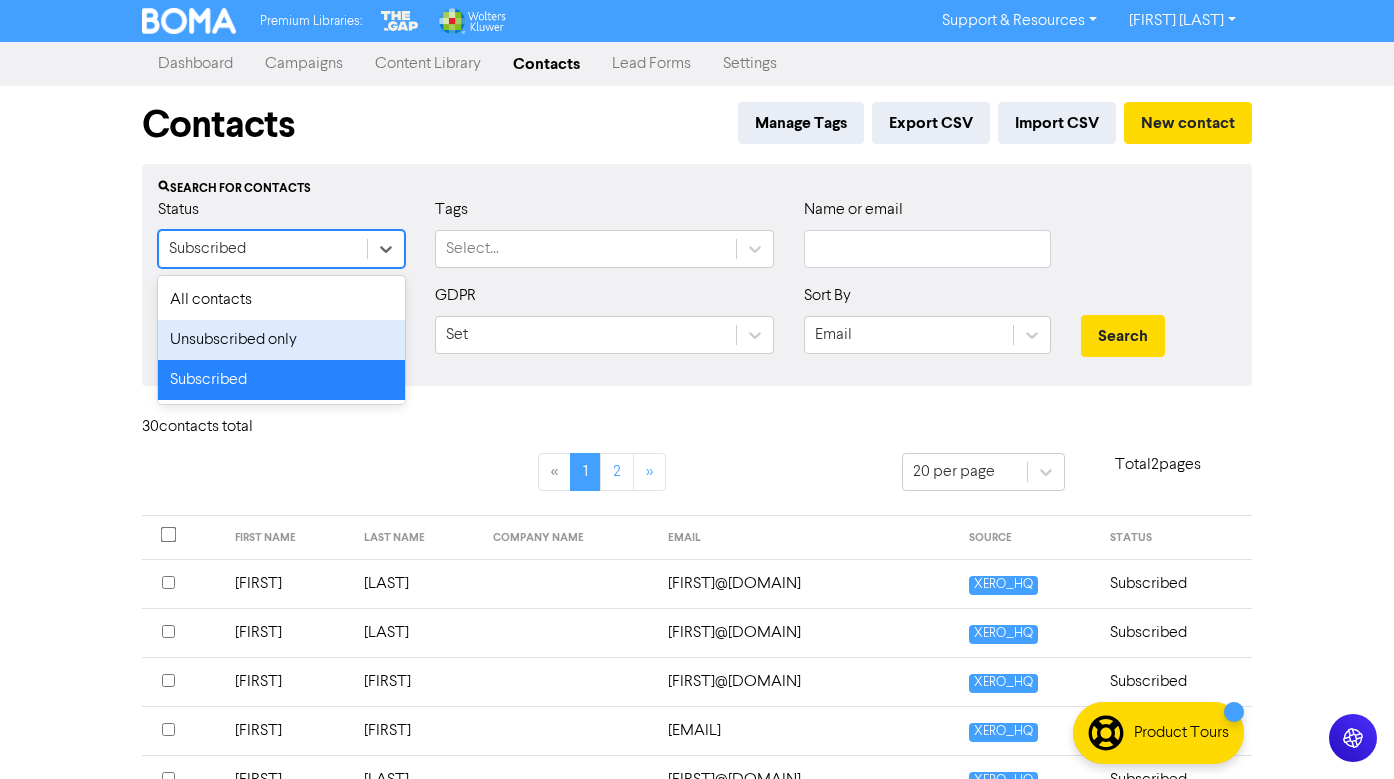 click on "Unsubscribed only" at bounding box center (281, 340) 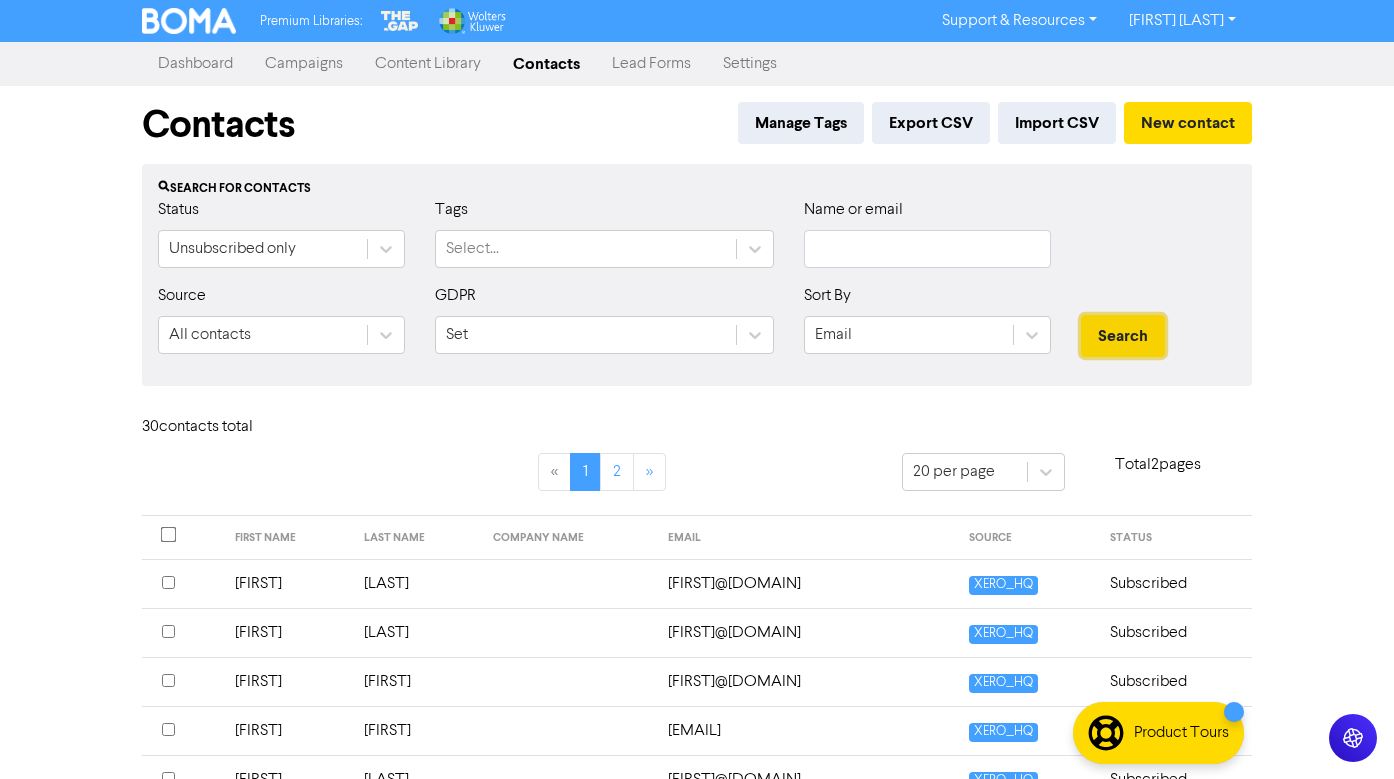 click on "Search" at bounding box center (1123, 336) 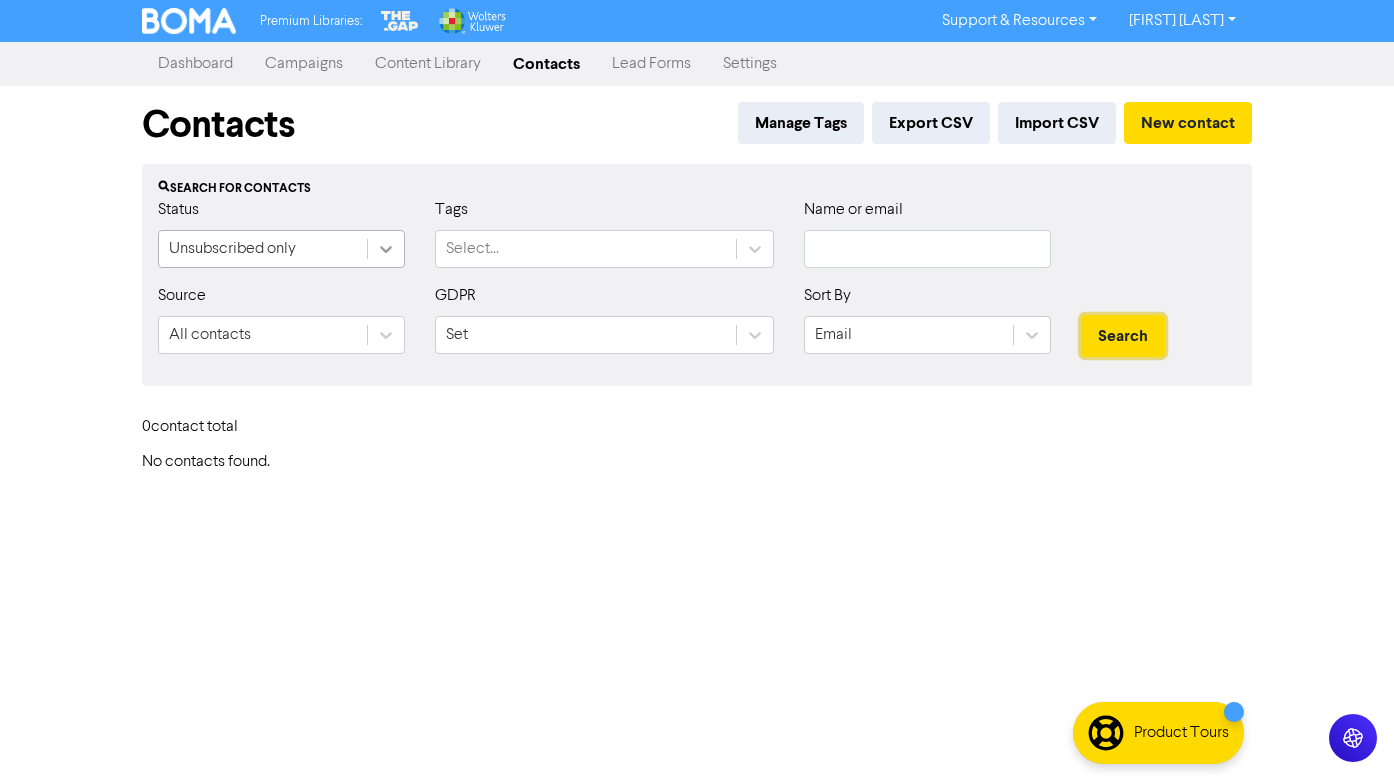 type 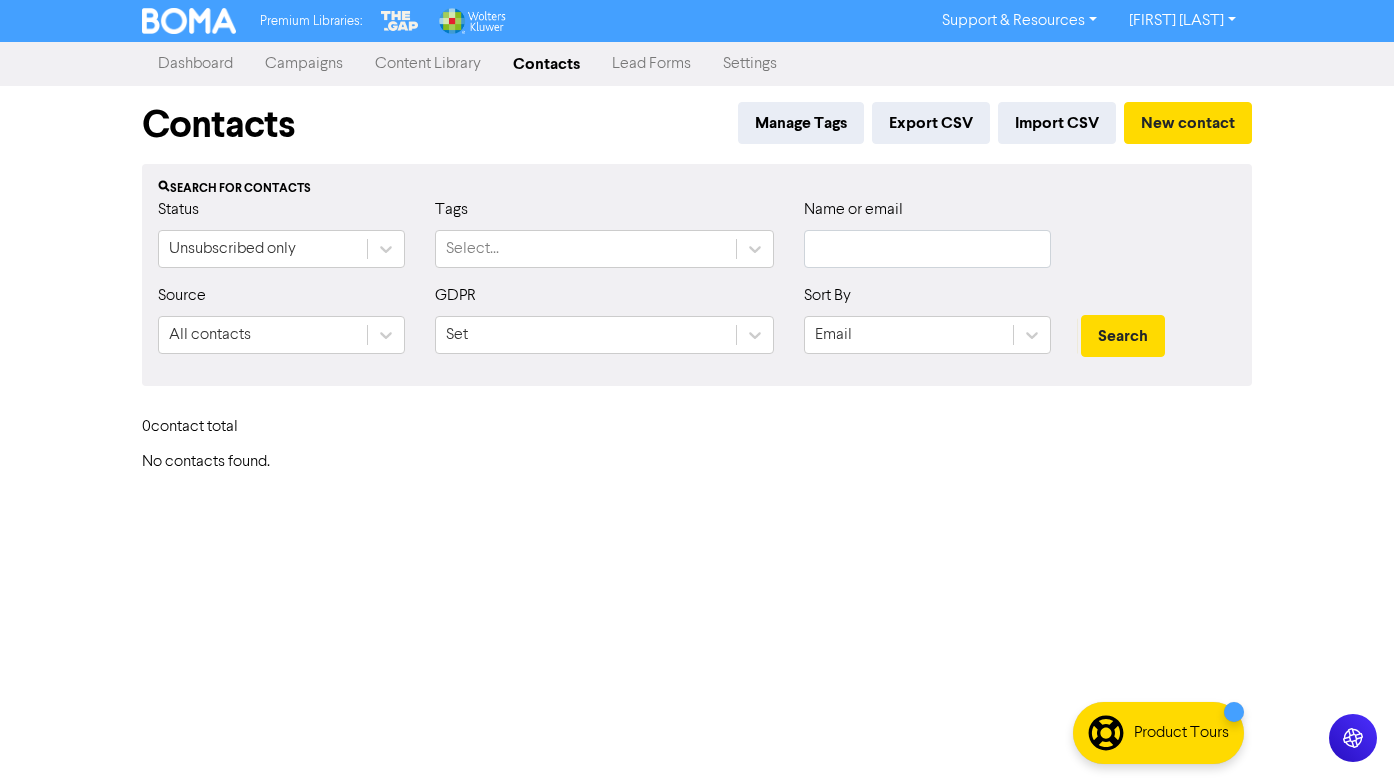 click on "Content Library" at bounding box center [428, 64] 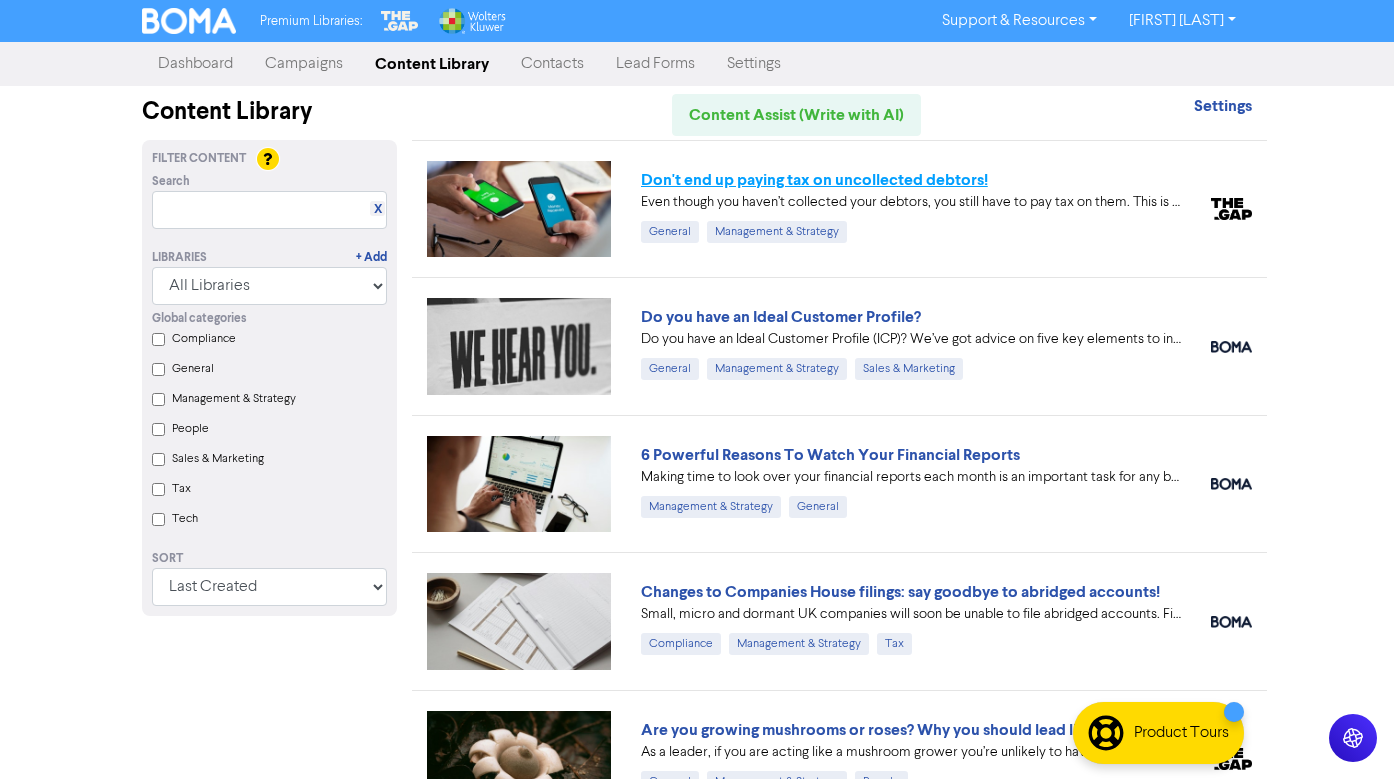 click on "Don't end up paying tax on uncollected debtors!" at bounding box center (814, 180) 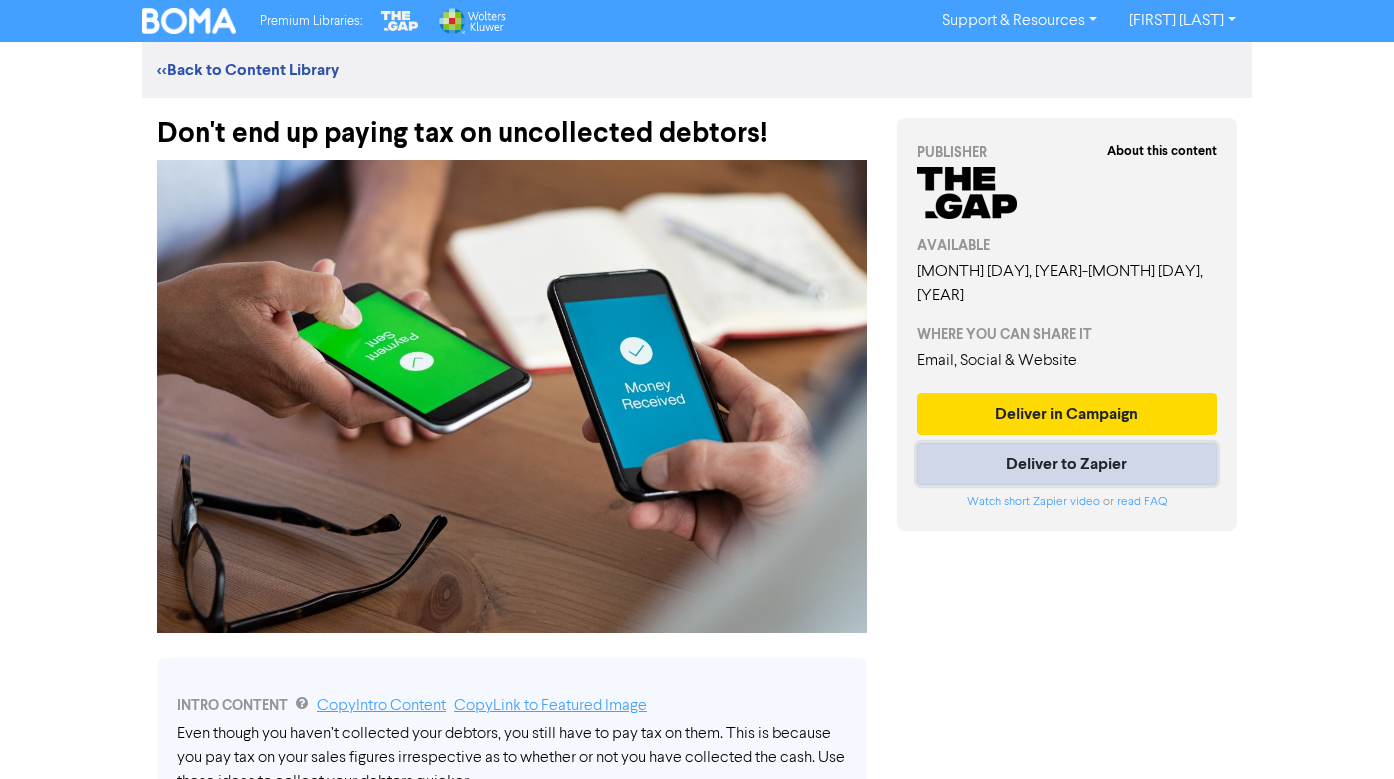 click on "Deliver to Zapier" at bounding box center [1067, 464] 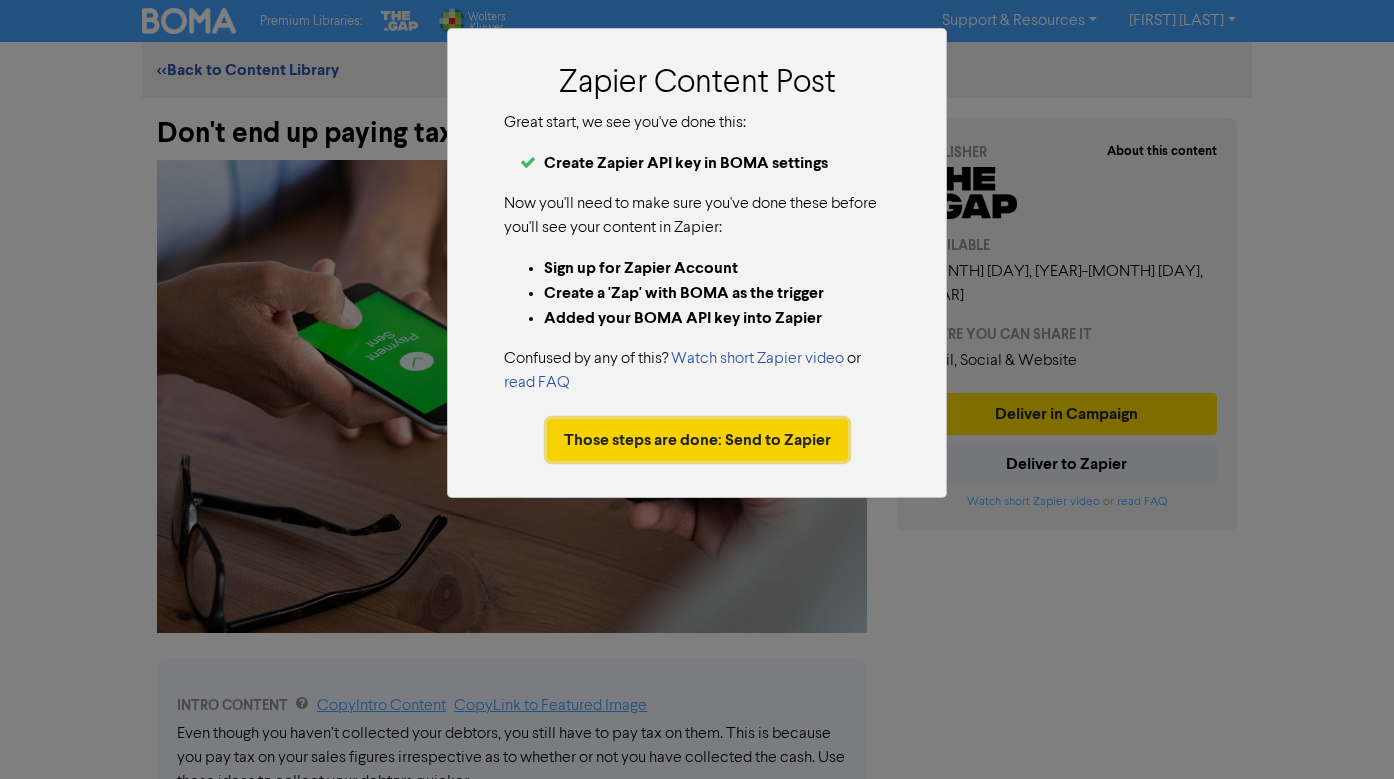 click on "Those steps are done: Send to Zapier" at bounding box center (697, 440) 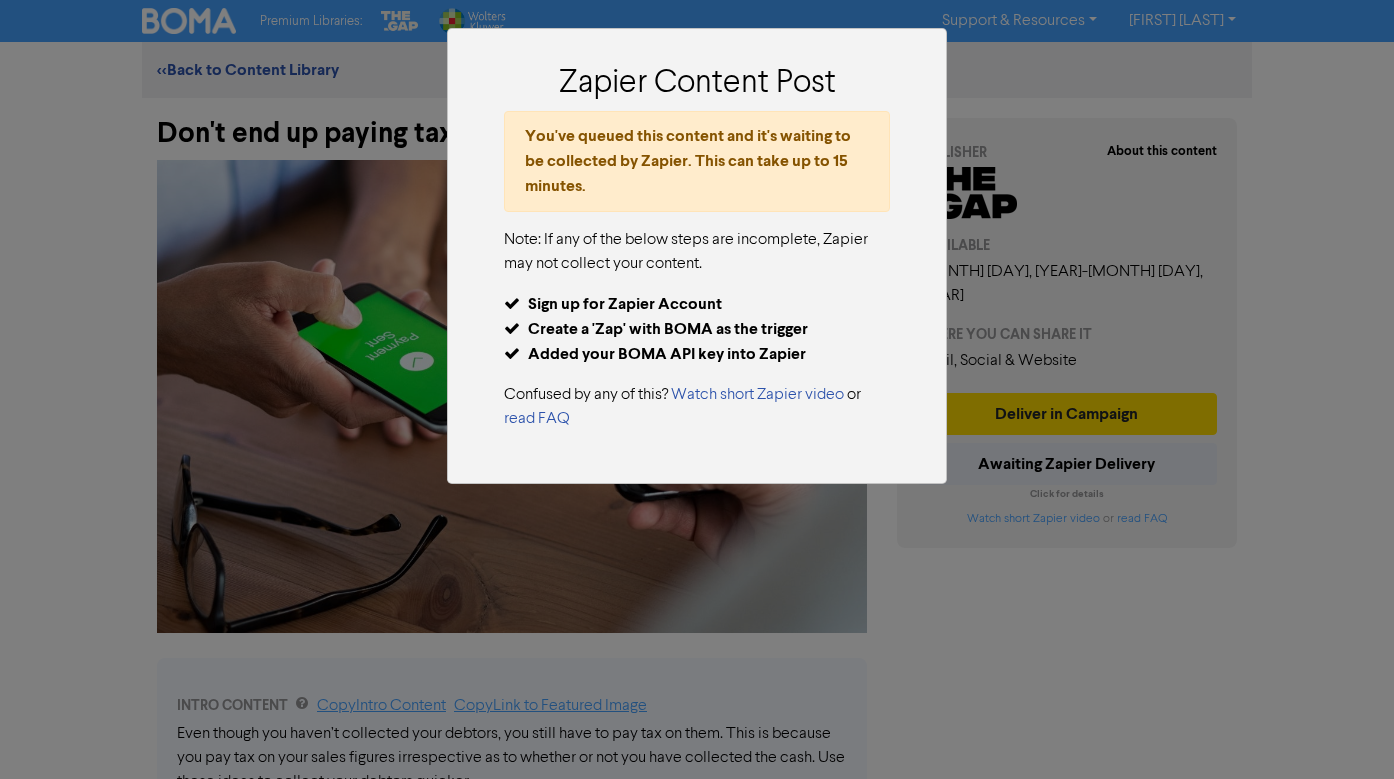 click on "Zapier Content Post You've queued this content and it's waiting to be collected by Zapier. This can take up to 15 minutes. Note: If any of the below steps are incomplete, Zapier may not collect your content. Sign up for Zapier Account Create a 'Zap' with BOMA as the trigger Added your BOMA API key into Zapier Confused by any of this?   Watch short Zapier video   or   read FAQ" at bounding box center (697, 389) 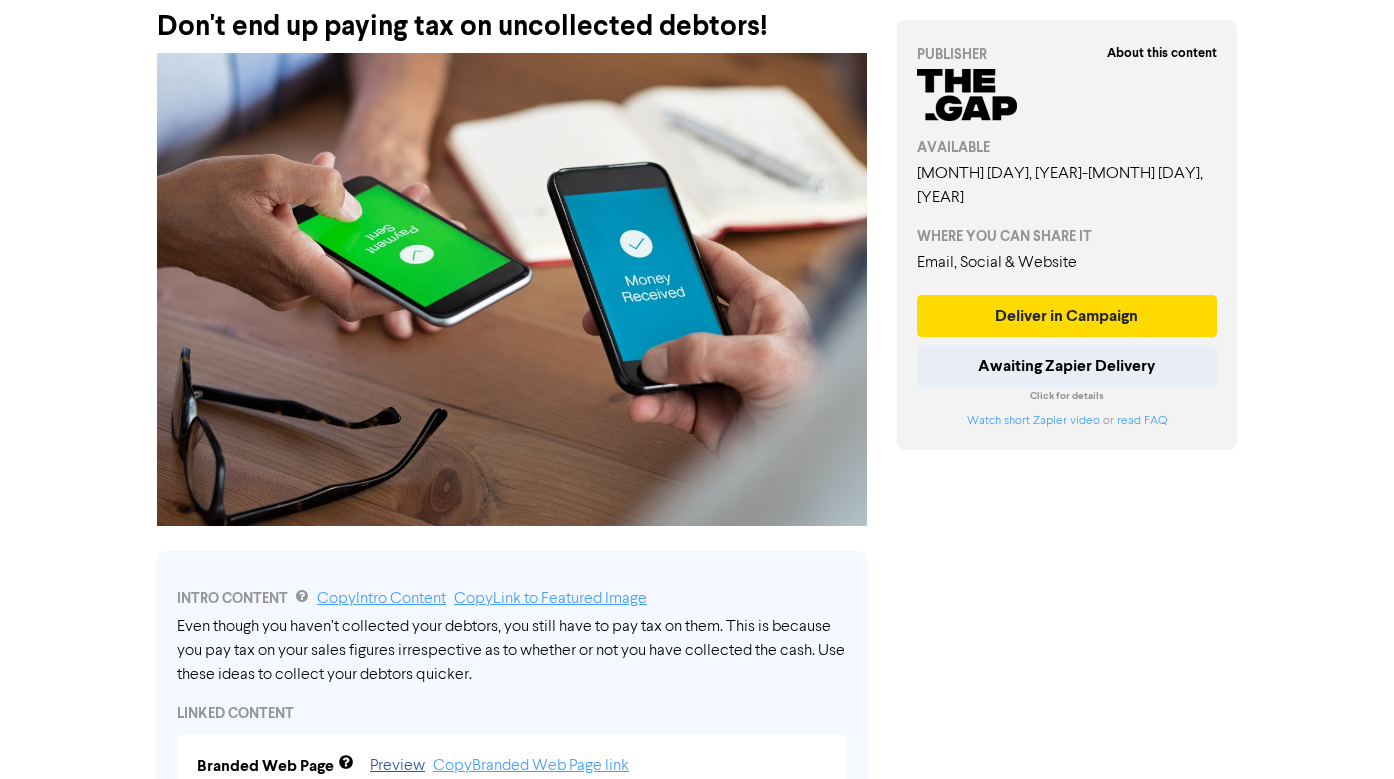 scroll, scrollTop: 0, scrollLeft: 0, axis: both 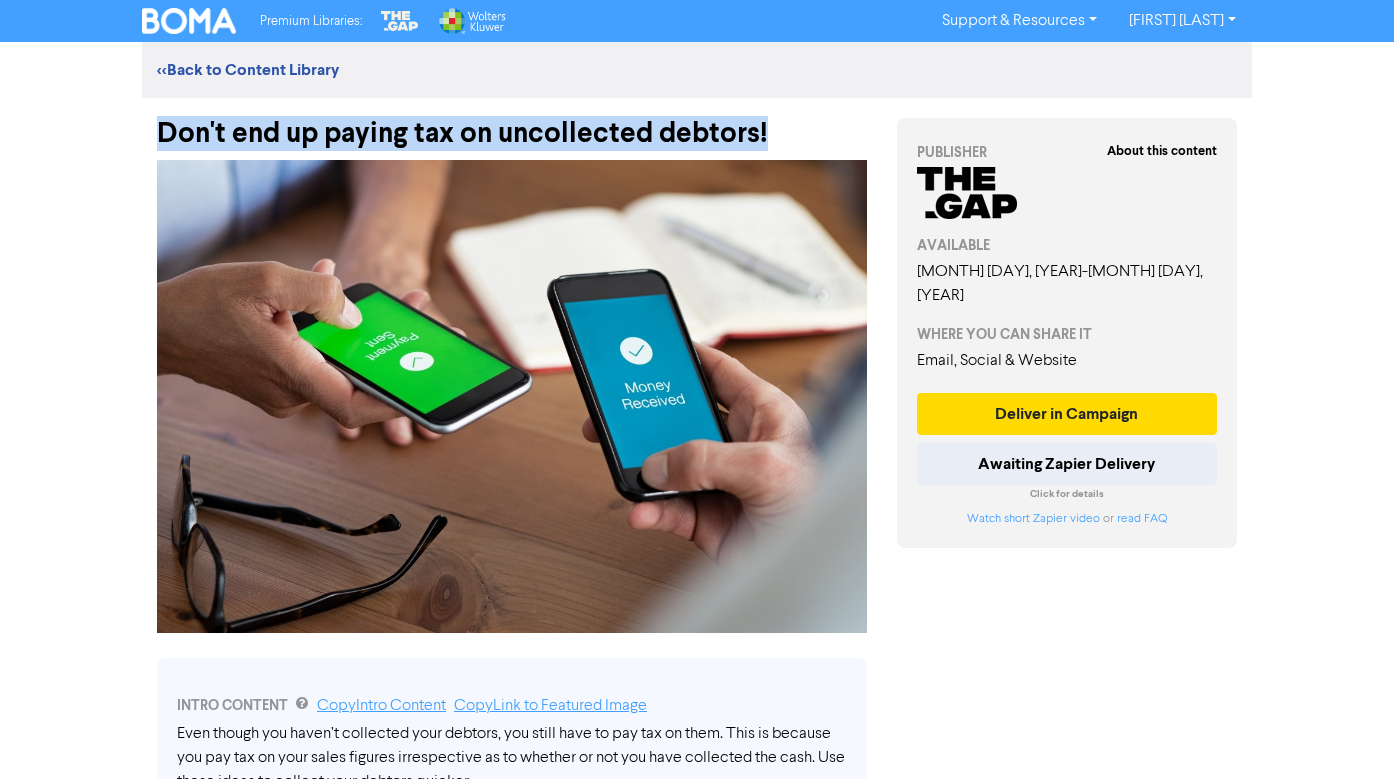 drag, startPoint x: 152, startPoint y: 126, endPoint x: 779, endPoint y: 132, distance: 627.0287 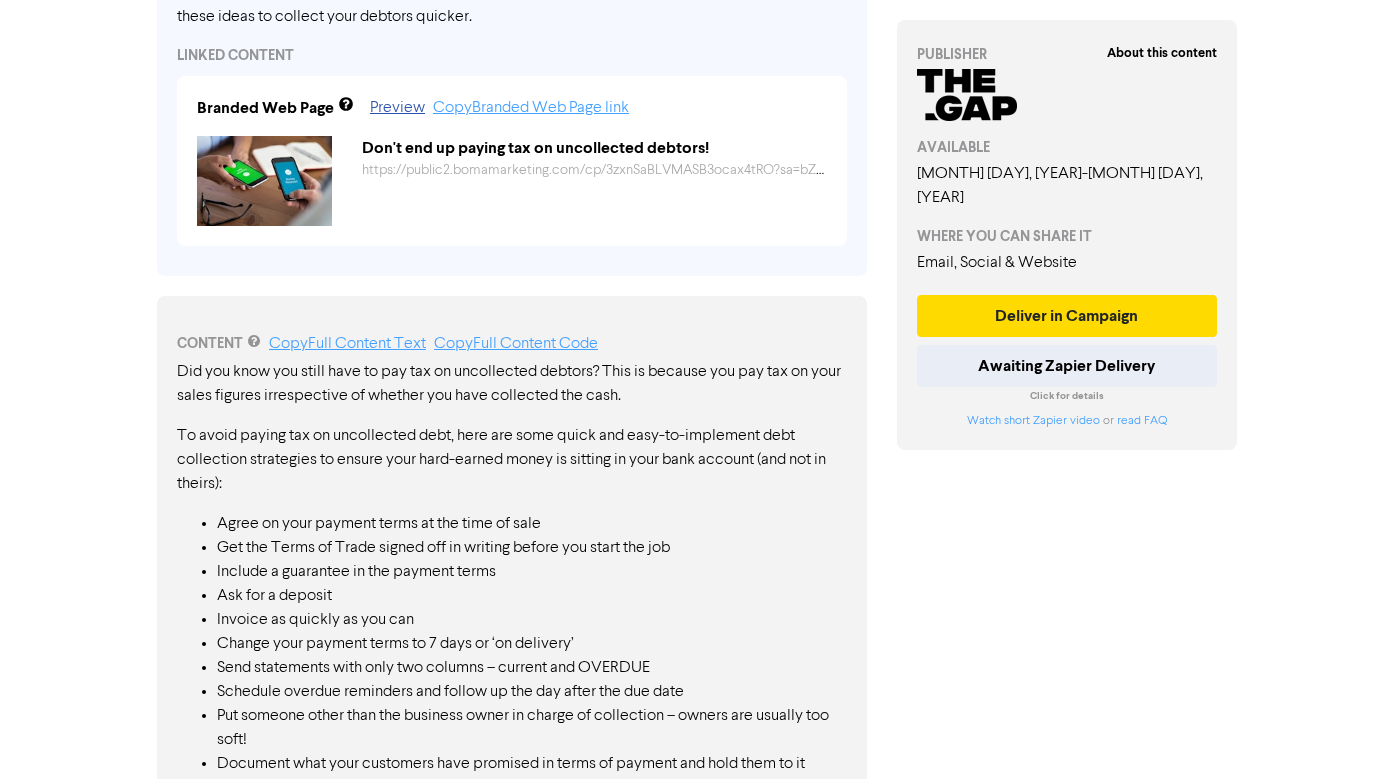 scroll, scrollTop: 769, scrollLeft: 0, axis: vertical 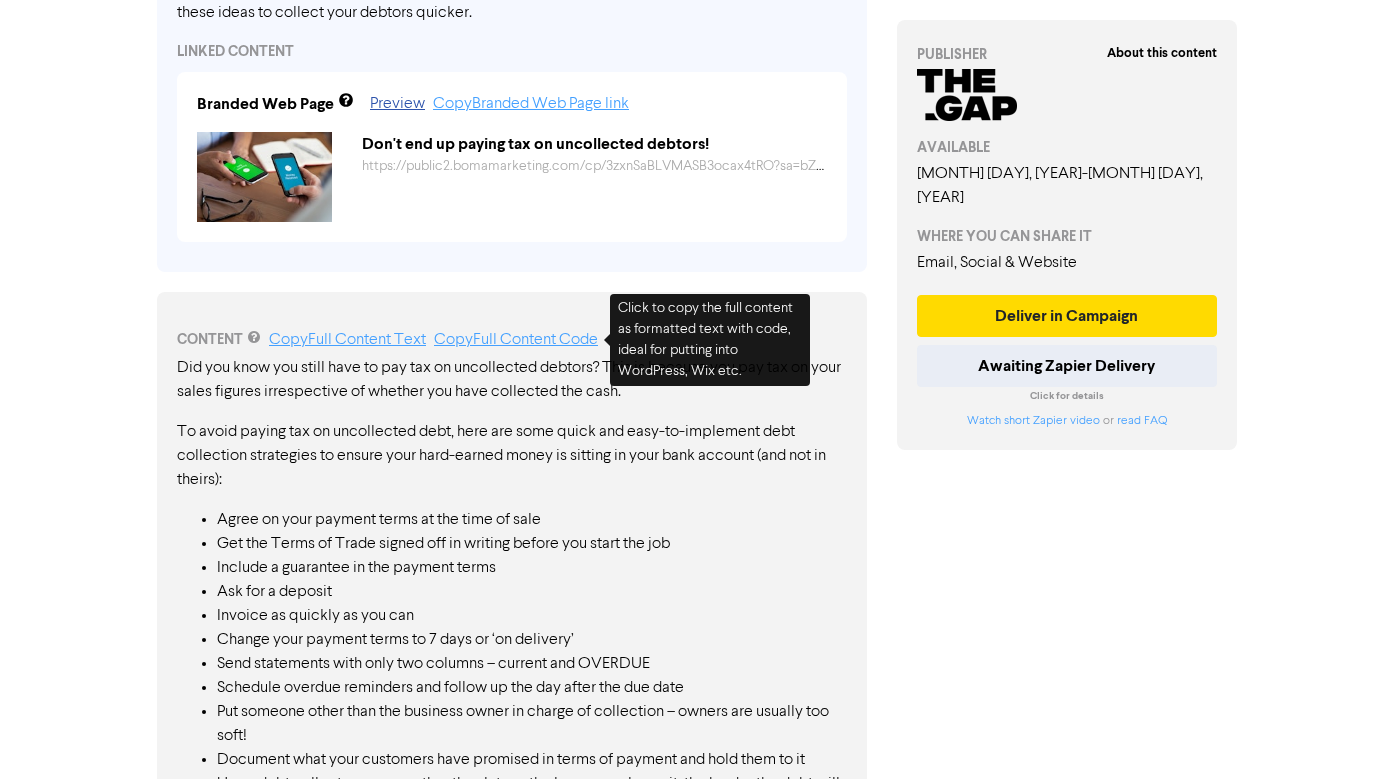 click on "Copy  Full Content Code" at bounding box center [516, 340] 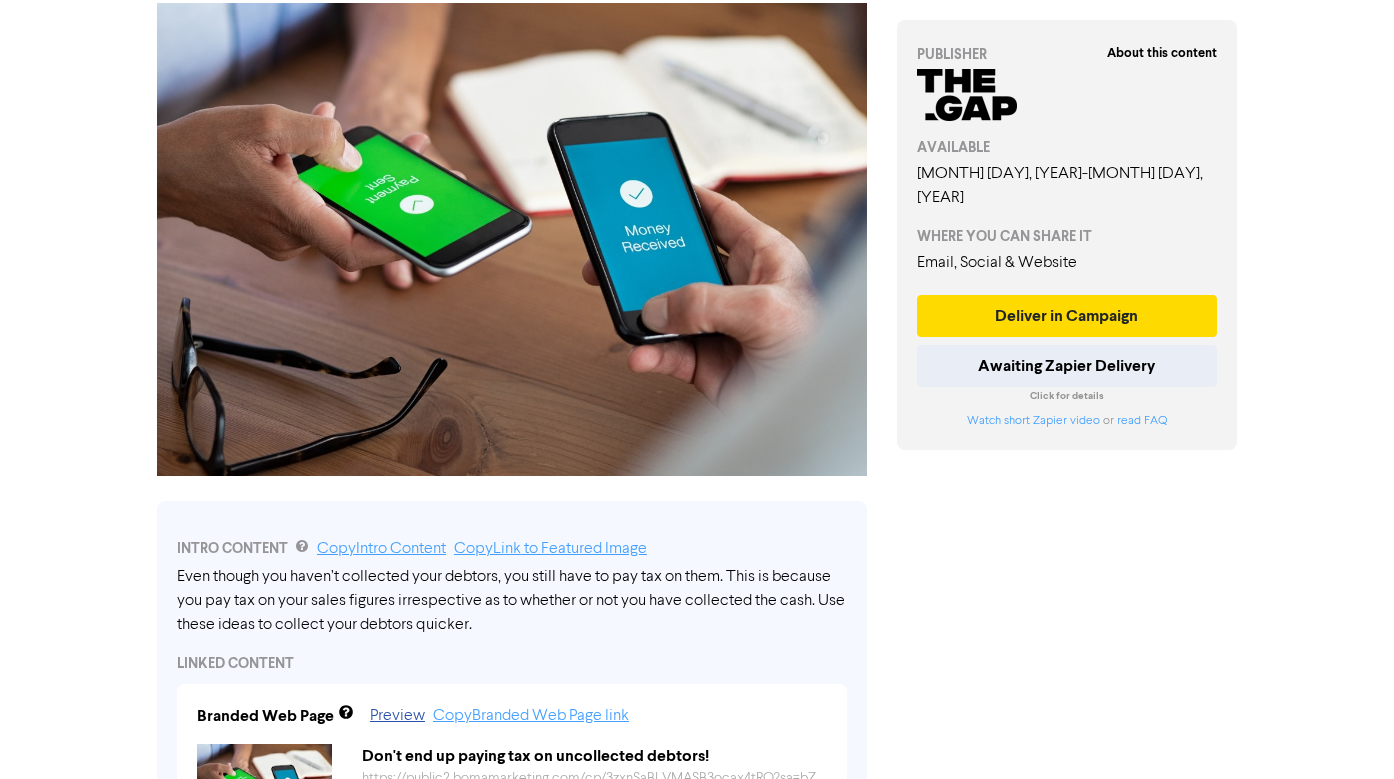 scroll, scrollTop: 0, scrollLeft: 0, axis: both 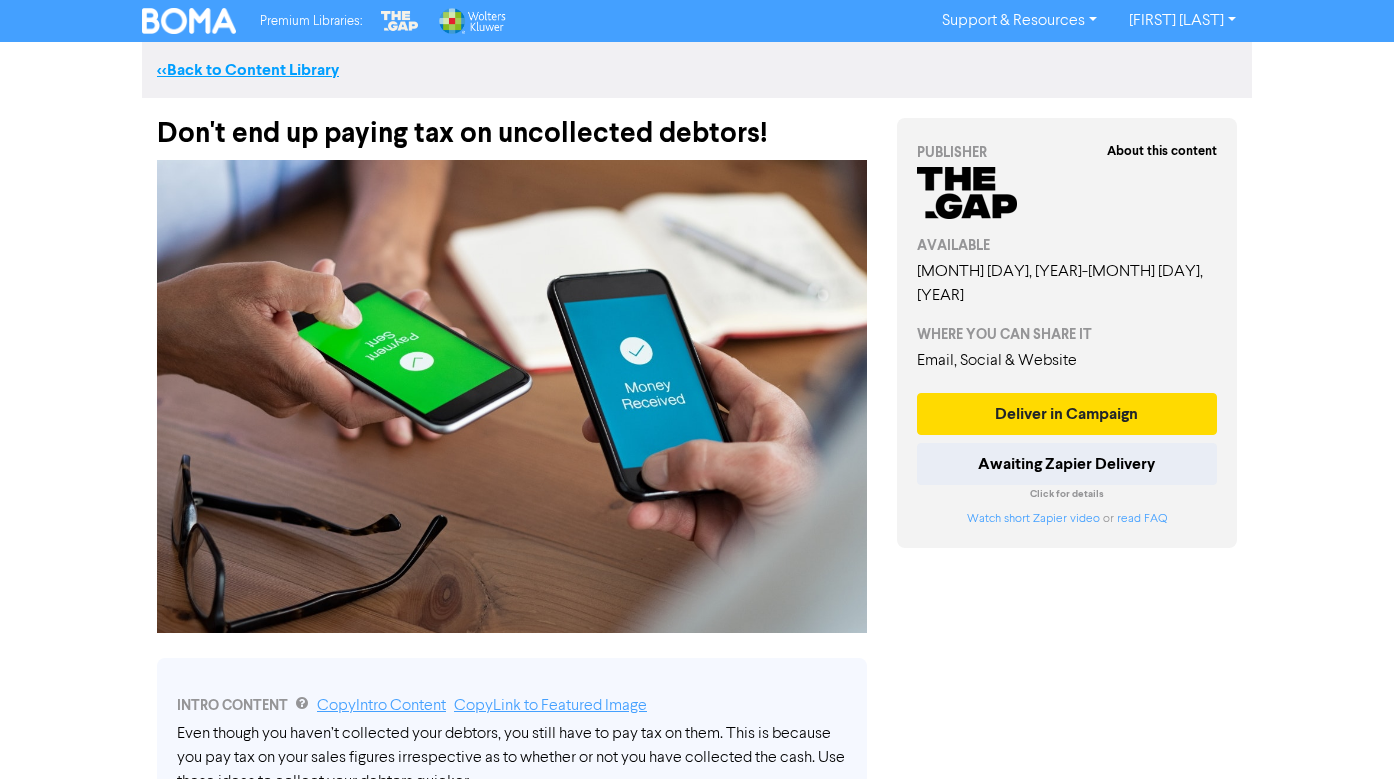 click on "<<  Back to Content Library" at bounding box center (248, 70) 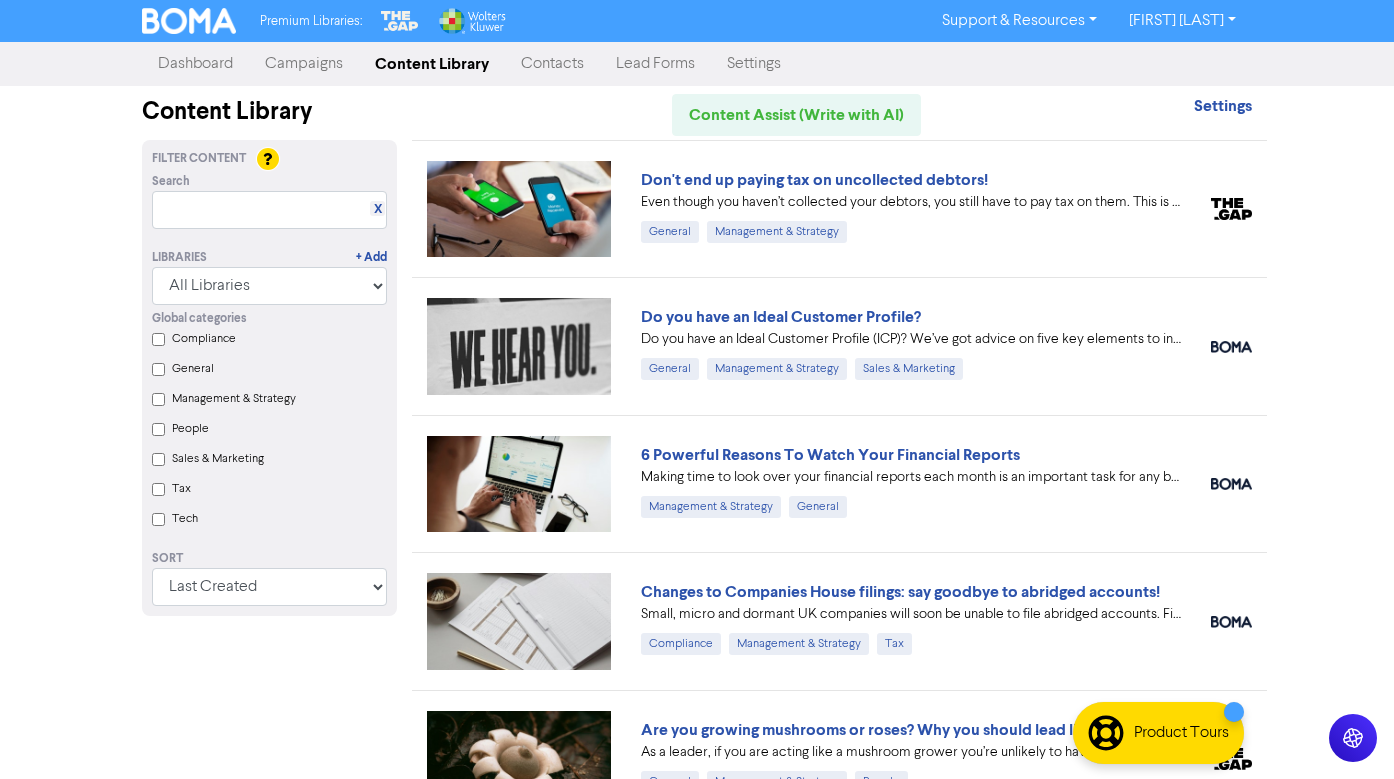 click on "Dashboard" at bounding box center (195, 64) 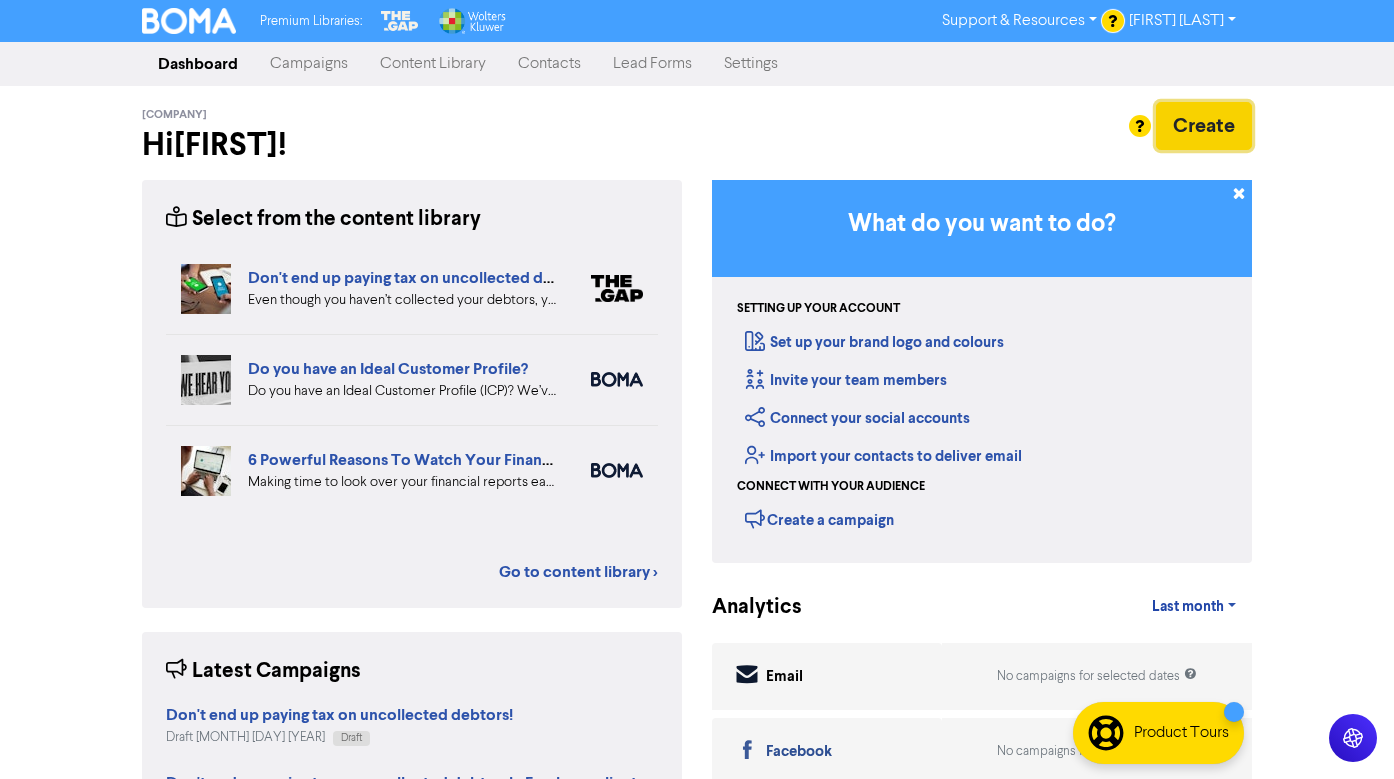 click on "Create" at bounding box center (1204, 126) 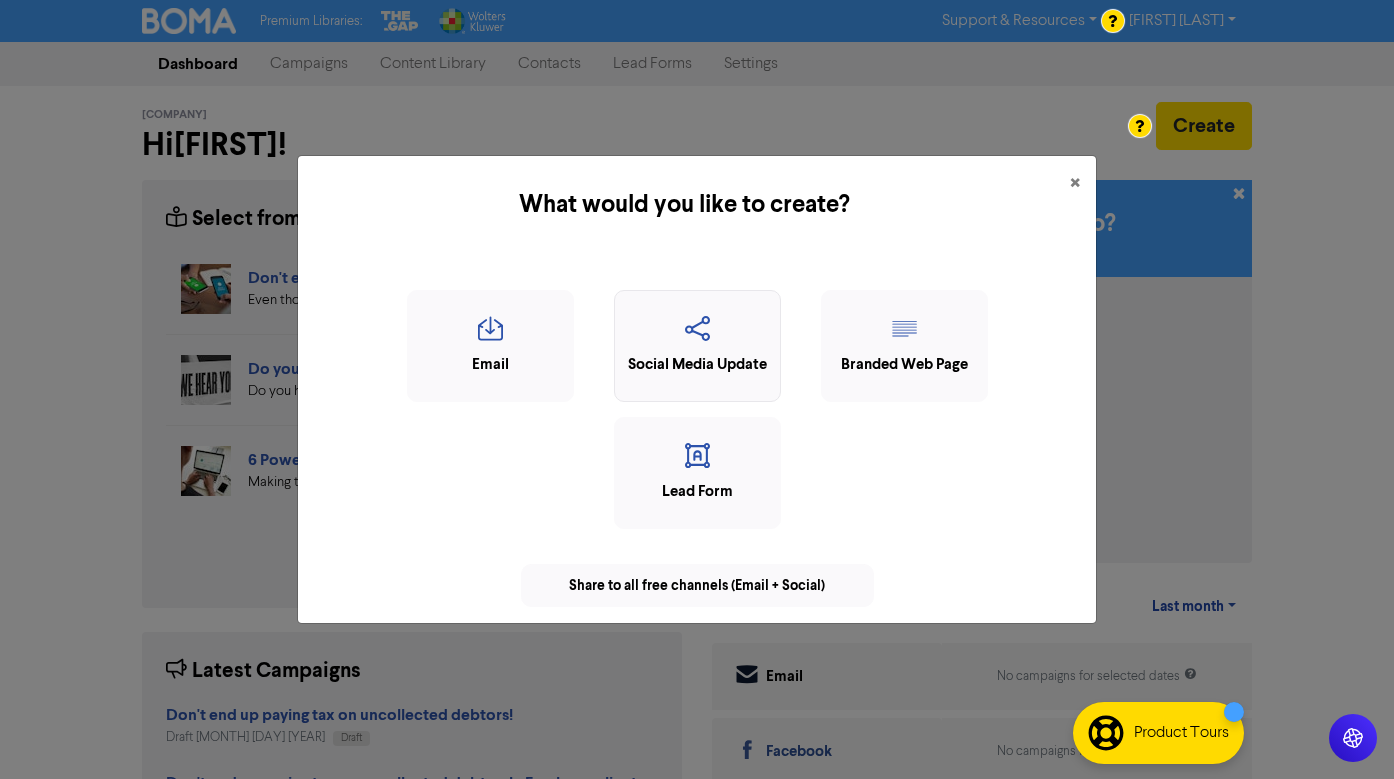 click at bounding box center [697, 335] 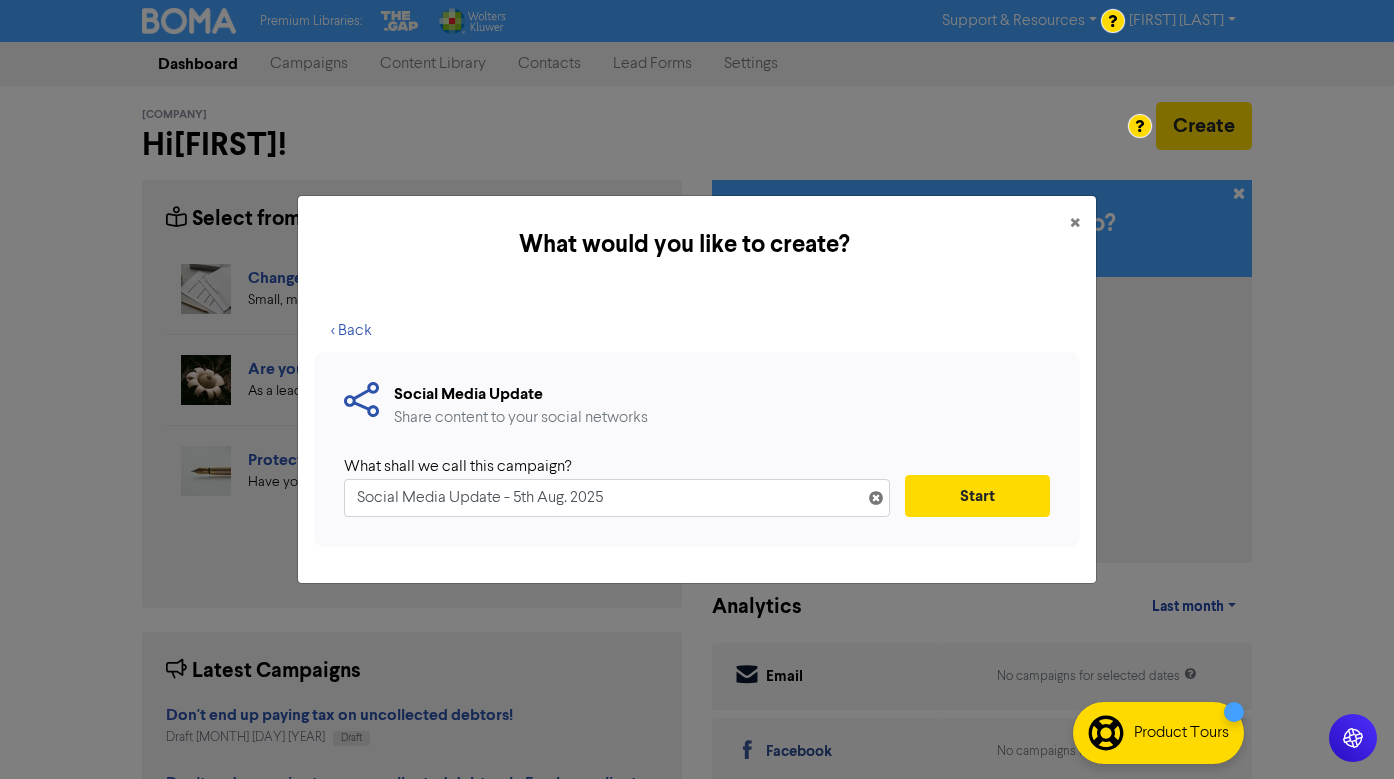 drag, startPoint x: 502, startPoint y: 495, endPoint x: 300, endPoint y: 495, distance: 202 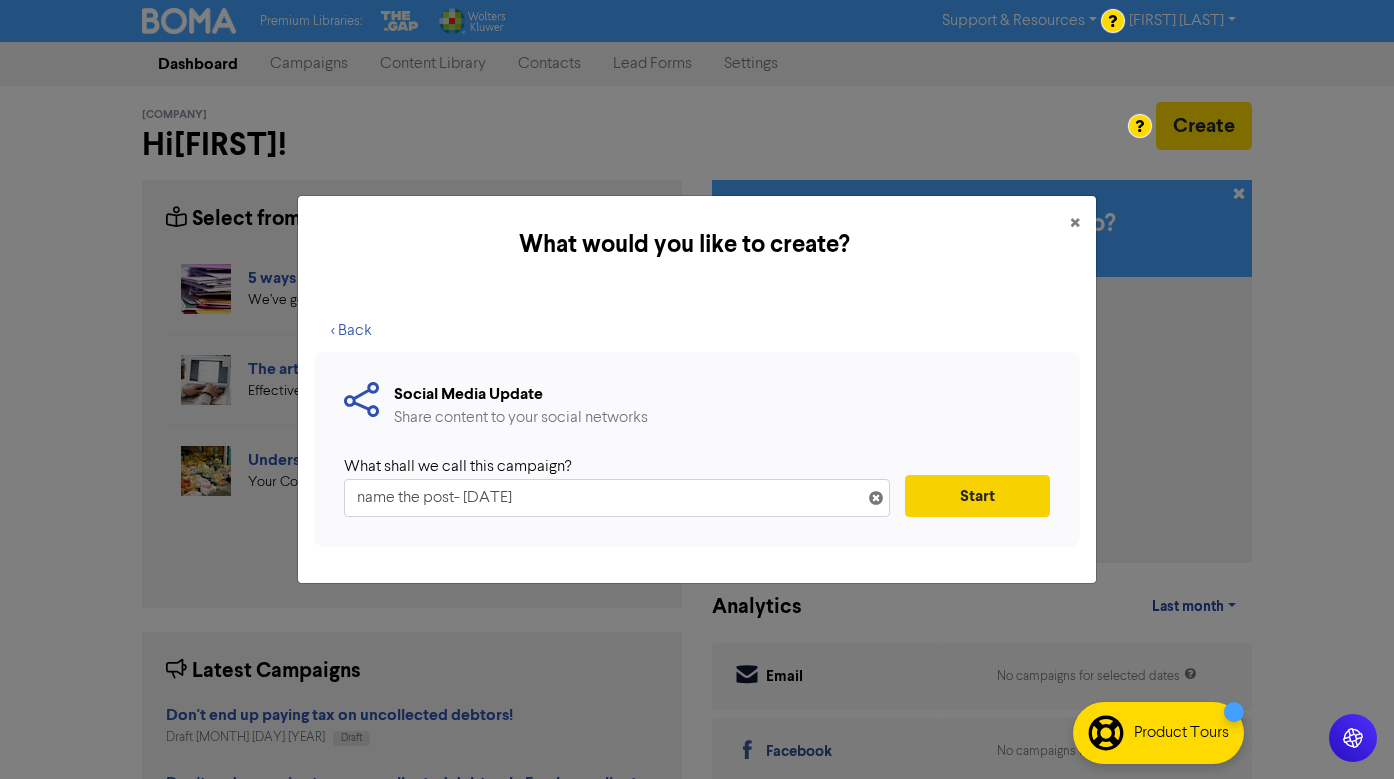 type on "name the post- 5th Aug. 2025" 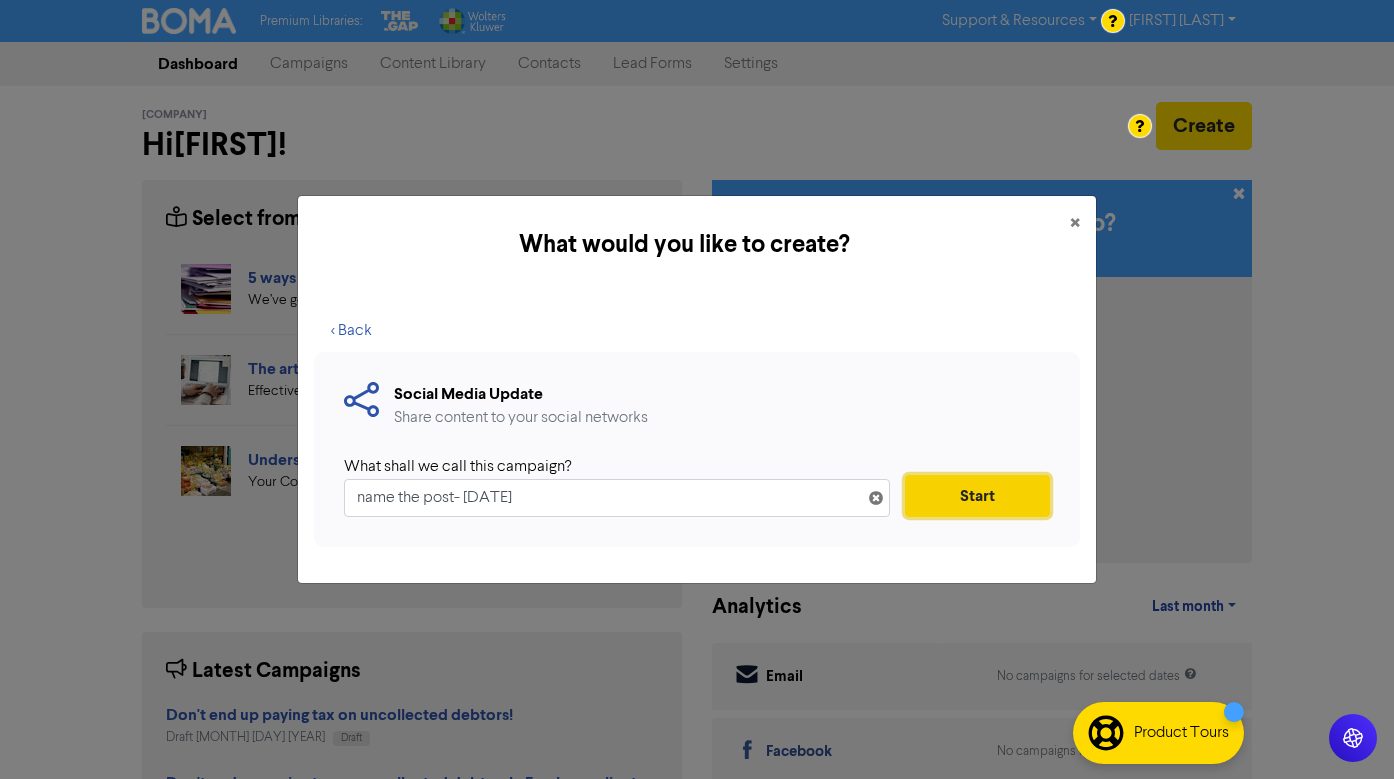 click on "Start" at bounding box center (977, 496) 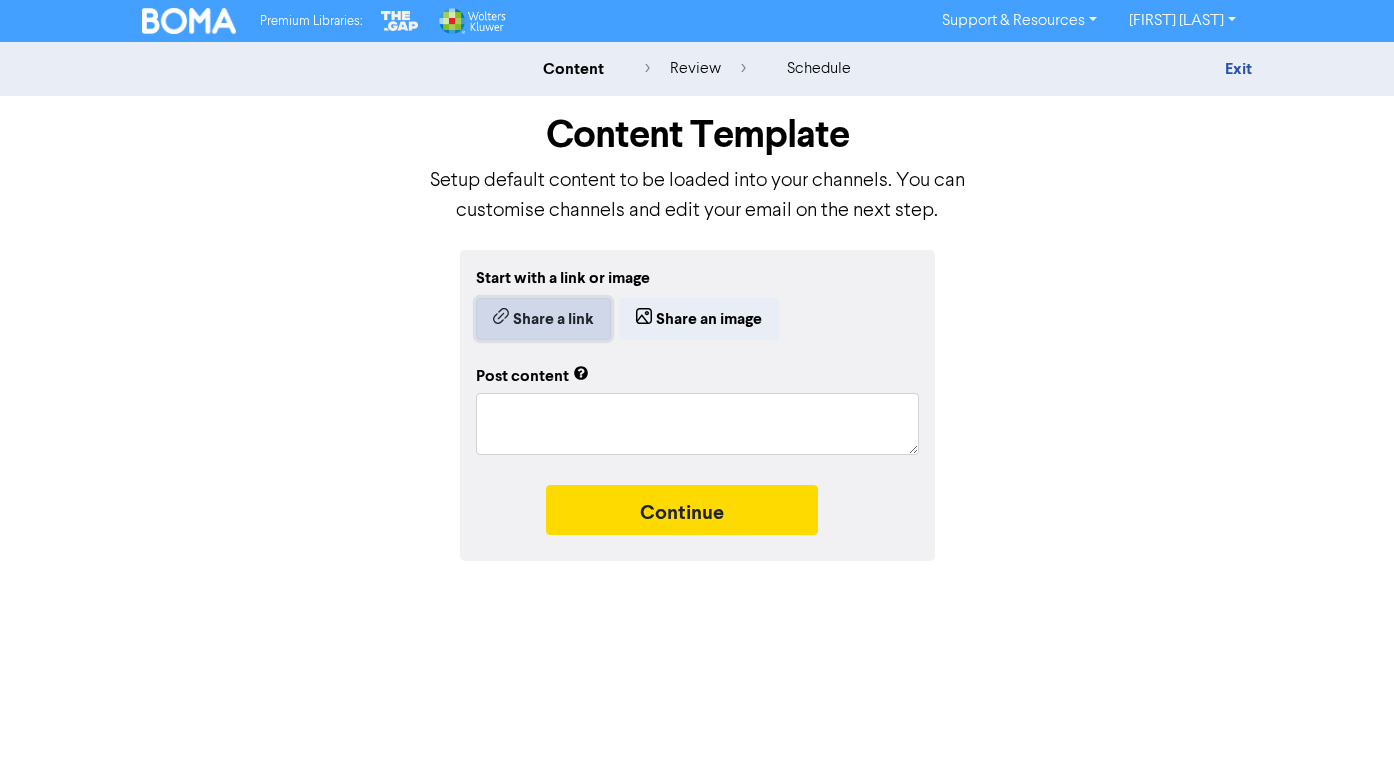 click on "Share a link" at bounding box center (543, 319) 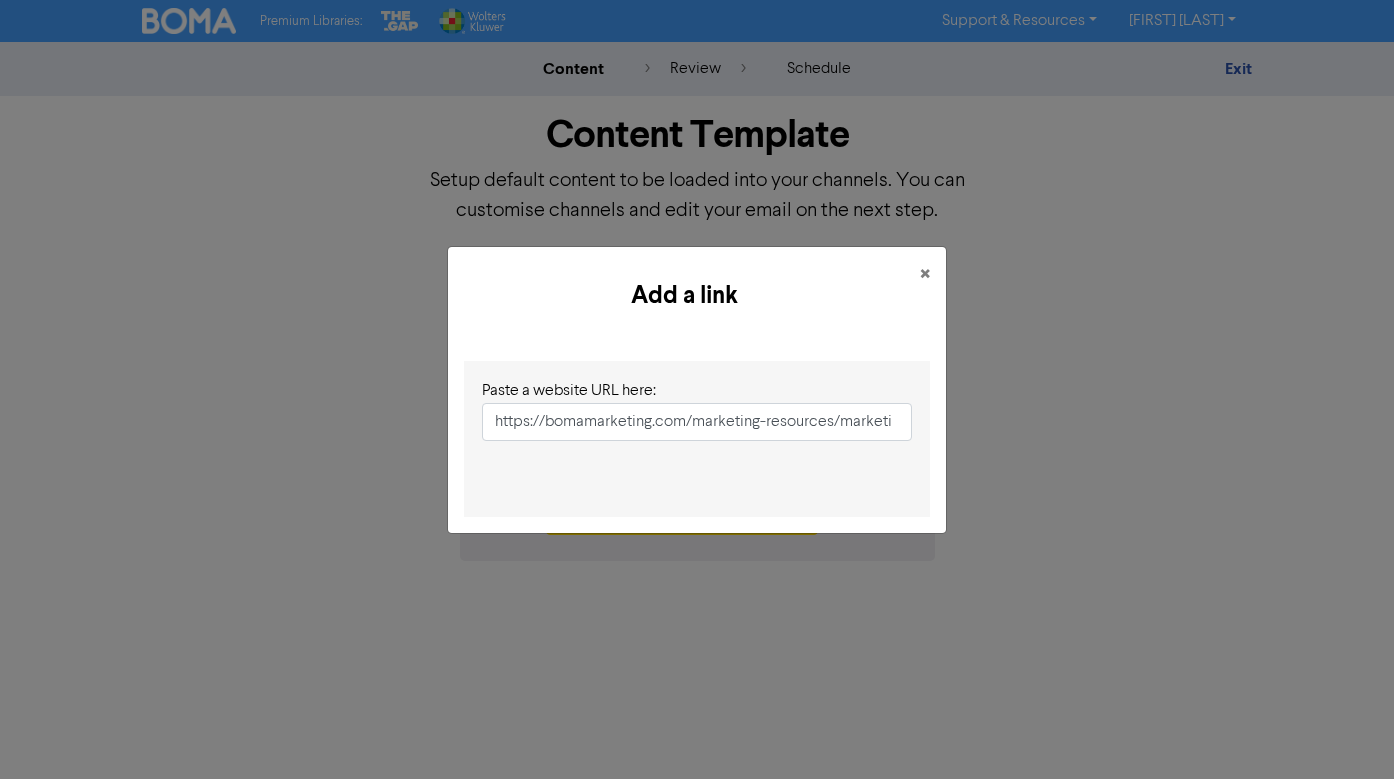 scroll, scrollTop: 0, scrollLeft: 368, axis: horizontal 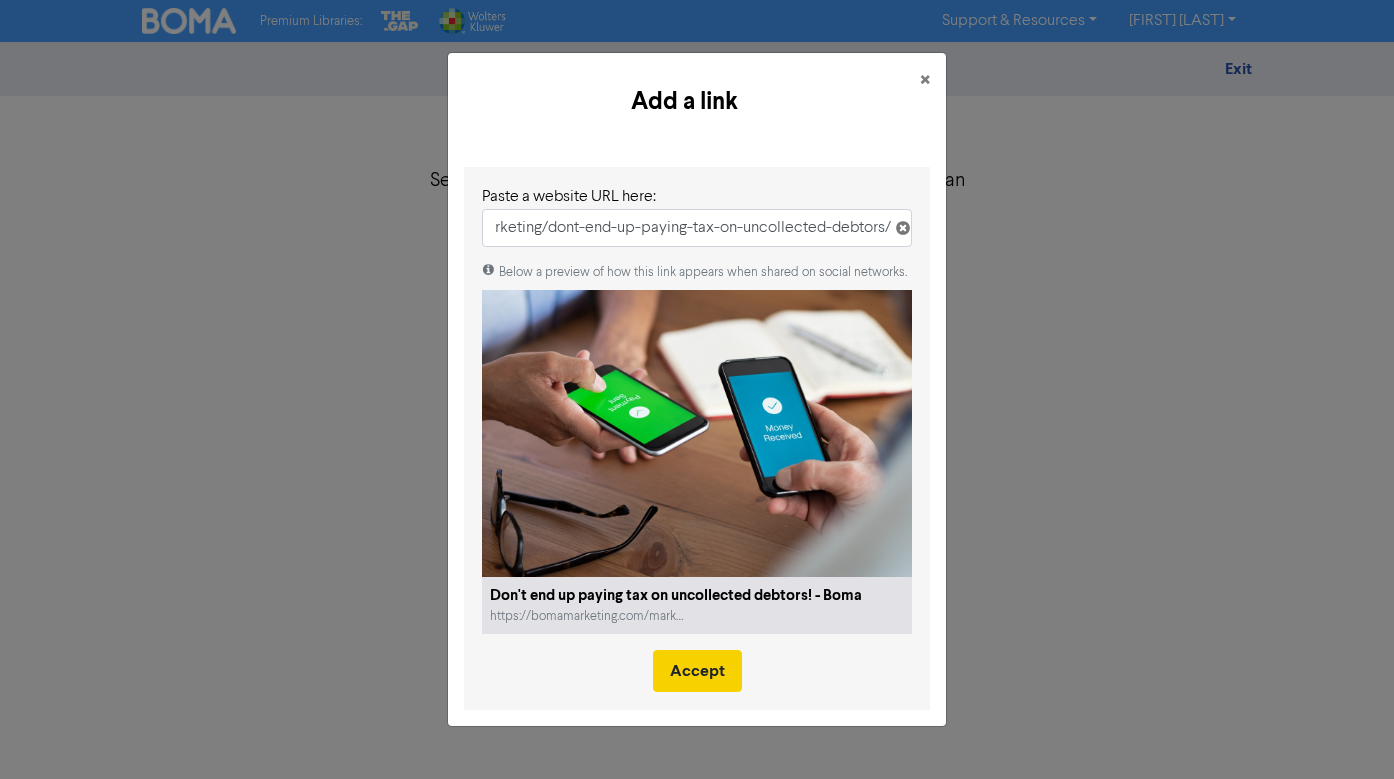 type on "https://bomamarketing.com/marketing-resources/marketing/dont-end-up-paying-tax-on-uncollected-debtors/" 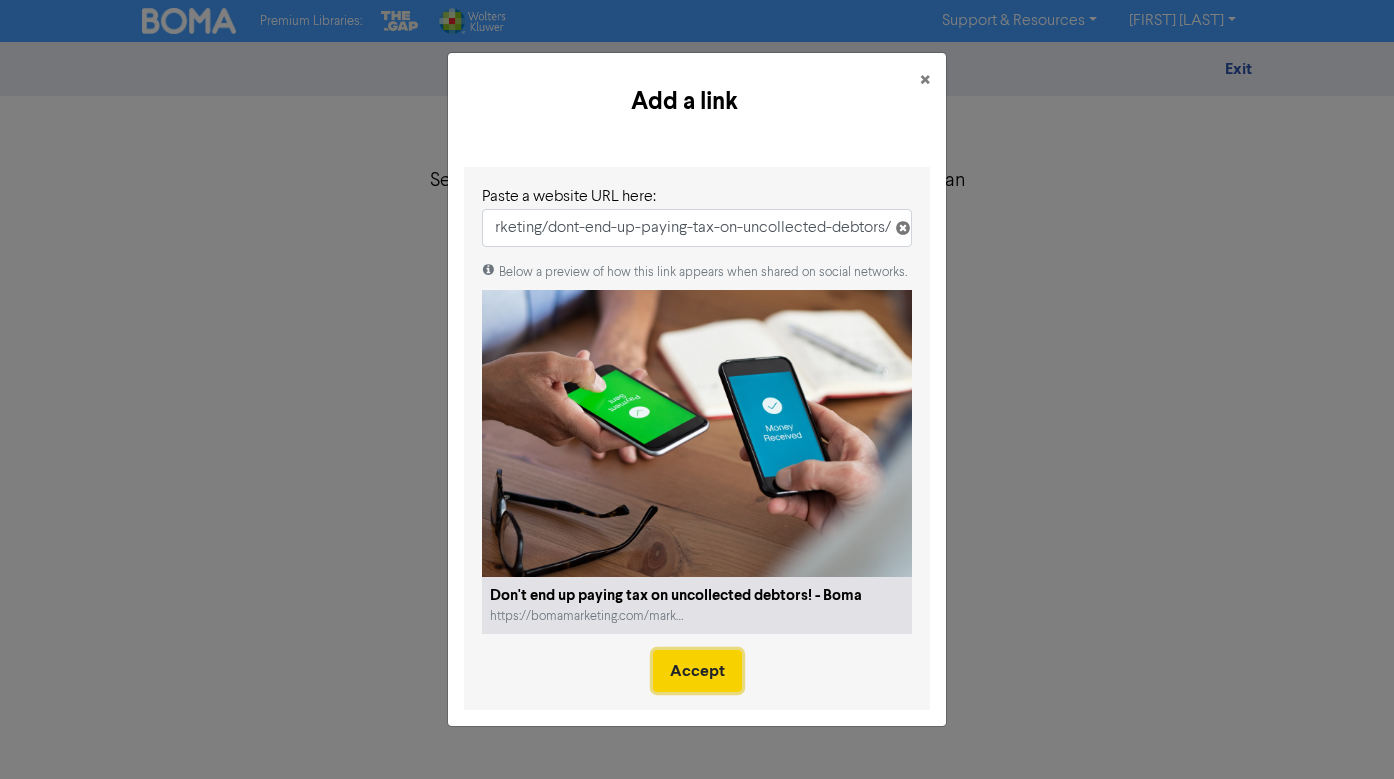 scroll, scrollTop: 0, scrollLeft: 0, axis: both 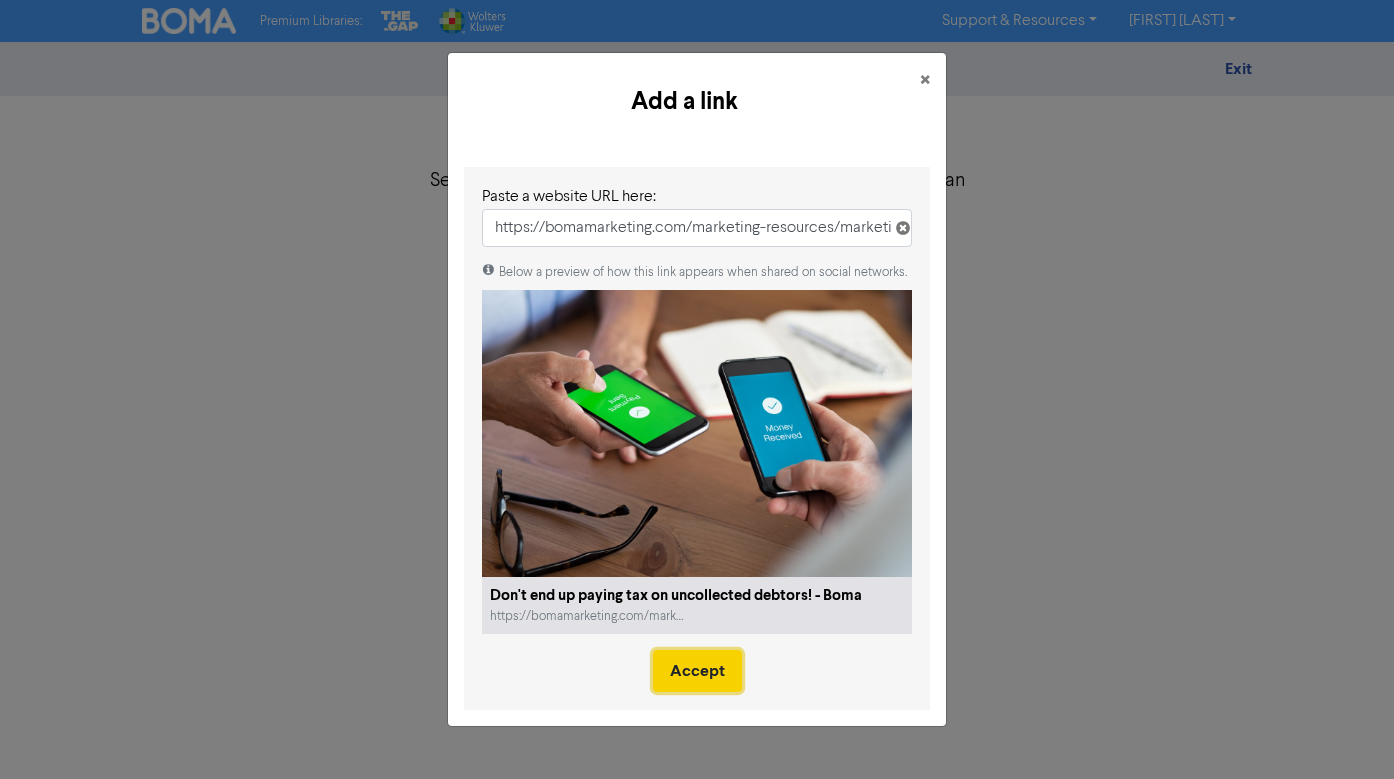 click on "Accept" at bounding box center [697, 671] 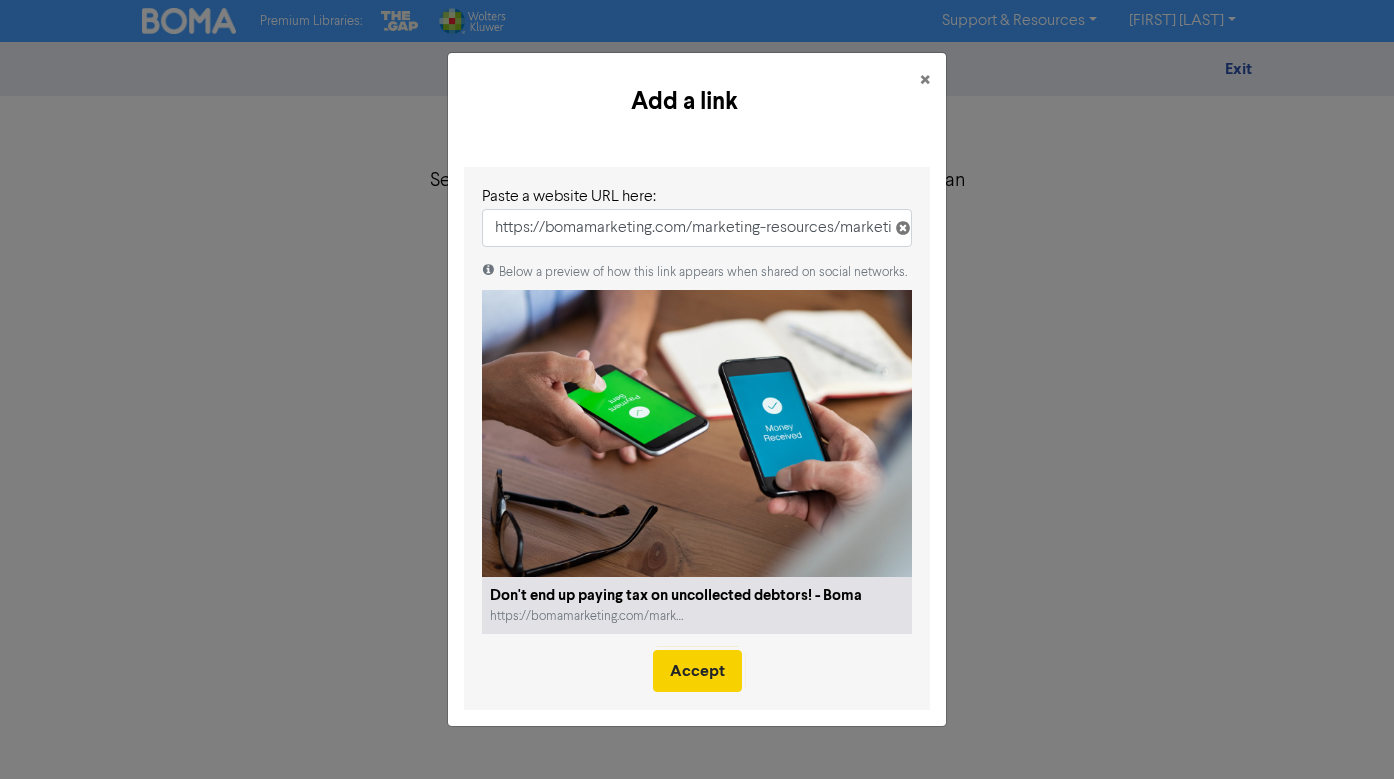 type on "x" 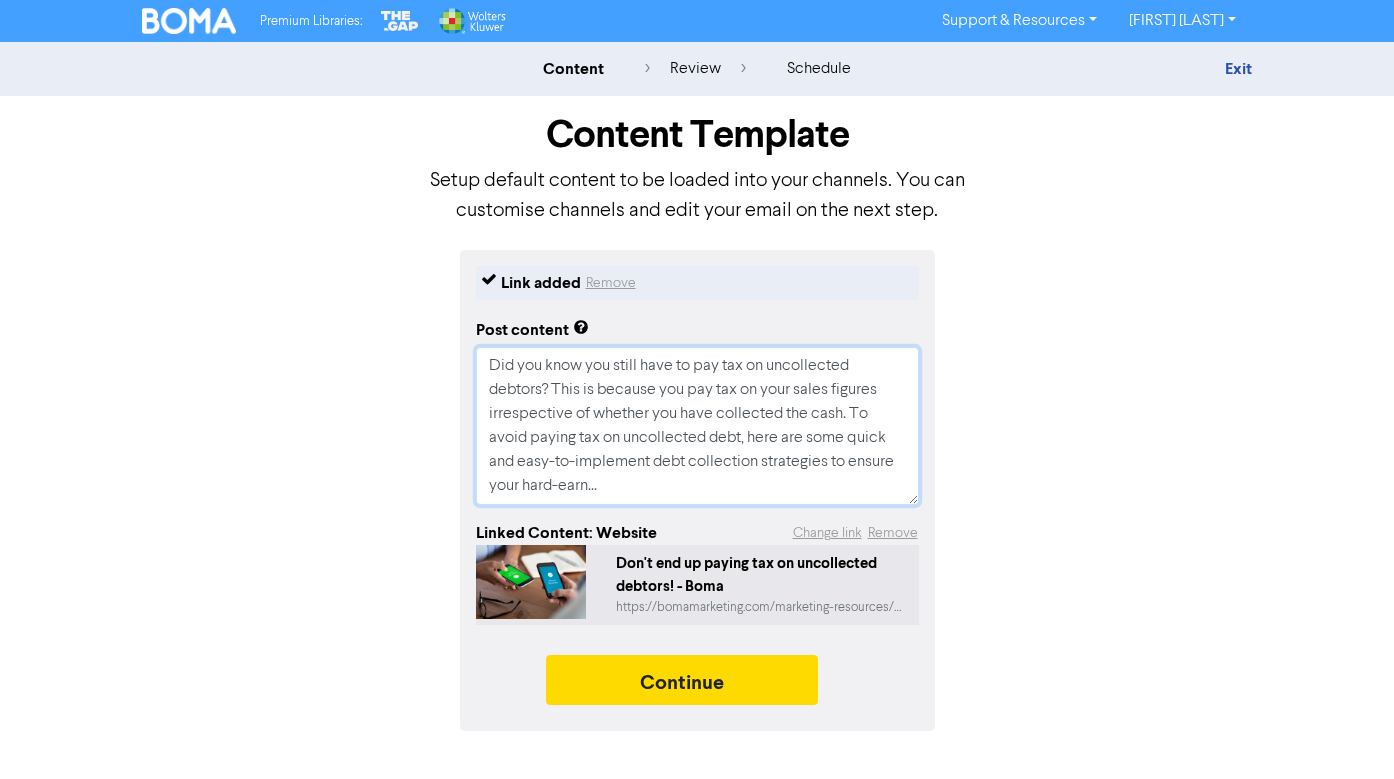 click on "Did you know you still have to pay tax on uncollected debtors? This is because you pay tax on your sales figures irrespective of whether you have collected the cash. To avoid paying tax on uncollected debt, here are some quick and easy-to-implement debt collection strategies to ensure your hard-earn..." at bounding box center (697, 426) 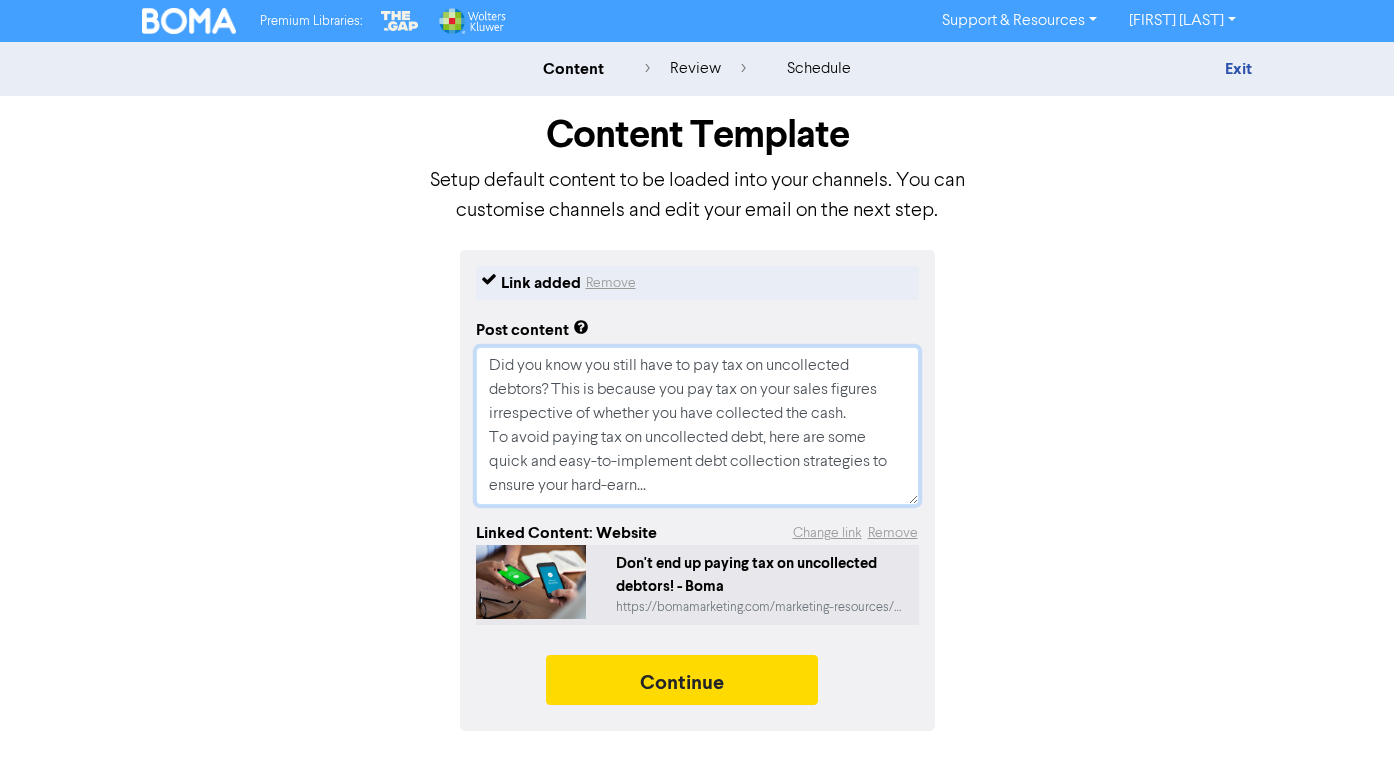 type on "x" 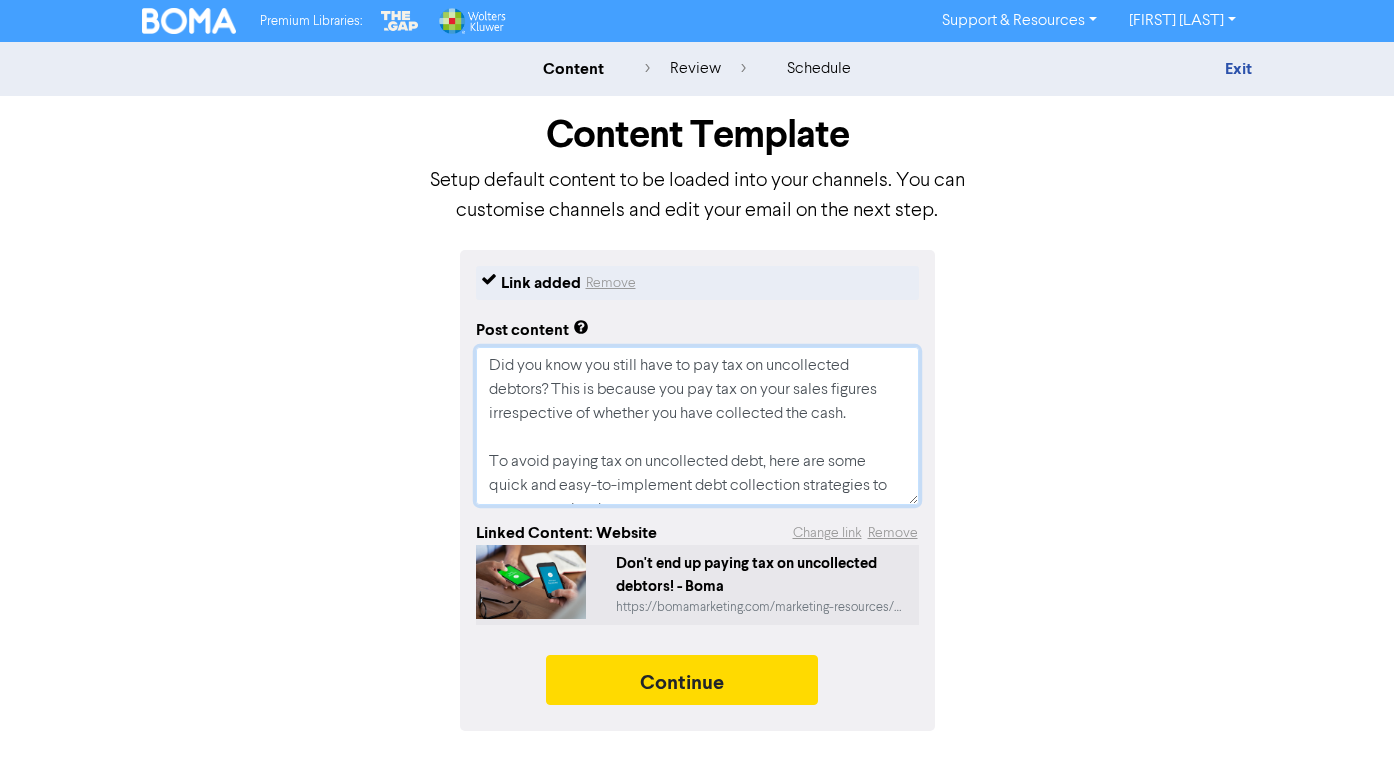 scroll, scrollTop: 24, scrollLeft: 0, axis: vertical 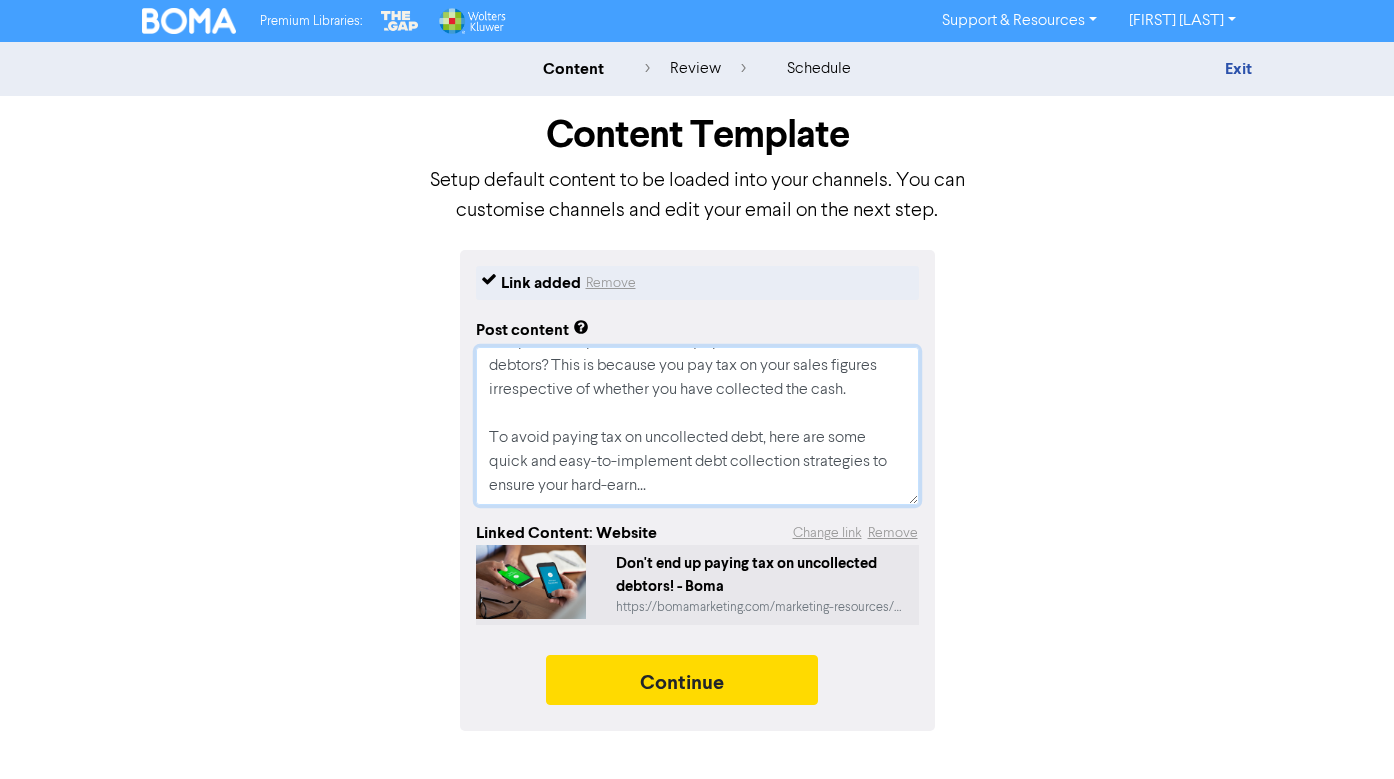 click on "Did you know you still have to pay tax on uncollected debtors? This is because you pay tax on your sales figures irrespective of whether you have collected the cash.
To avoid paying tax on uncollected debt, here are some quick and easy-to-implement debt collection strategies to ensure your hard-earn..." at bounding box center [697, 426] 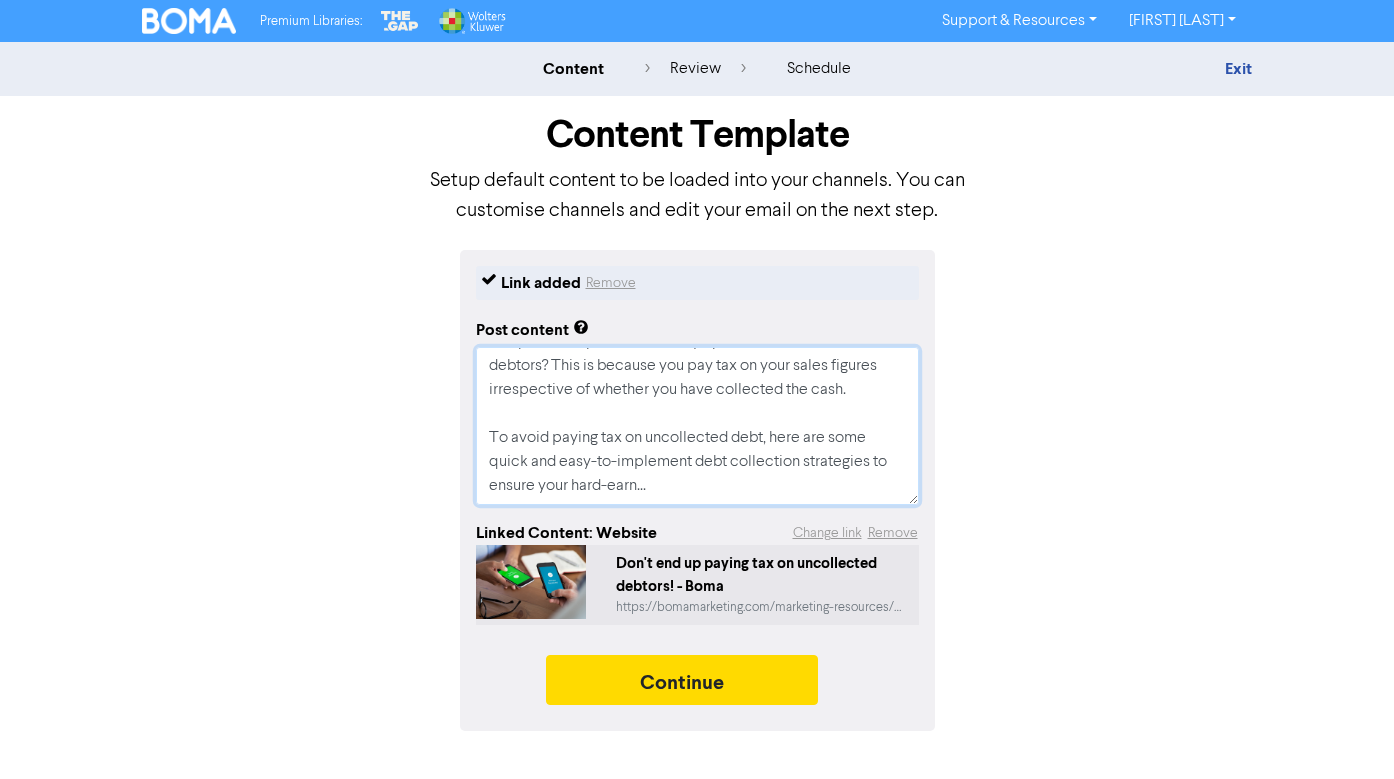 drag, startPoint x: 488, startPoint y: 436, endPoint x: 708, endPoint y: 486, distance: 225.61029 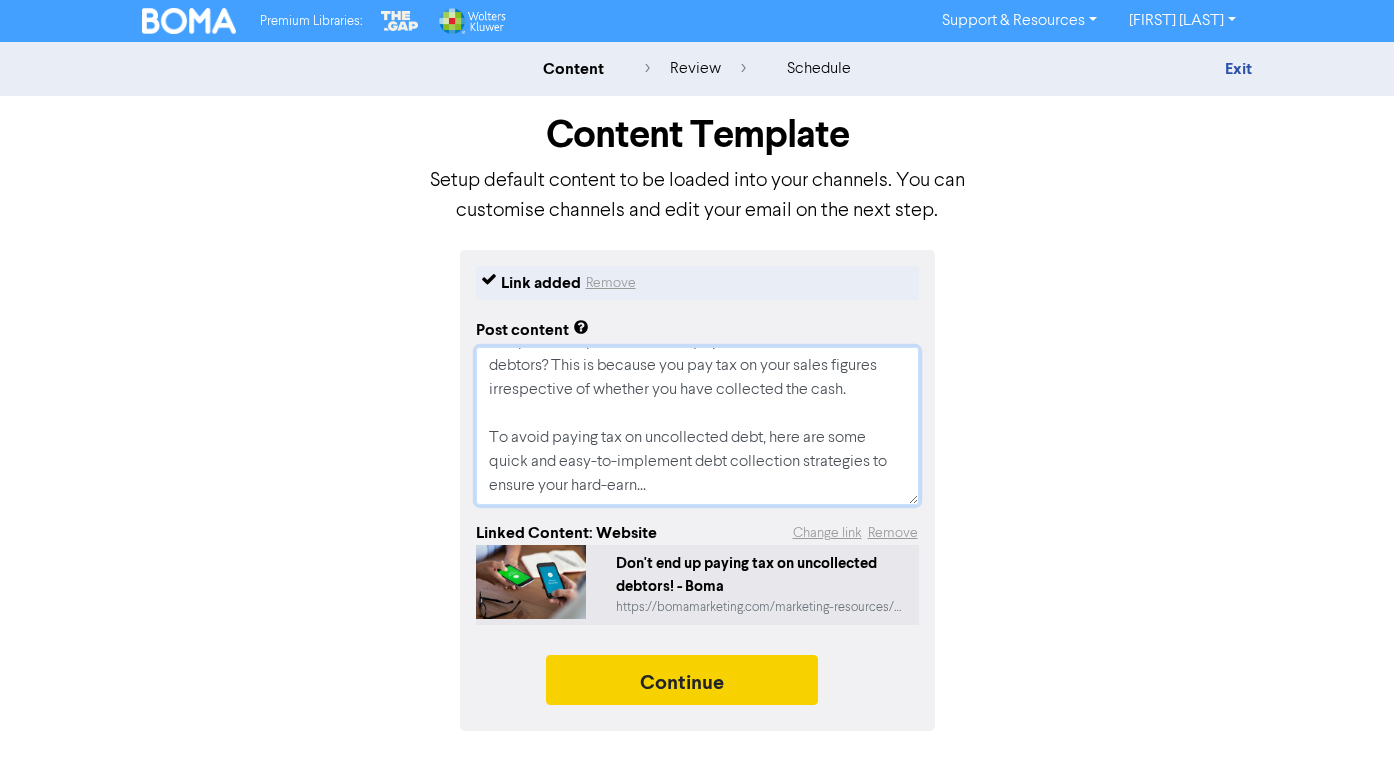 type on "Did you know you still have to pay tax on uncollected debtors? This is because you pay tax on your sales figures irrespective of whether you have collected the cash.
Take action! Reflect on how many of these ideas you’ve integrated into your business, and check how many you’re actively applying. Don’t let procrastination hold you back — address your debtors today!" 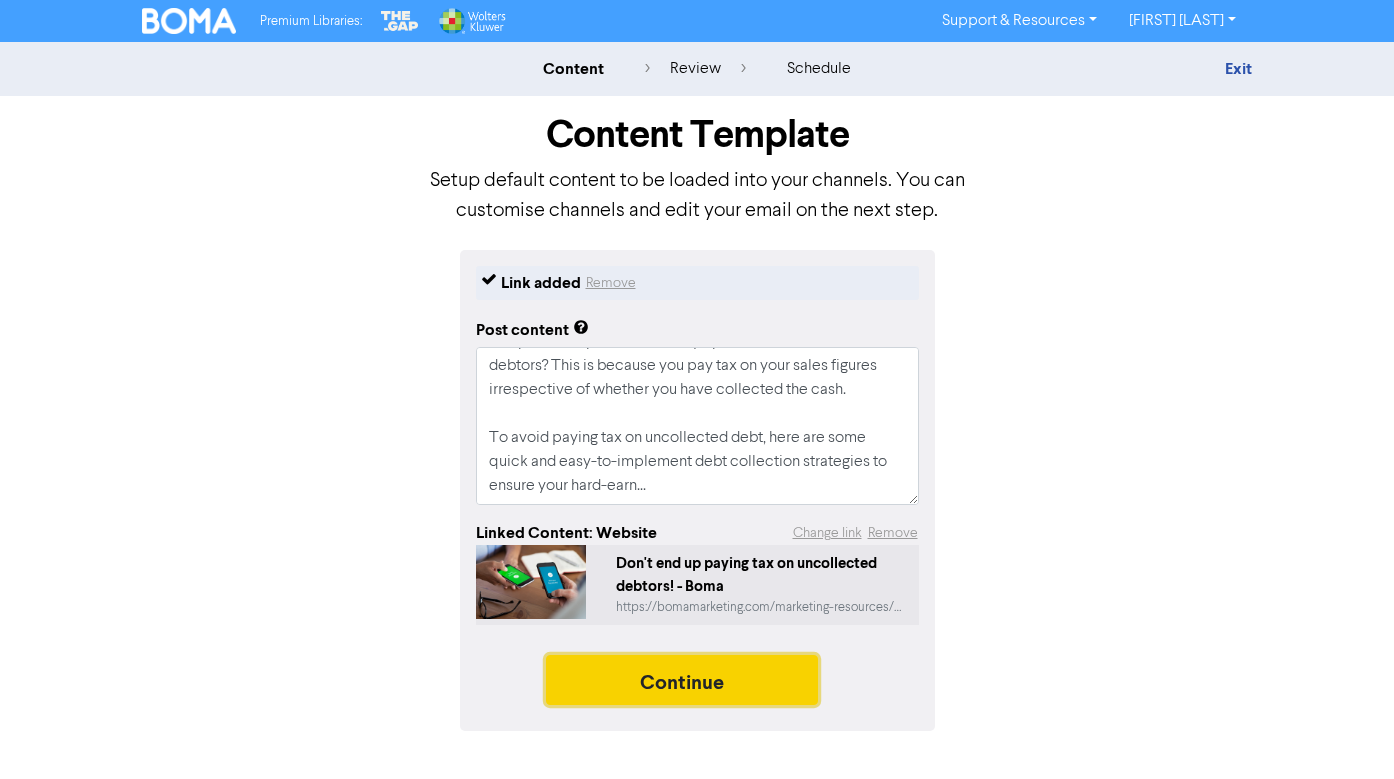 click on "Continue" at bounding box center (682, 680) 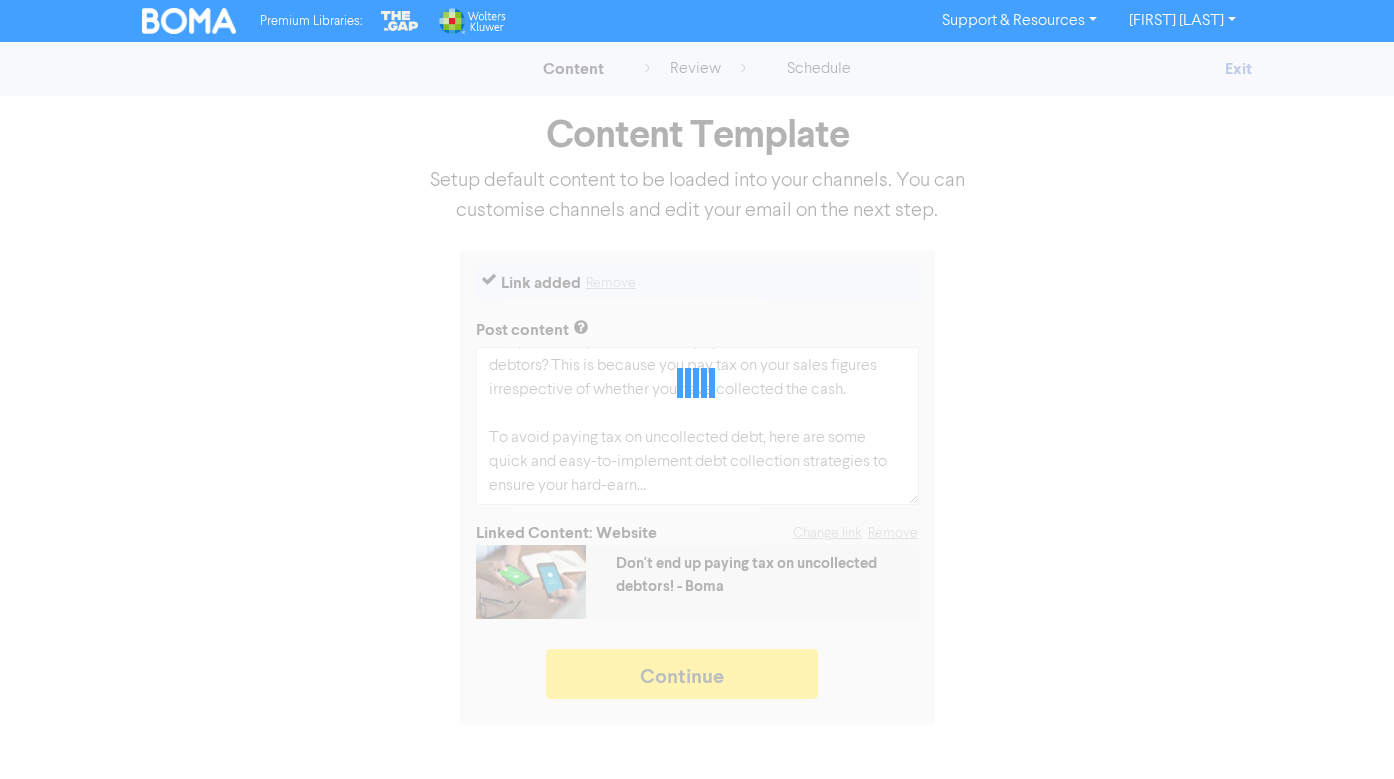 type on "x" 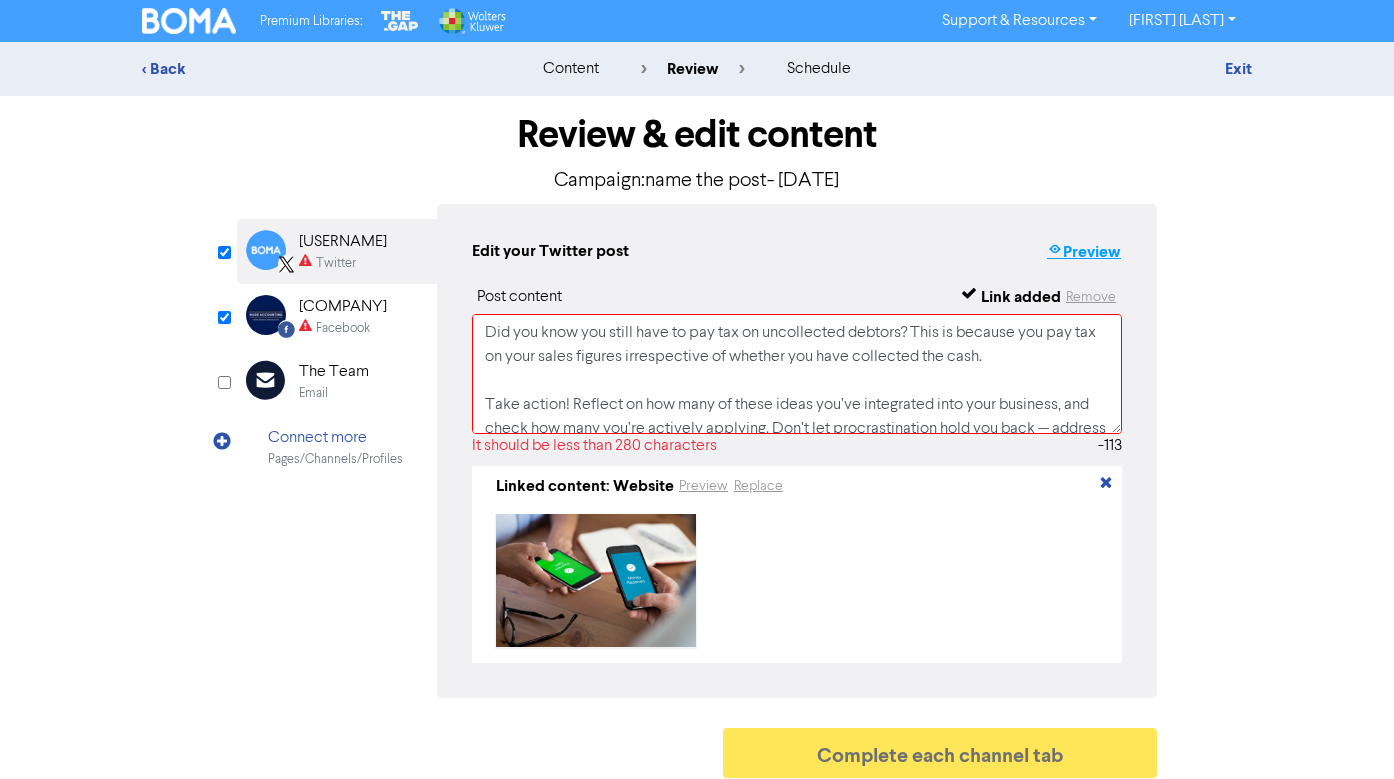 click on "Preview" at bounding box center (1084, 252) 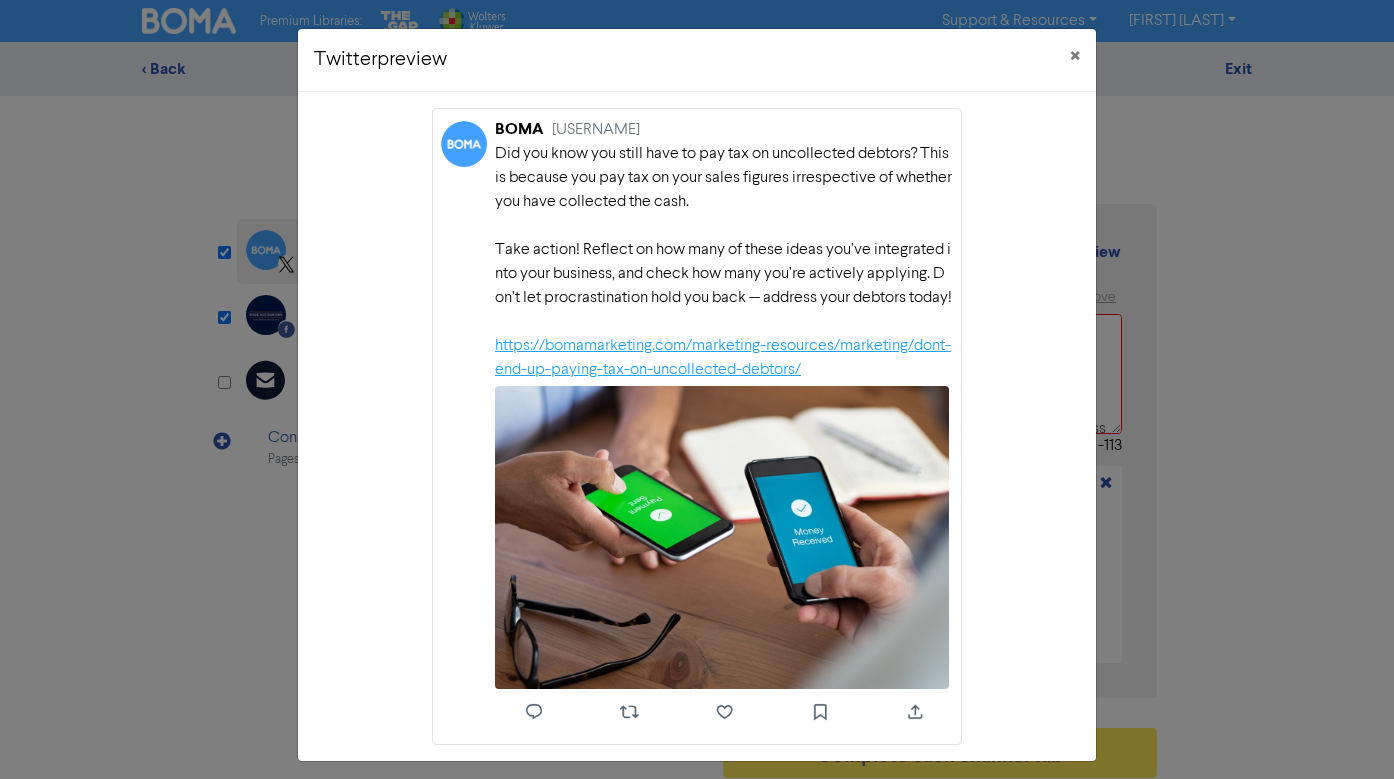 click on "https://bomamarketing.com/marketing-resources/marketing/dont-end-up-paying-tax-on-uncollected-debtors/" at bounding box center [723, 358] 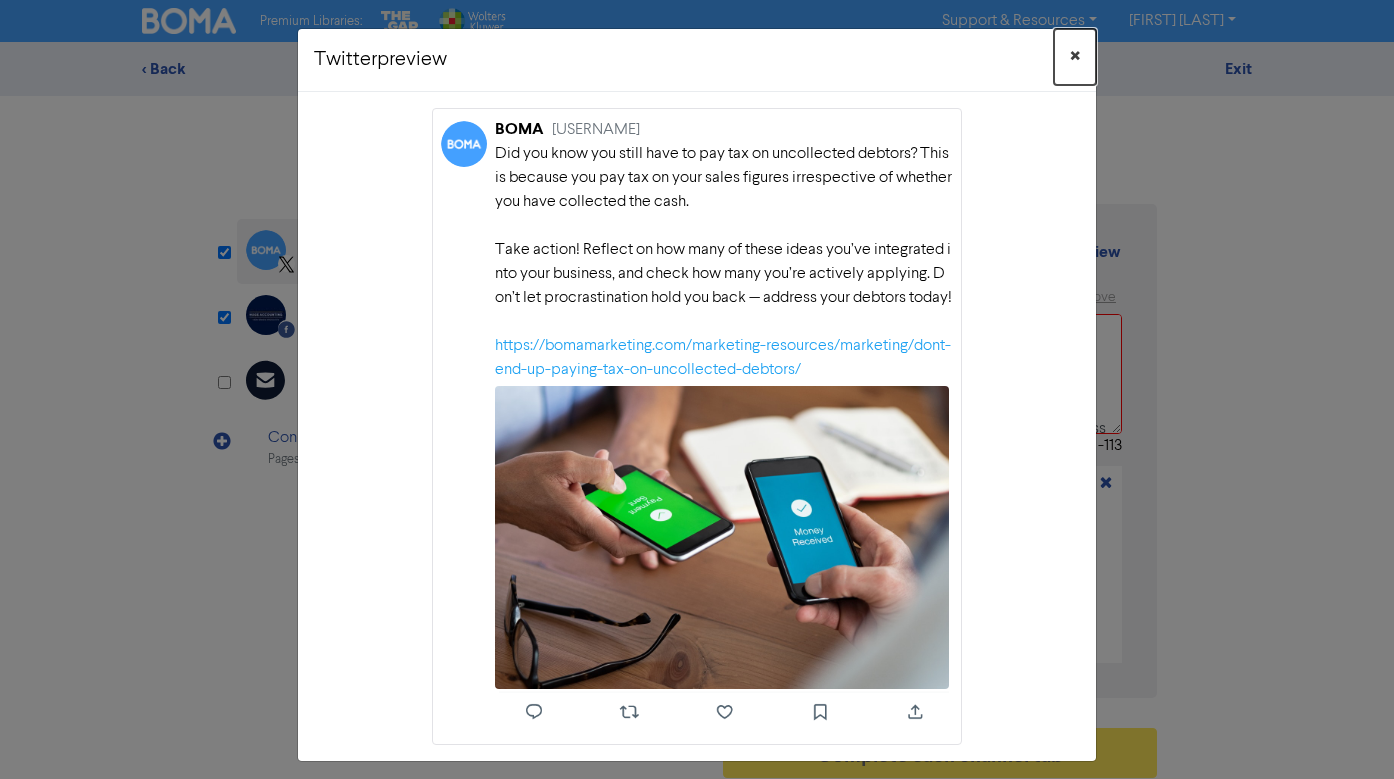 click on "×" at bounding box center [1075, 57] 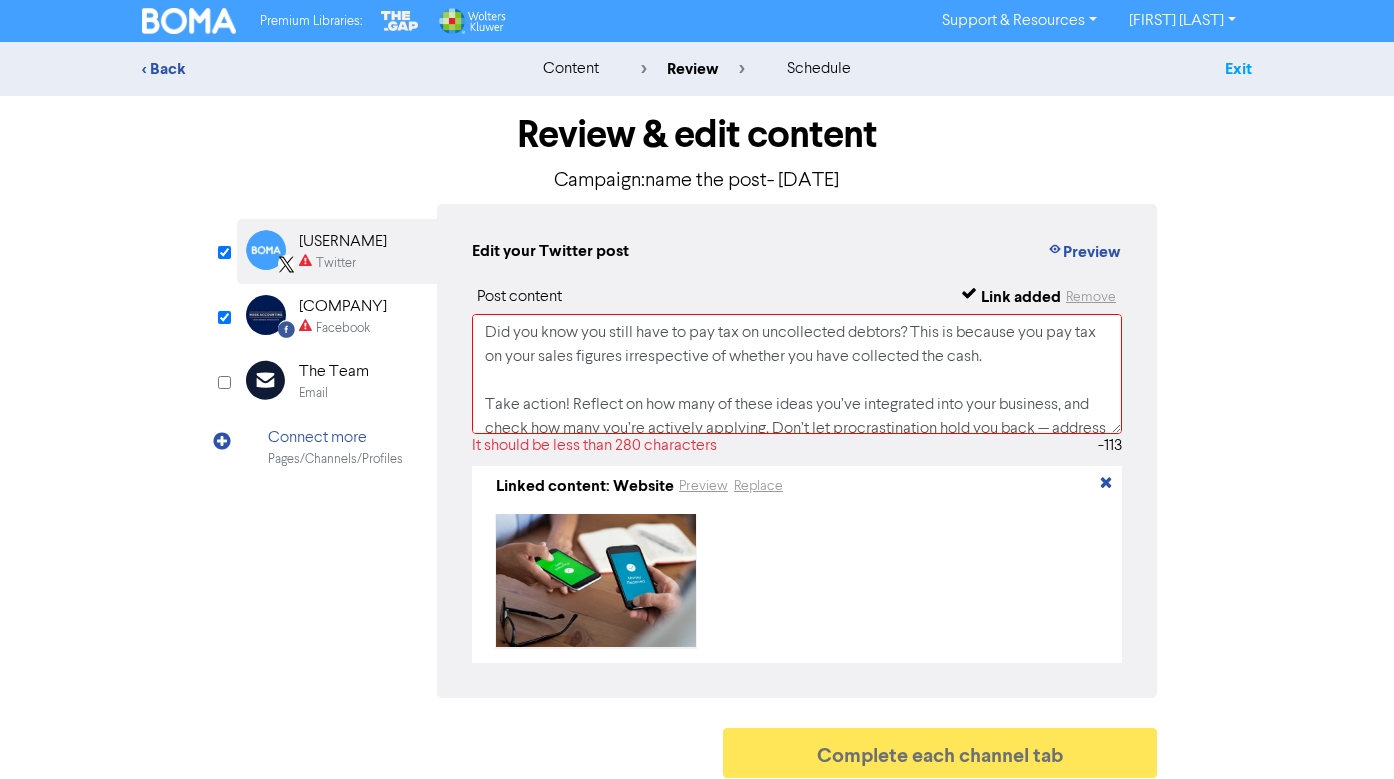 click on "Exit" at bounding box center [1238, 69] 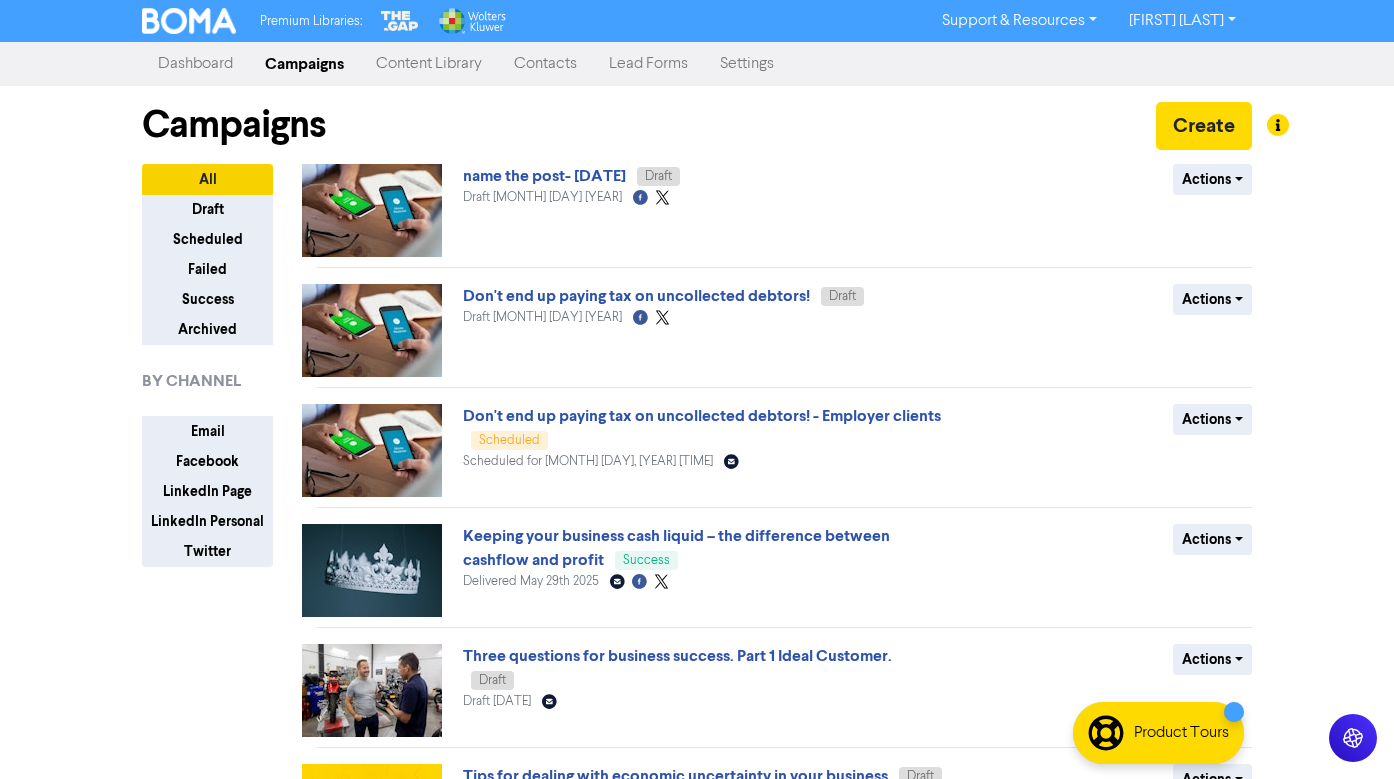 click on "Content Library" at bounding box center [429, 64] 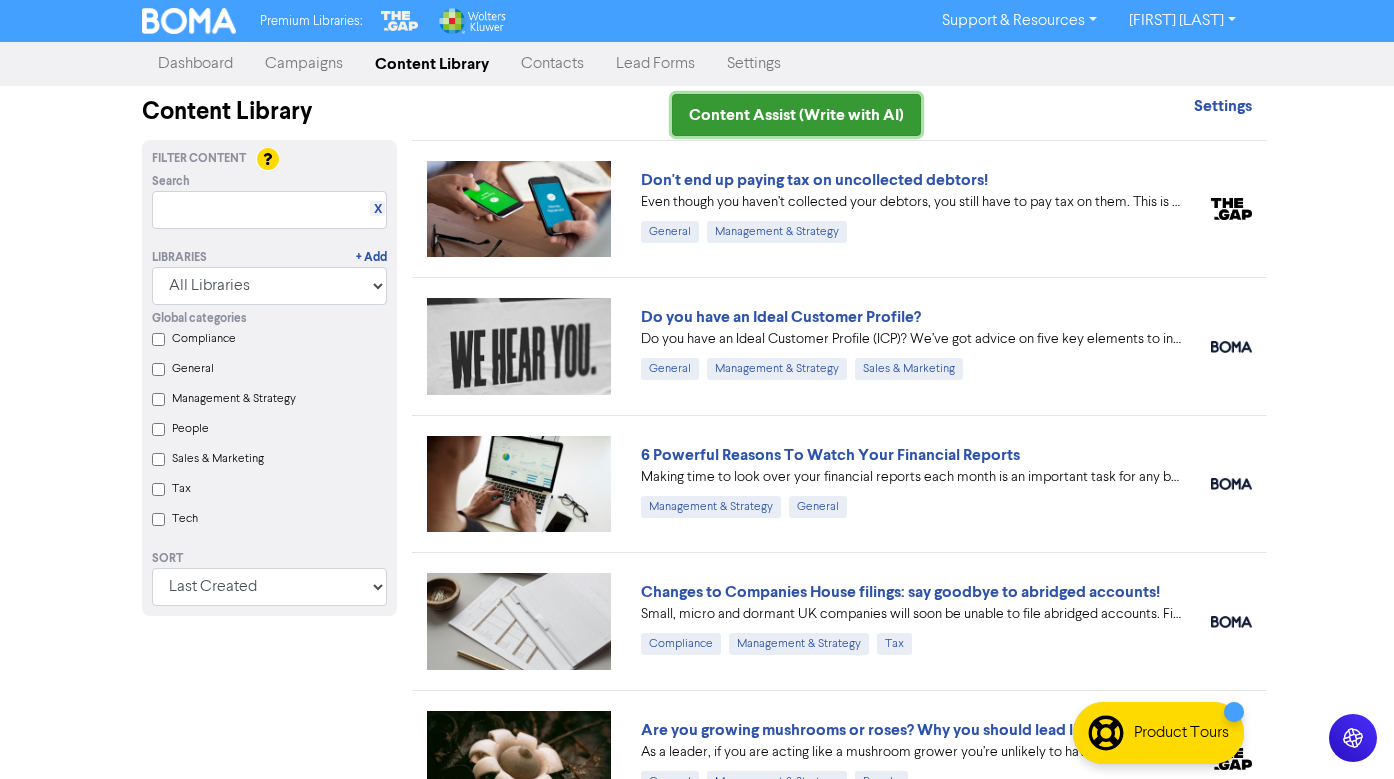 click on "Content Assist (Write with AI)" at bounding box center [796, 115] 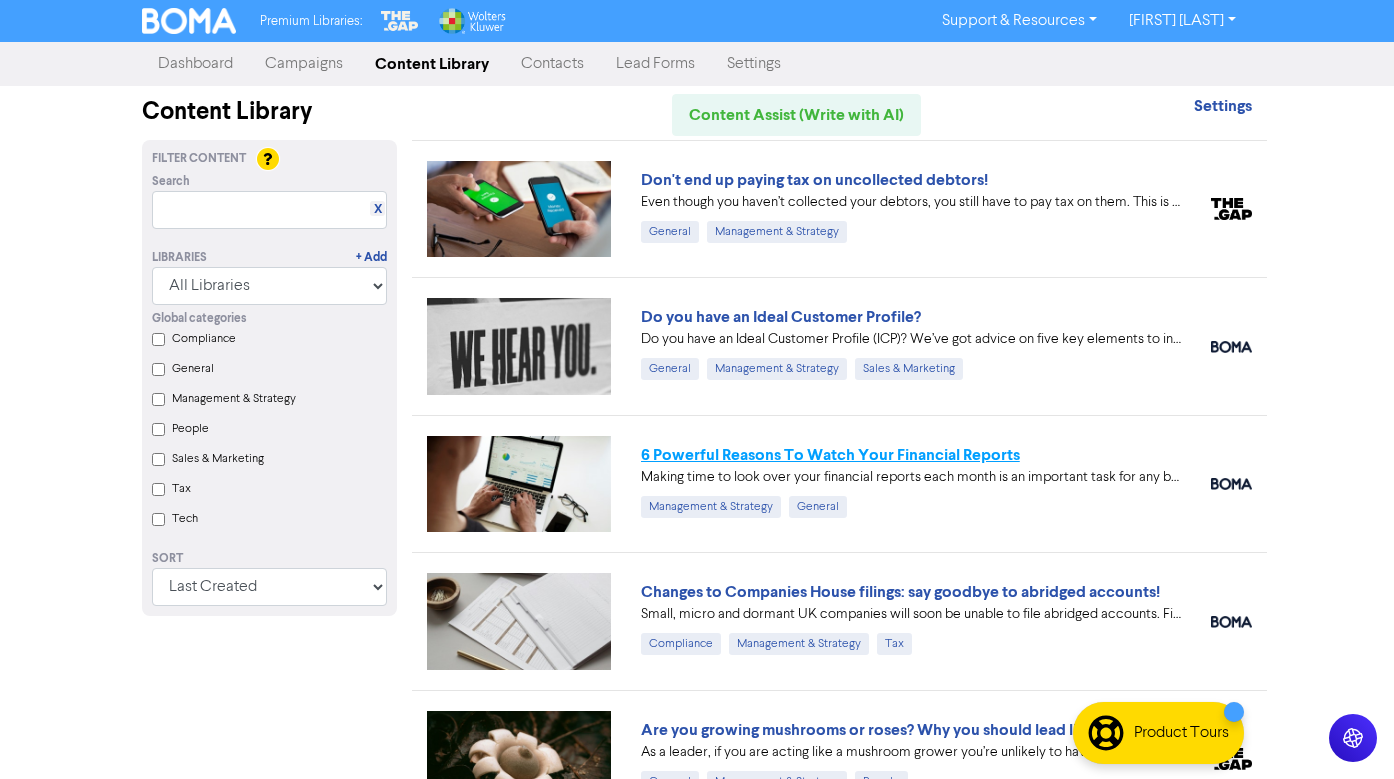 click on "6 Powerful Reasons To Watch Your Financial Reports" at bounding box center (830, 455) 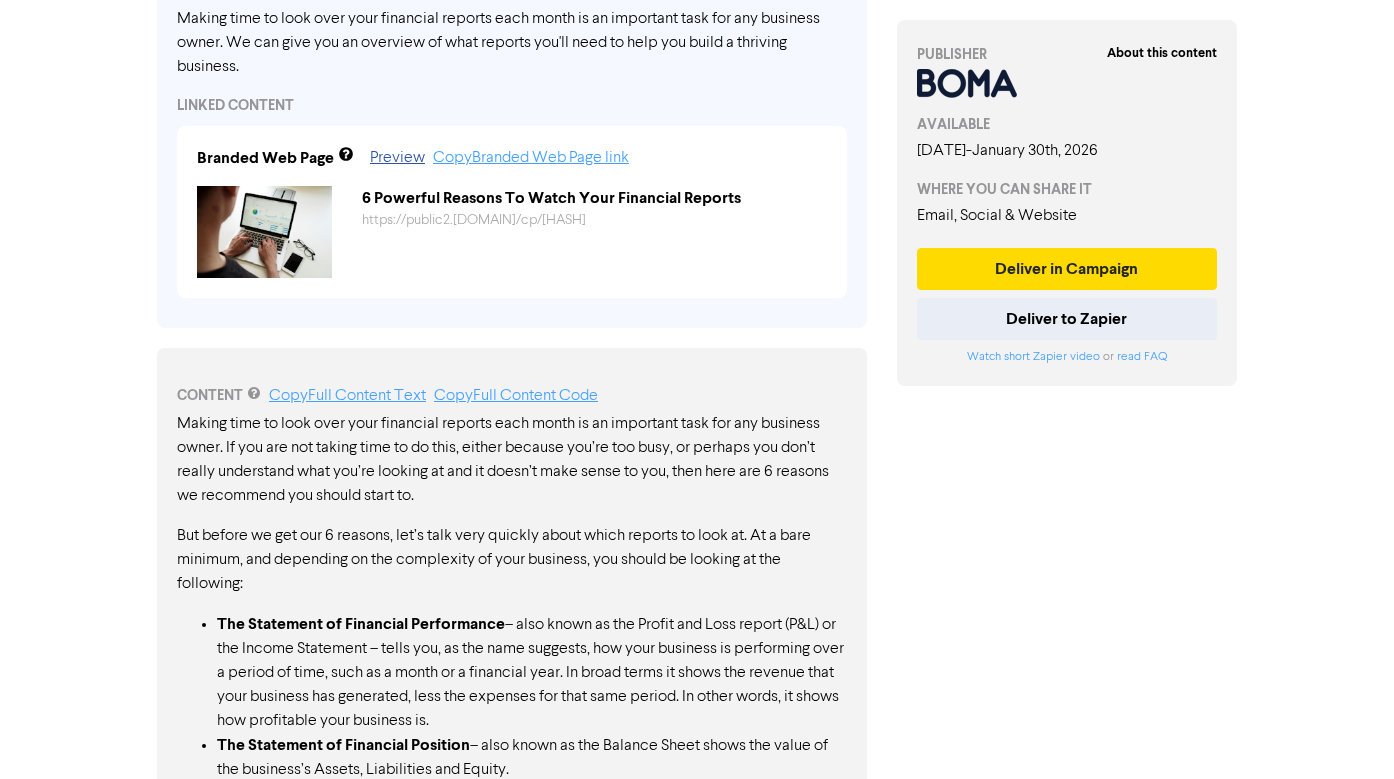 scroll, scrollTop: 747, scrollLeft: 0, axis: vertical 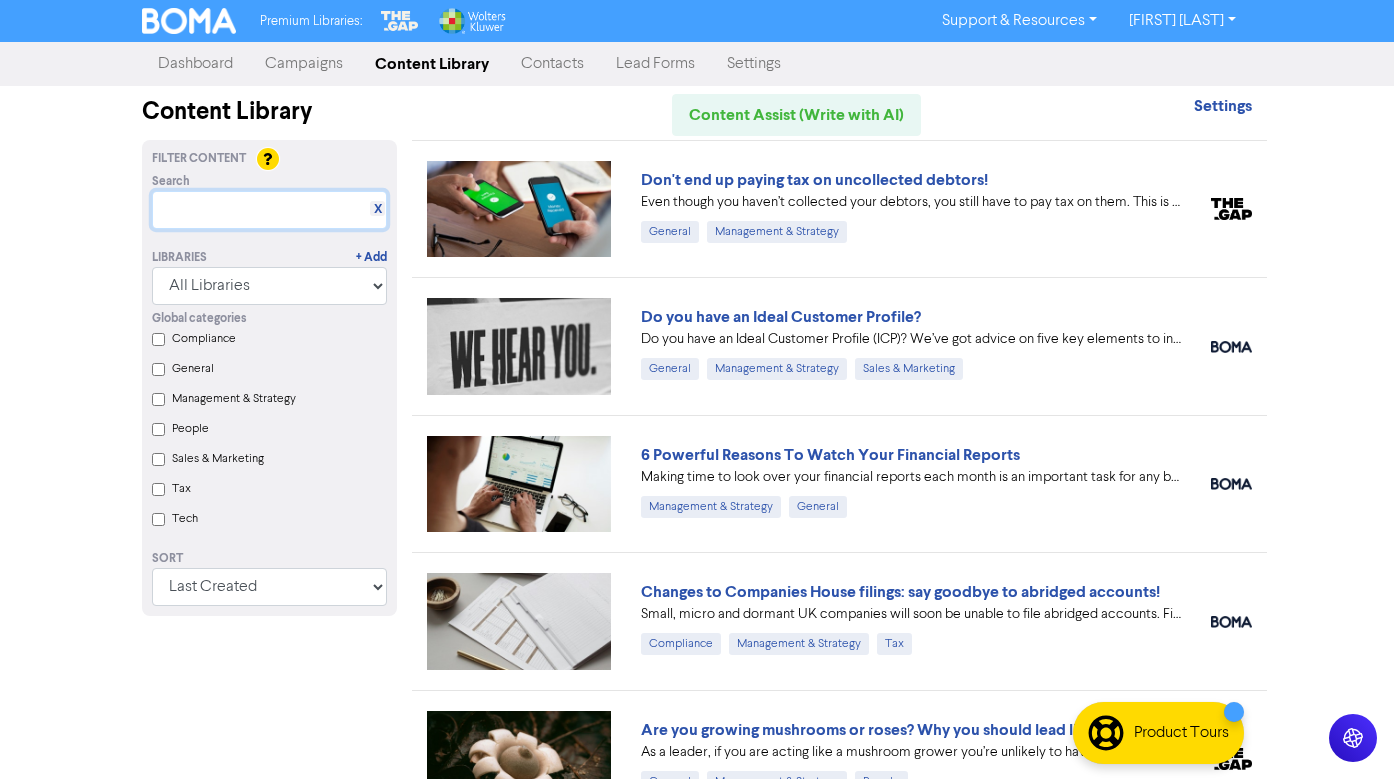click at bounding box center (269, 210) 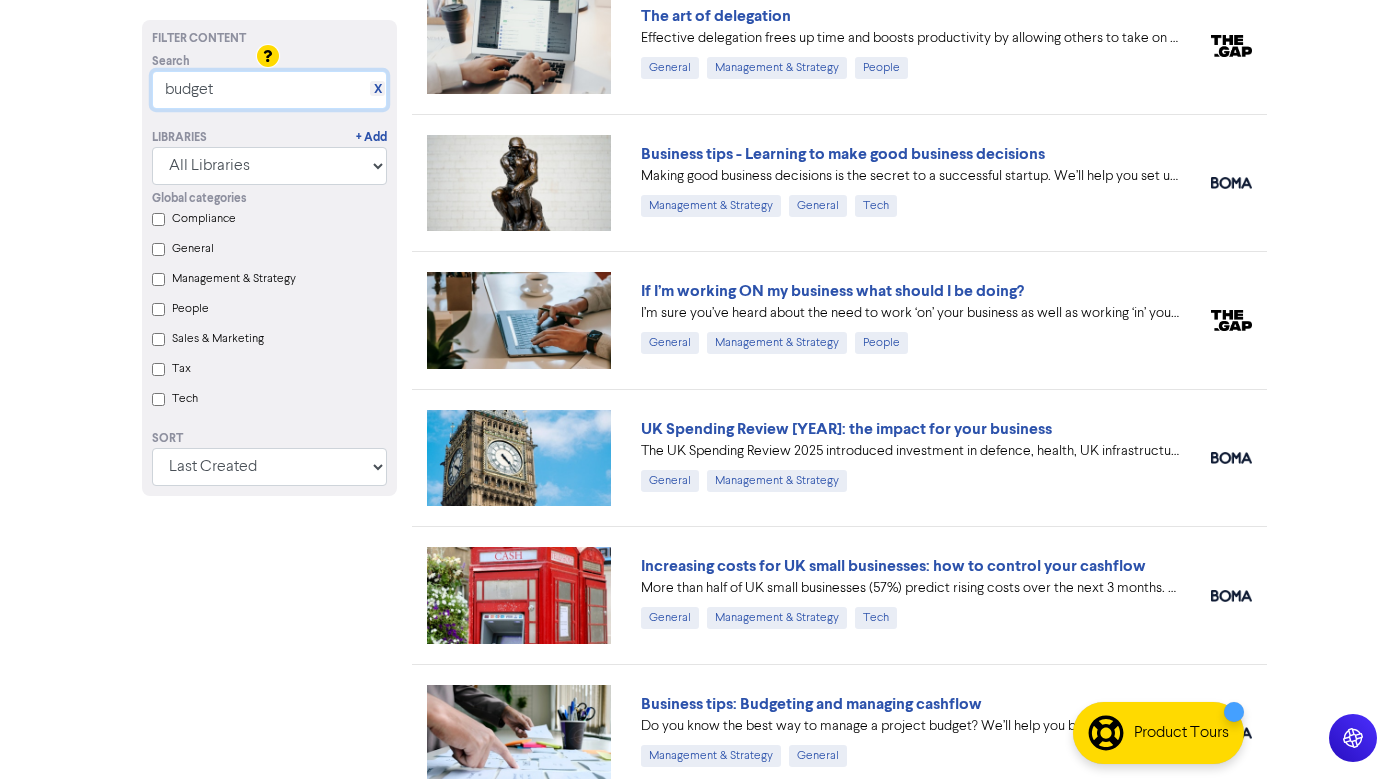 scroll, scrollTop: 353, scrollLeft: 0, axis: vertical 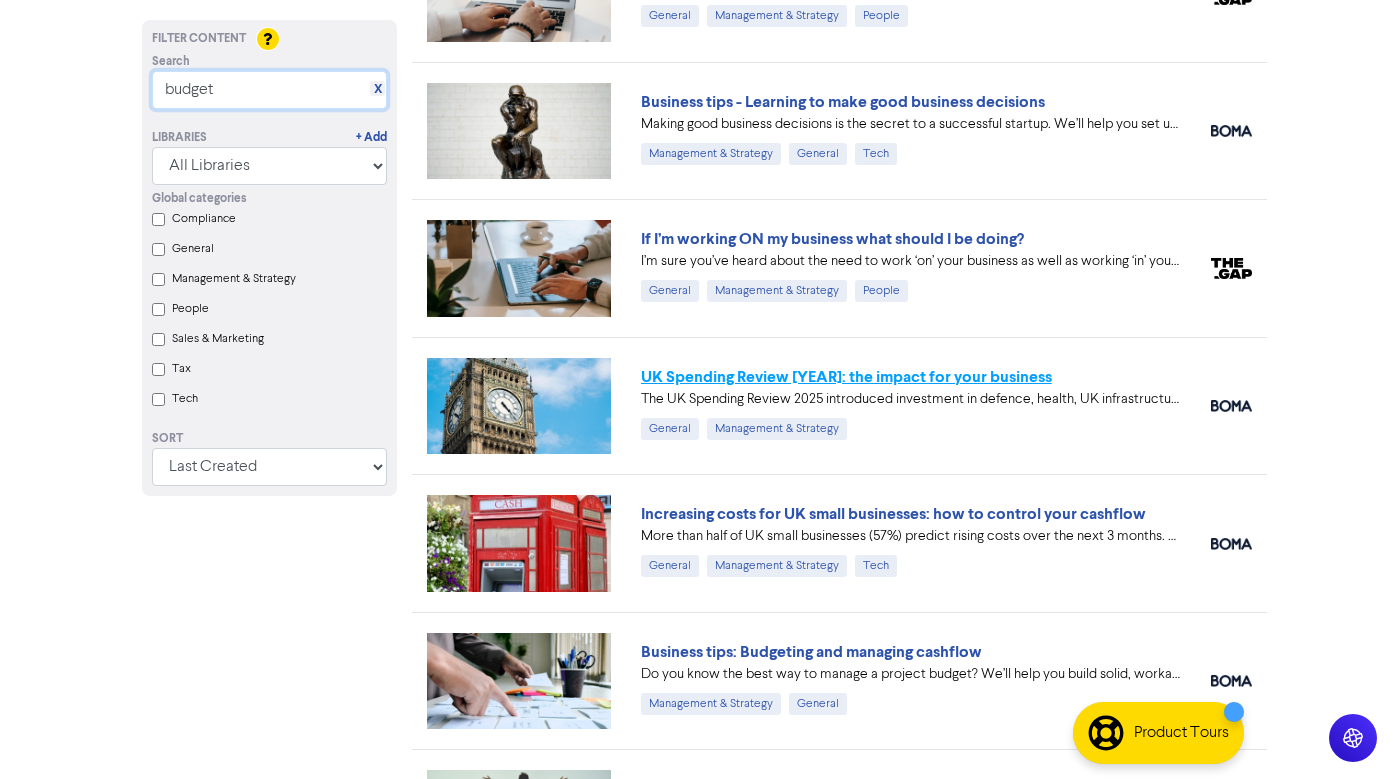 type on "budget" 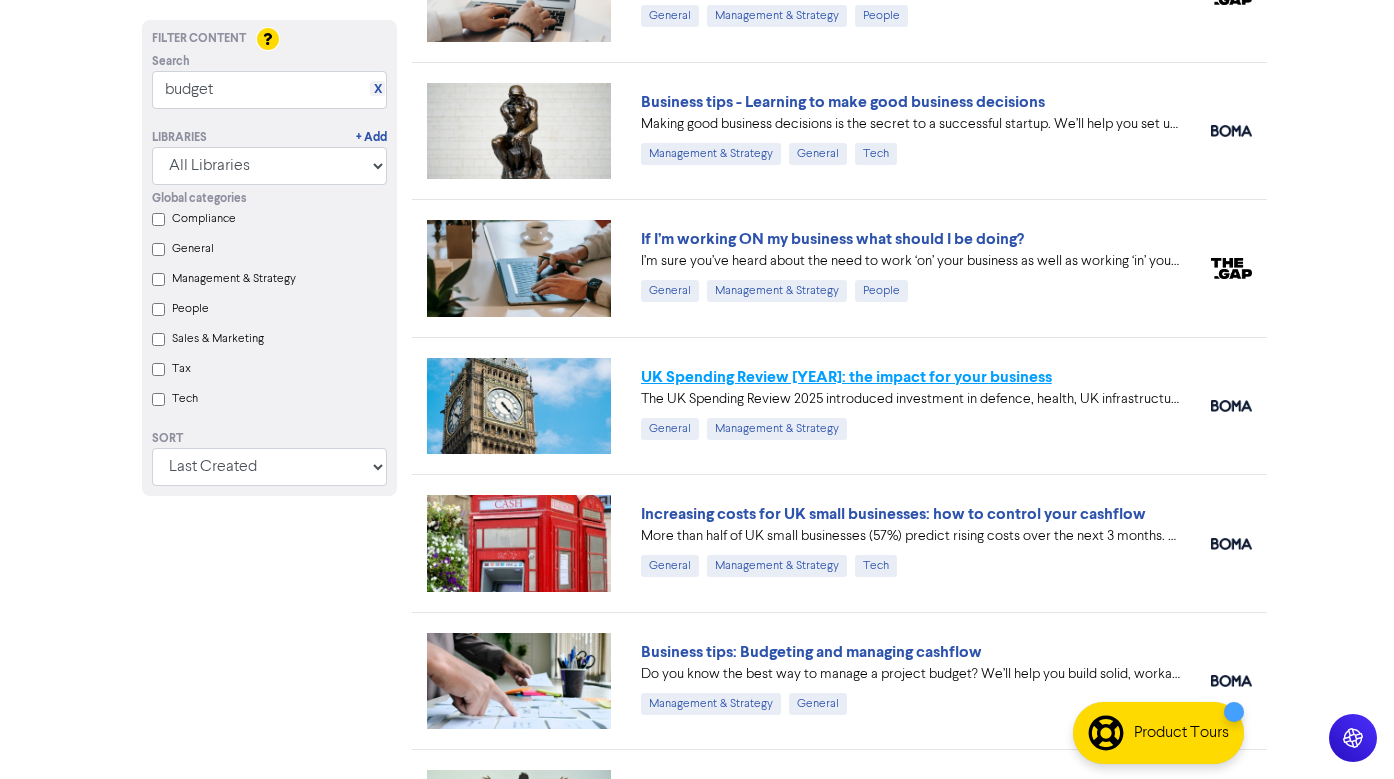 click on "UK Spending Review 2025: the impact for your business" at bounding box center (846, 377) 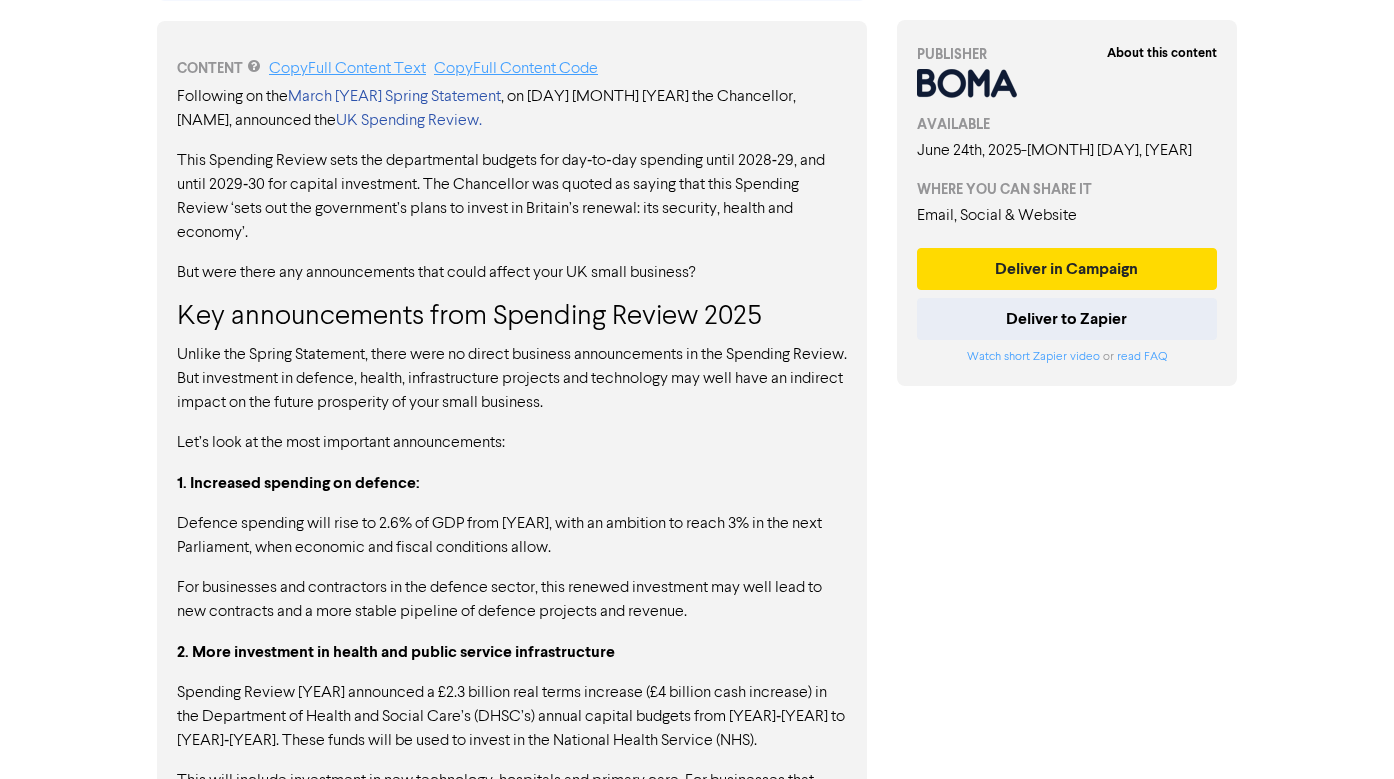 scroll, scrollTop: 1086, scrollLeft: 0, axis: vertical 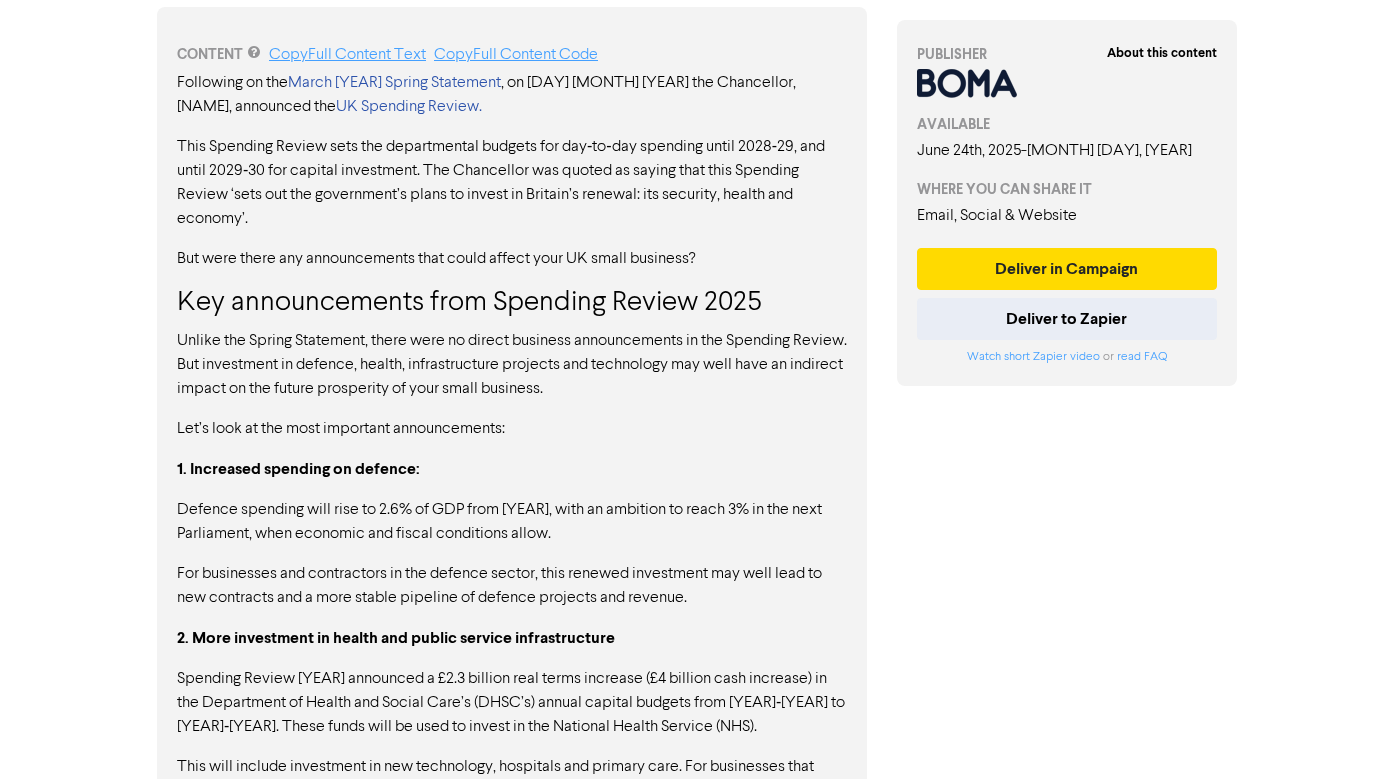 drag, startPoint x: 497, startPoint y: 262, endPoint x: 768, endPoint y: 263, distance: 271.00183 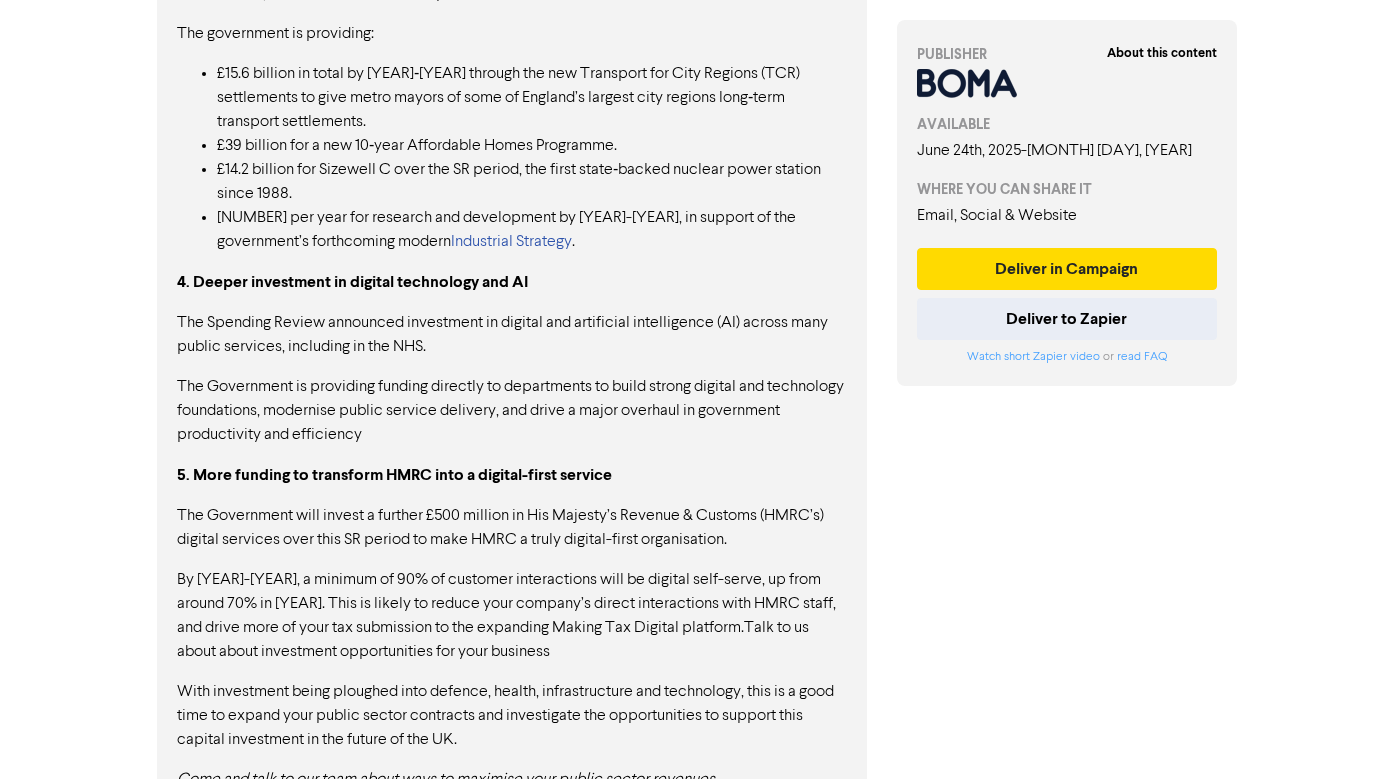 scroll, scrollTop: 2164, scrollLeft: 0, axis: vertical 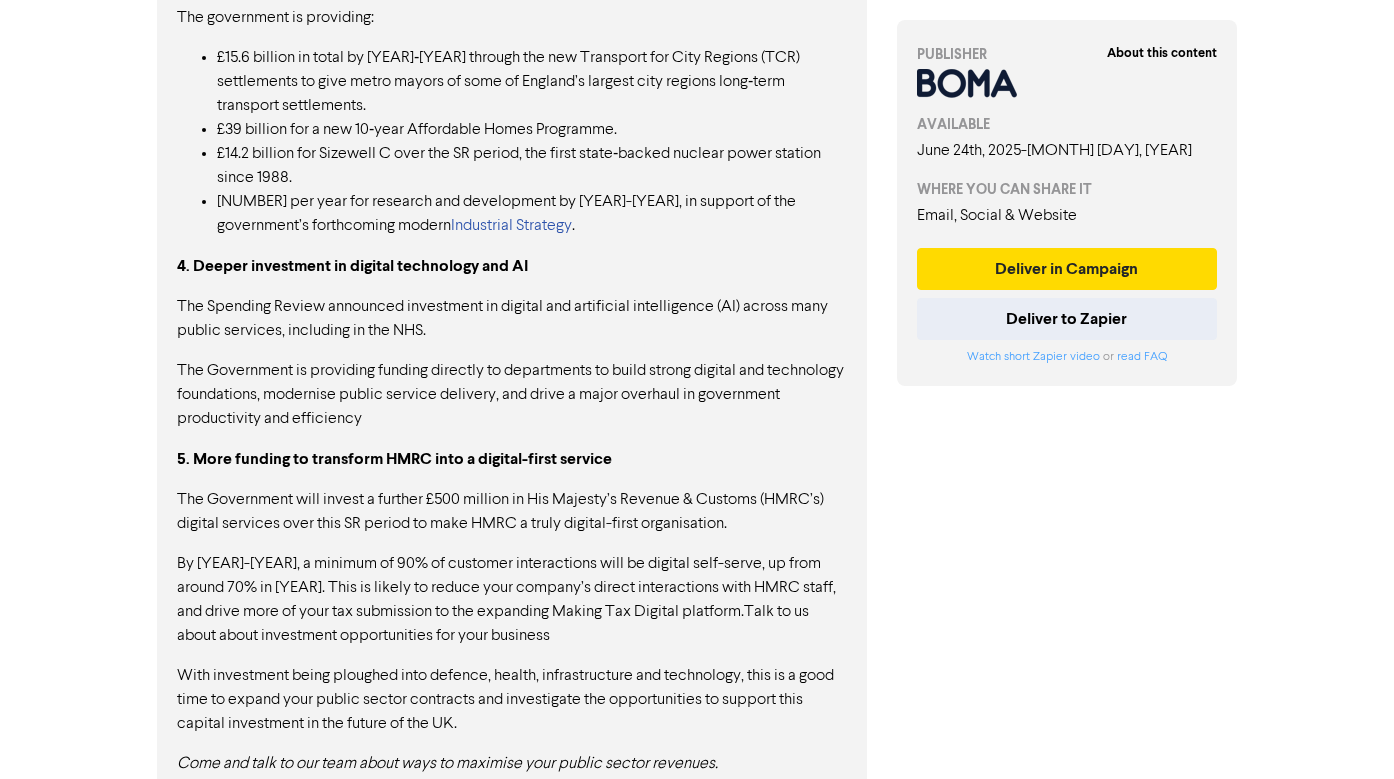 drag, startPoint x: 507, startPoint y: 692, endPoint x: 309, endPoint y: 99, distance: 625.1824 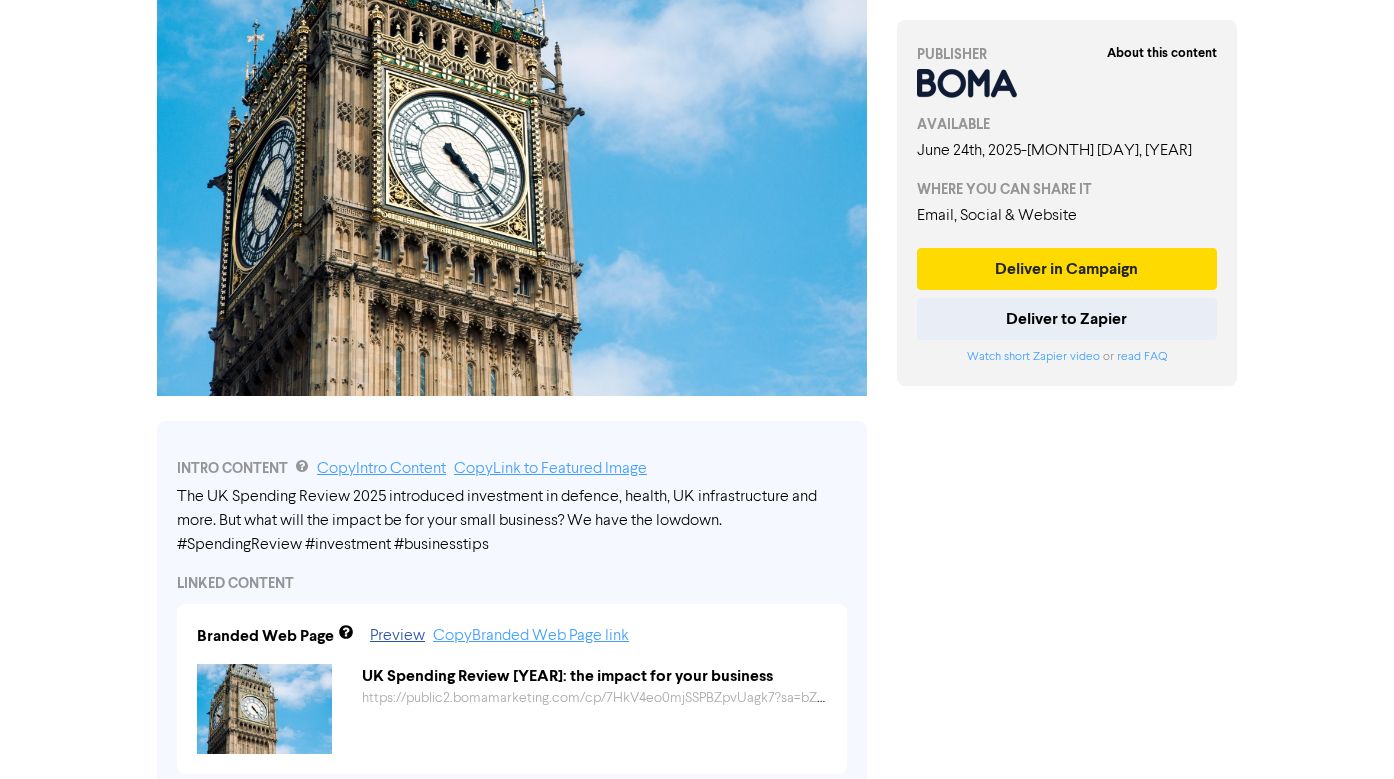 scroll, scrollTop: 0, scrollLeft: 0, axis: both 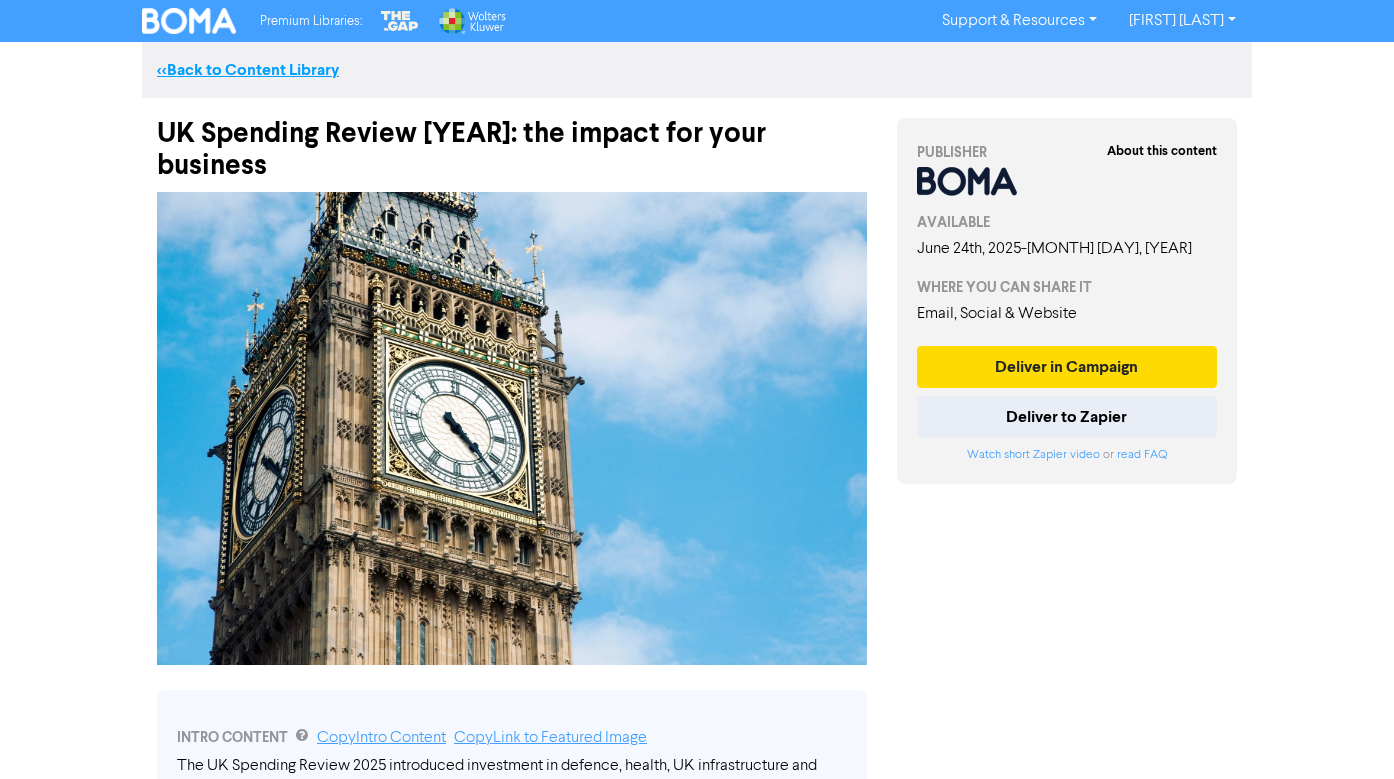 click on "<<  Back to Content Library" at bounding box center (248, 70) 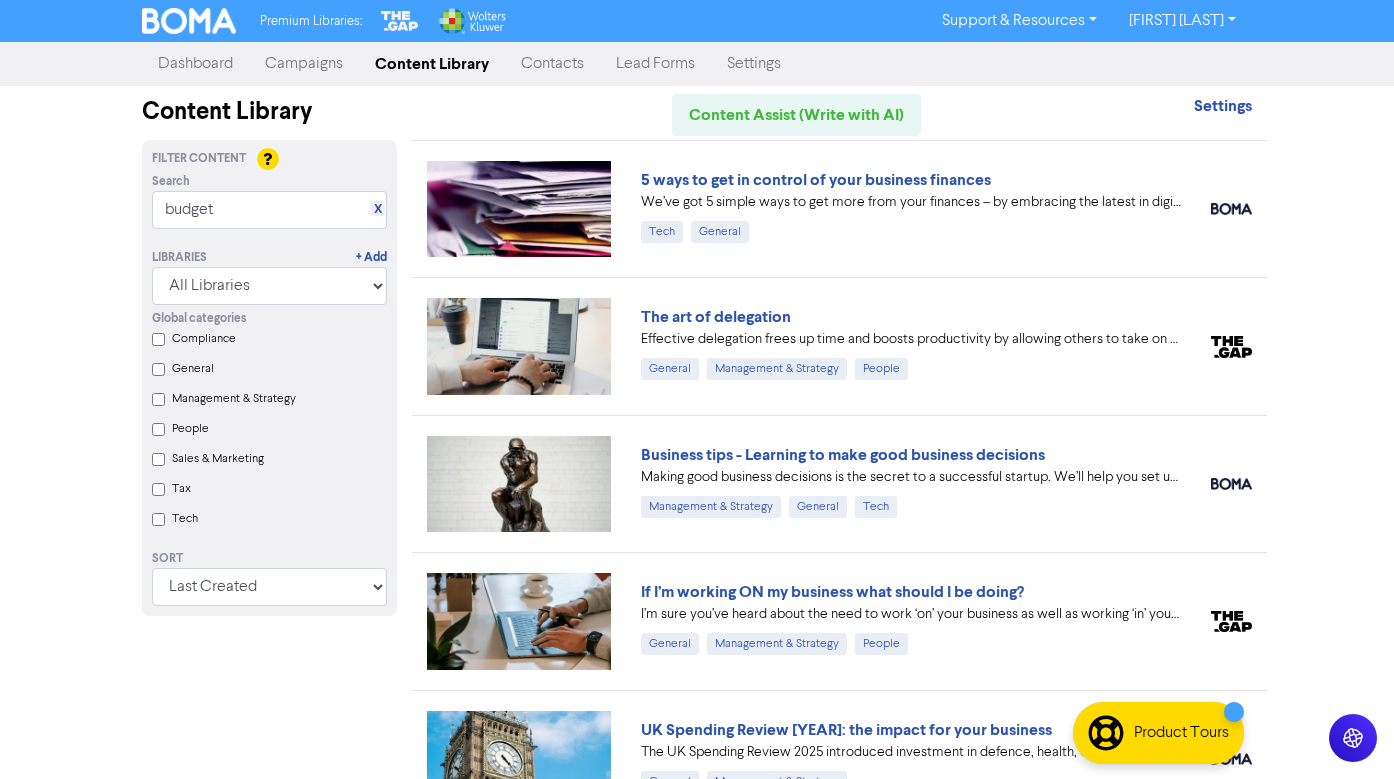 click on "Dashboard" at bounding box center (195, 64) 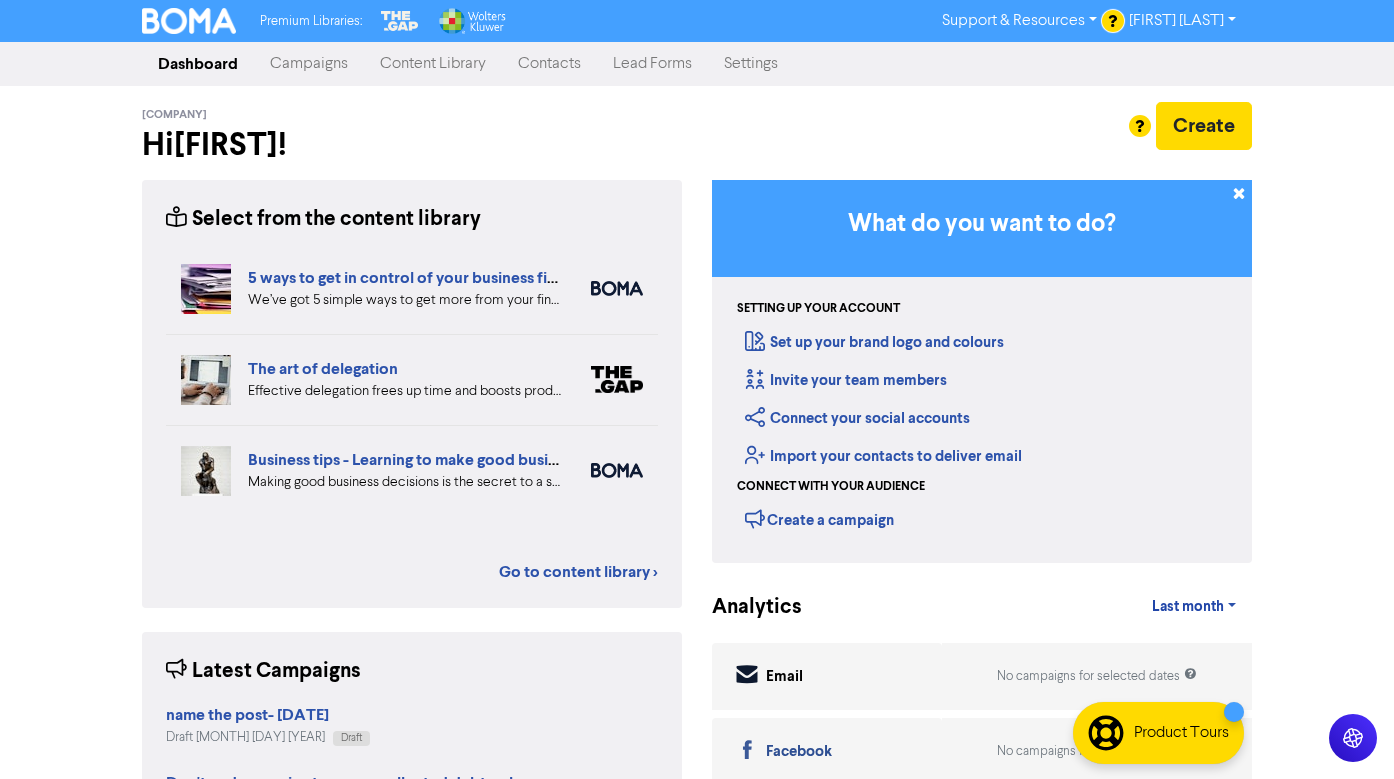 click at bounding box center (697, 389) 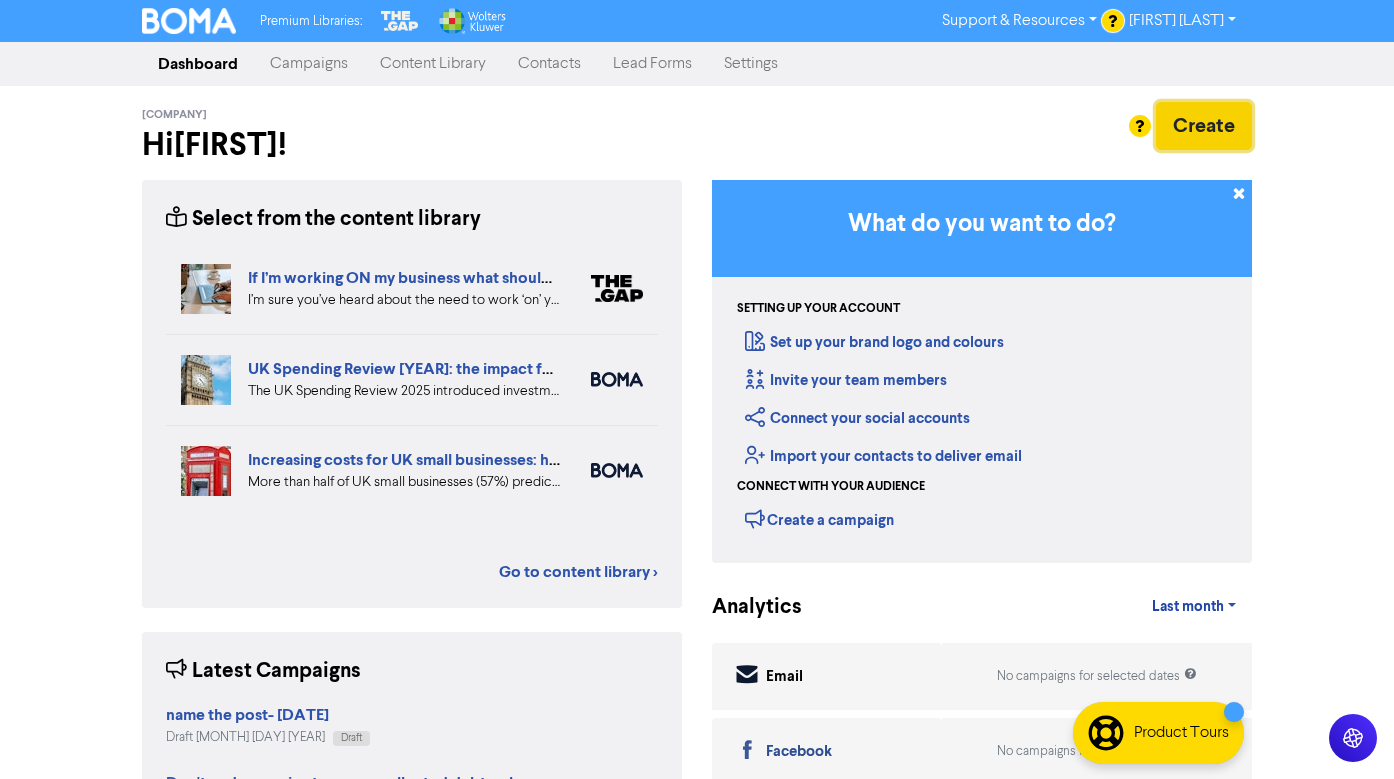 click on "Create" at bounding box center [1204, 126] 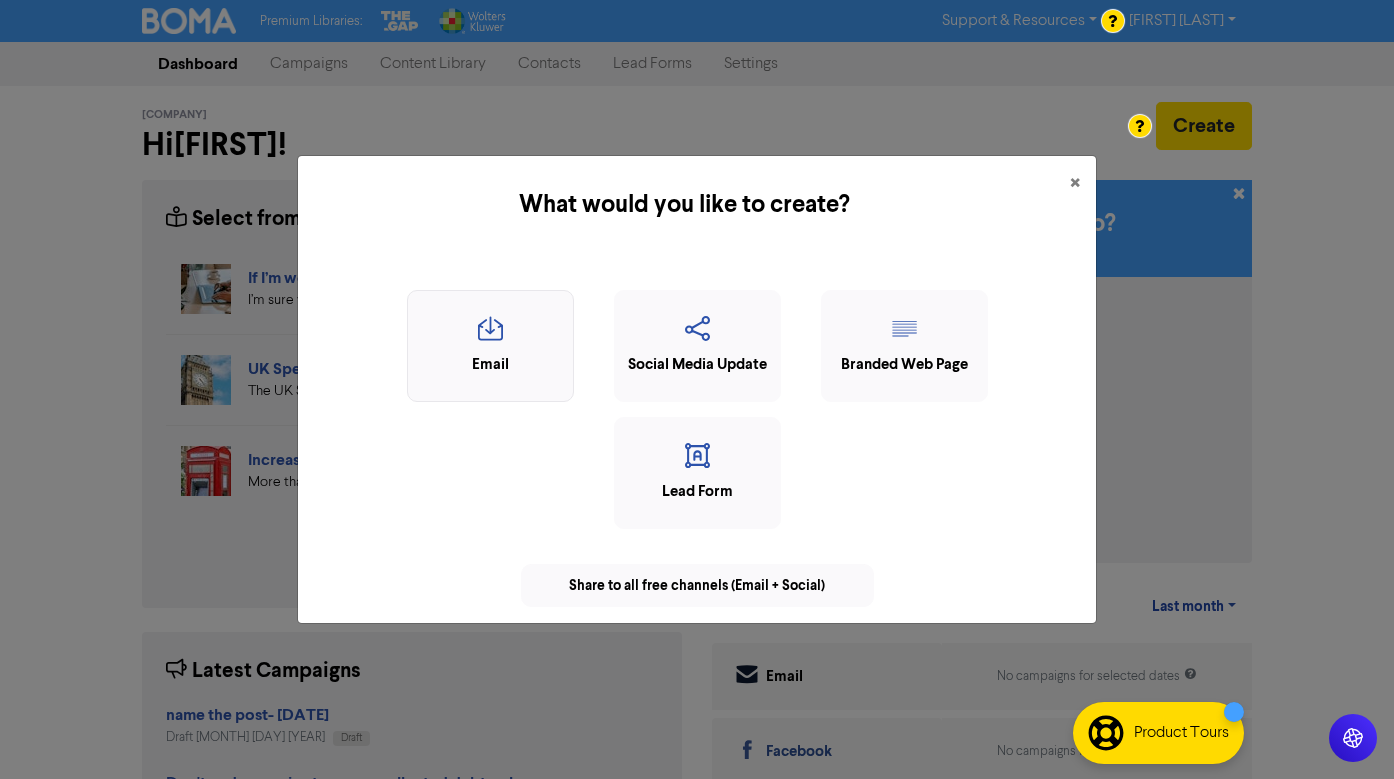 click on "Email" at bounding box center [490, 365] 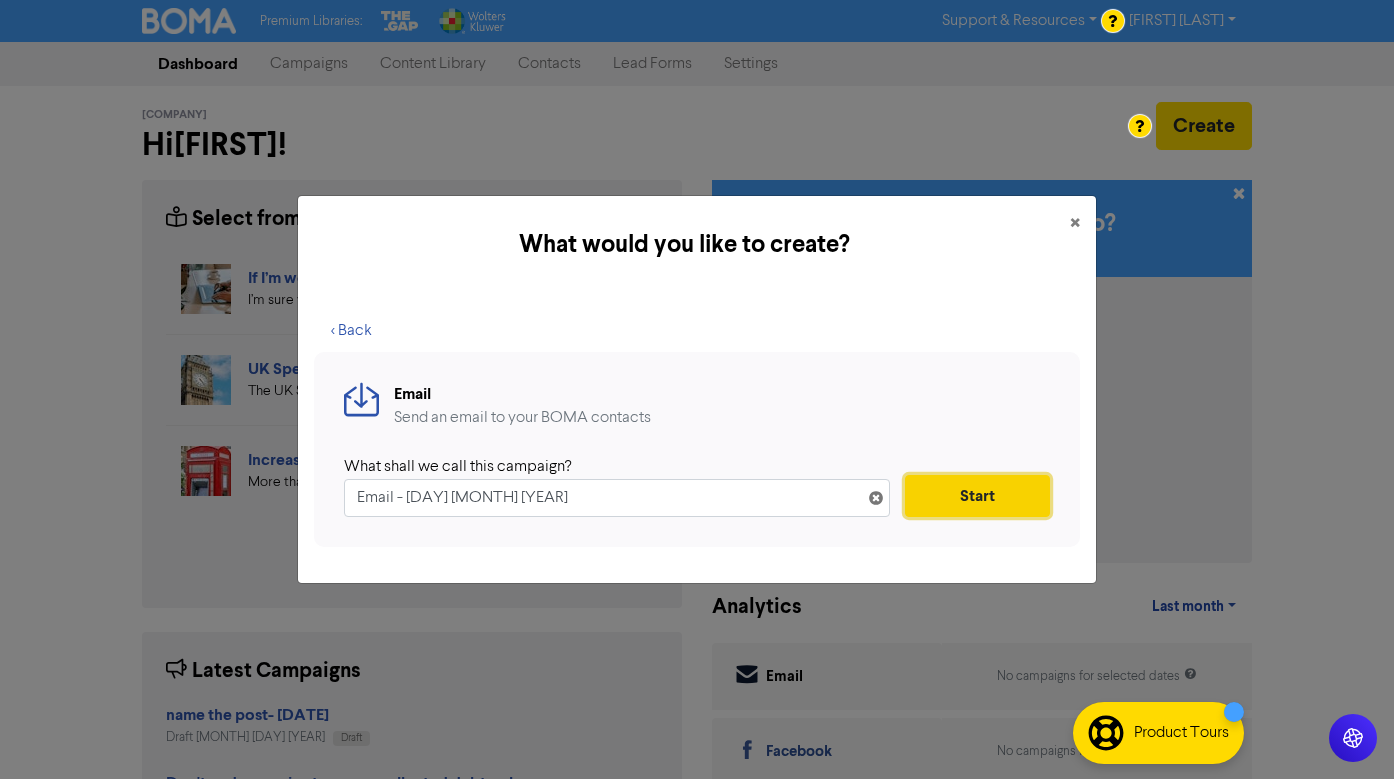 click on "Start" at bounding box center [977, 496] 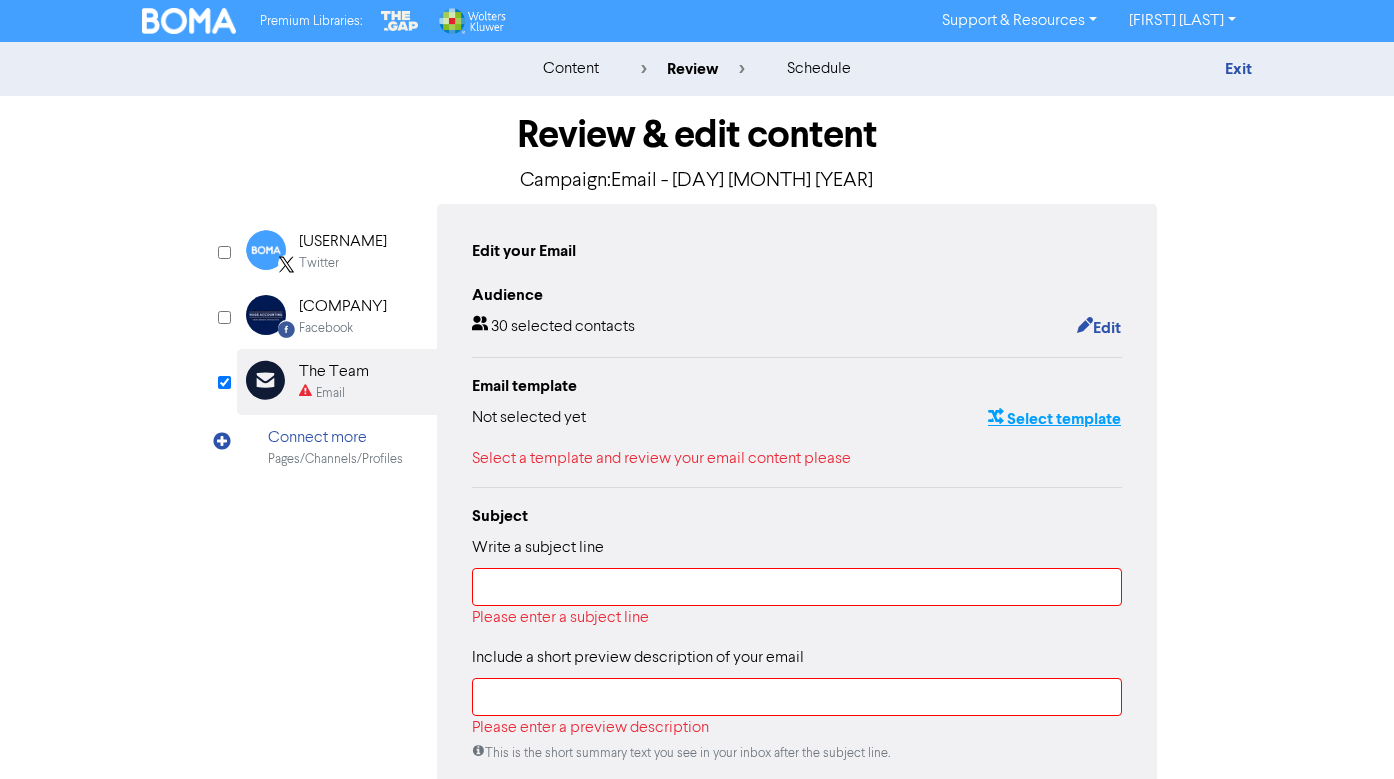 click on "Select template" at bounding box center (1054, 419) 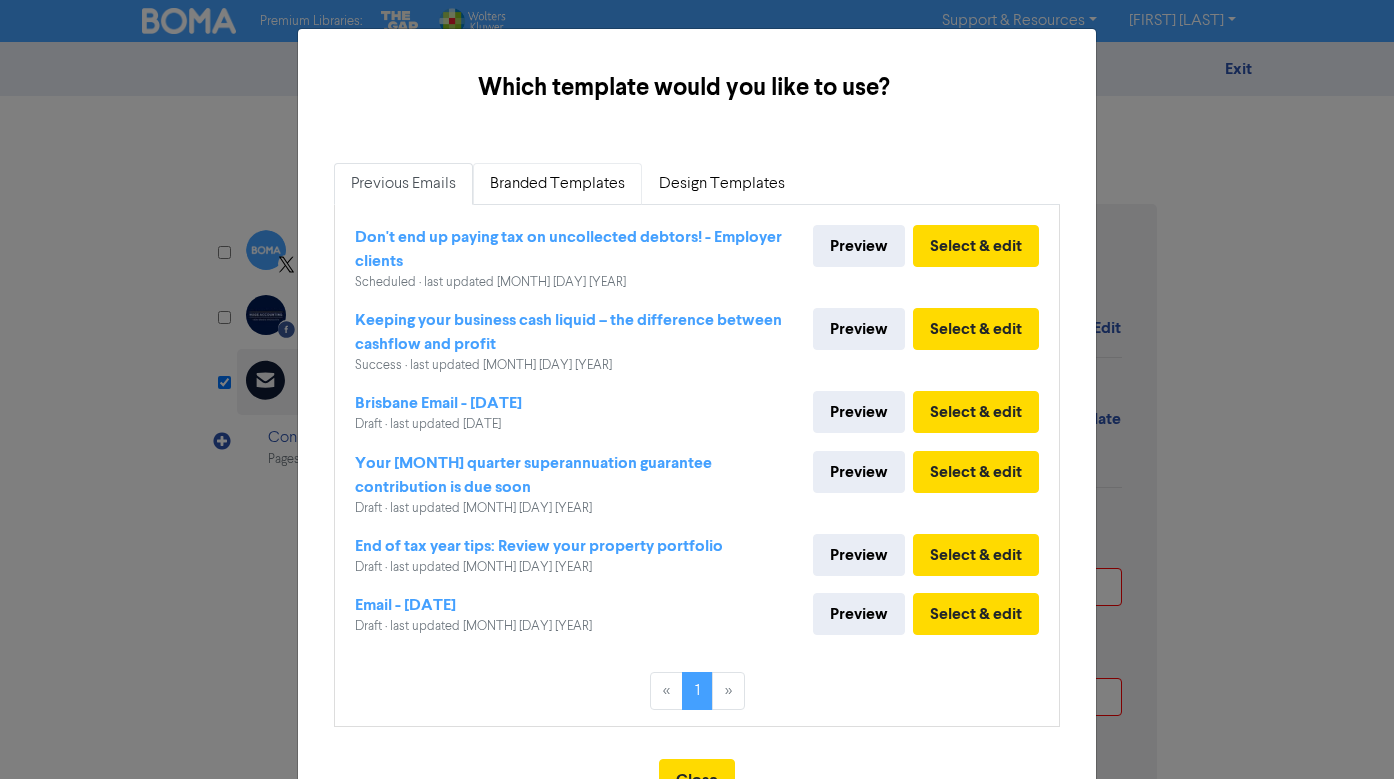 click on "Branded Templates" at bounding box center [557, 184] 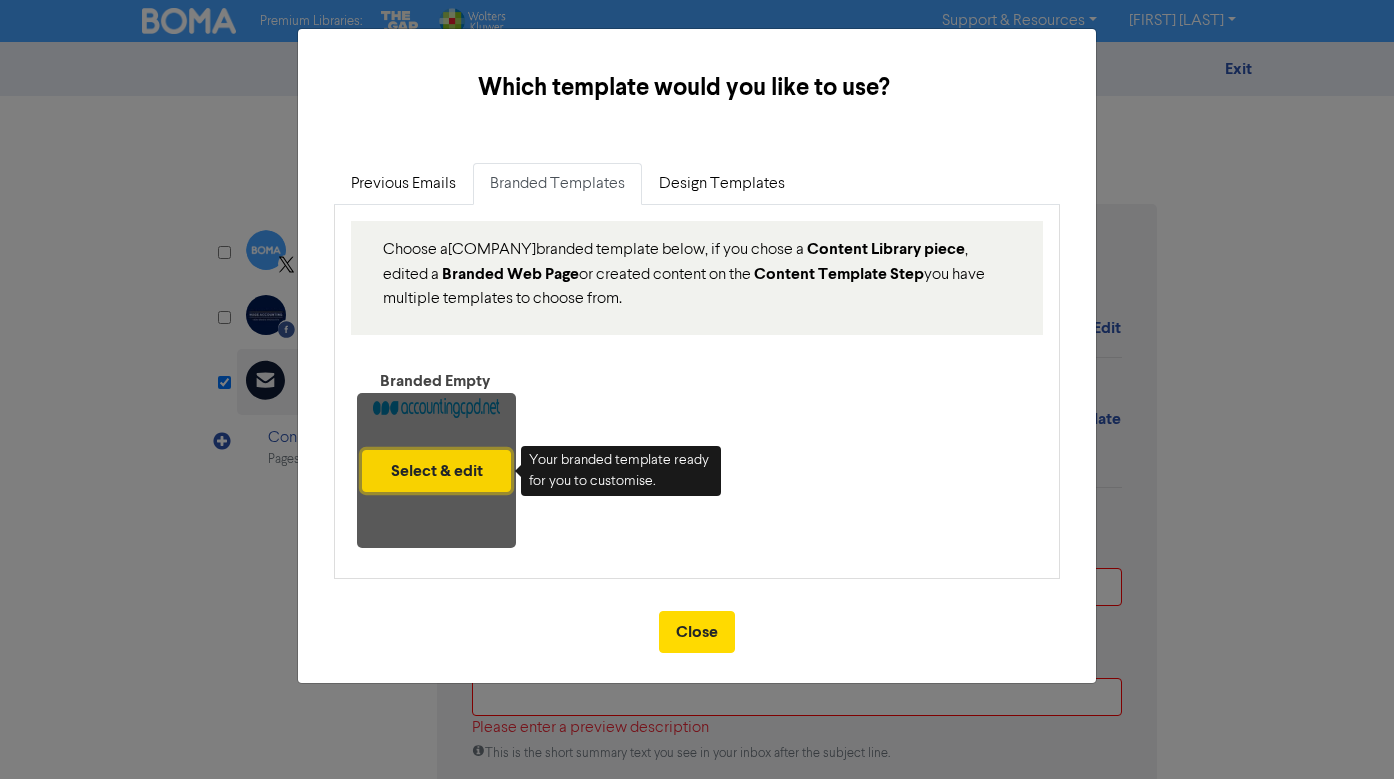 click on "Select & edit" at bounding box center (436, 471) 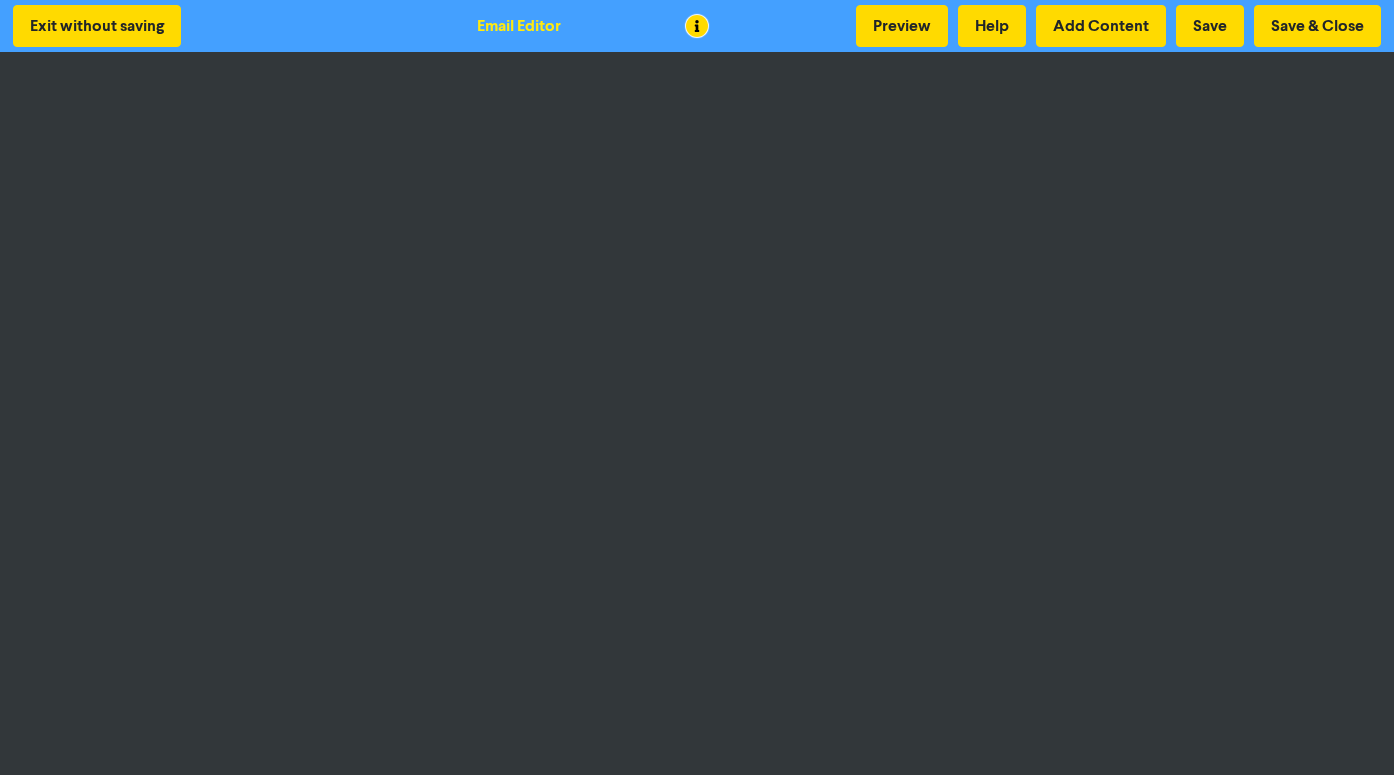 scroll, scrollTop: 4, scrollLeft: 0, axis: vertical 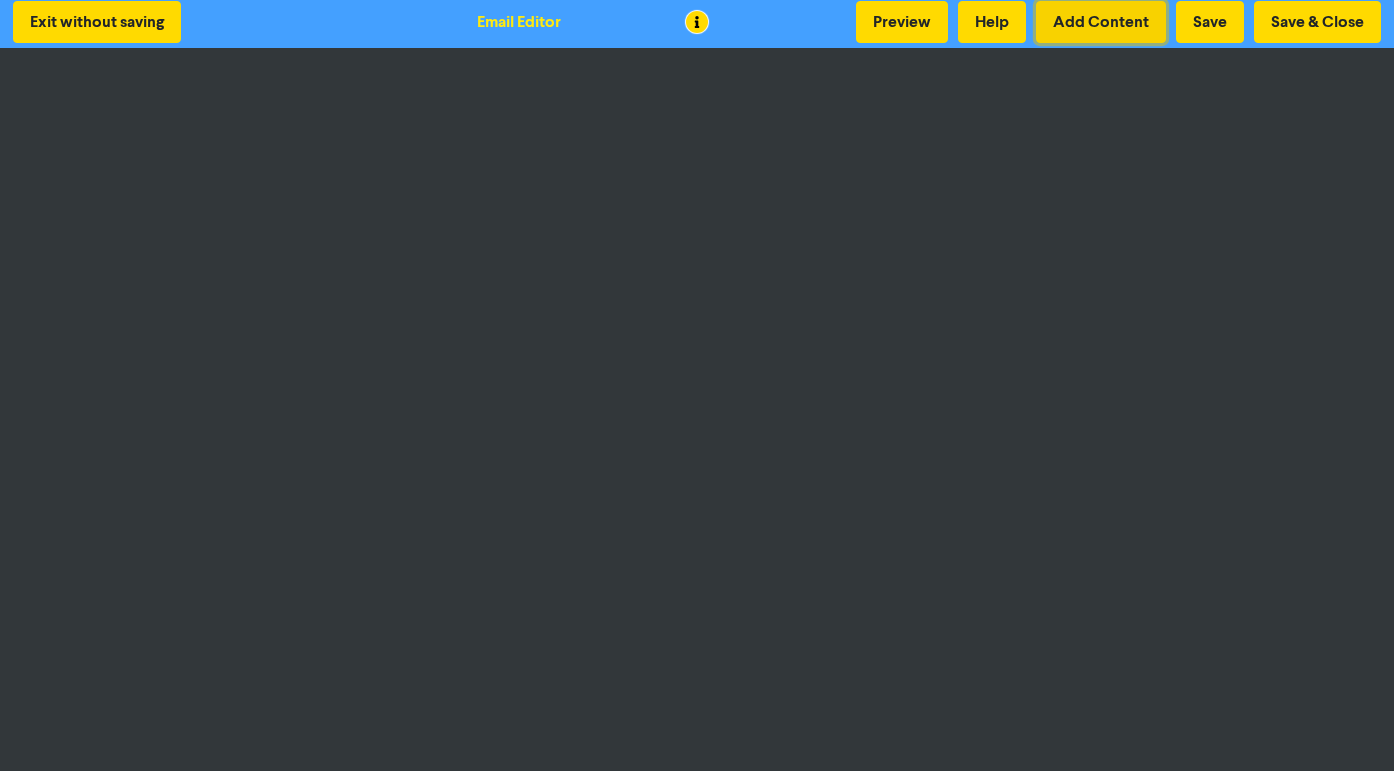 click on "Add Content" at bounding box center [1101, 22] 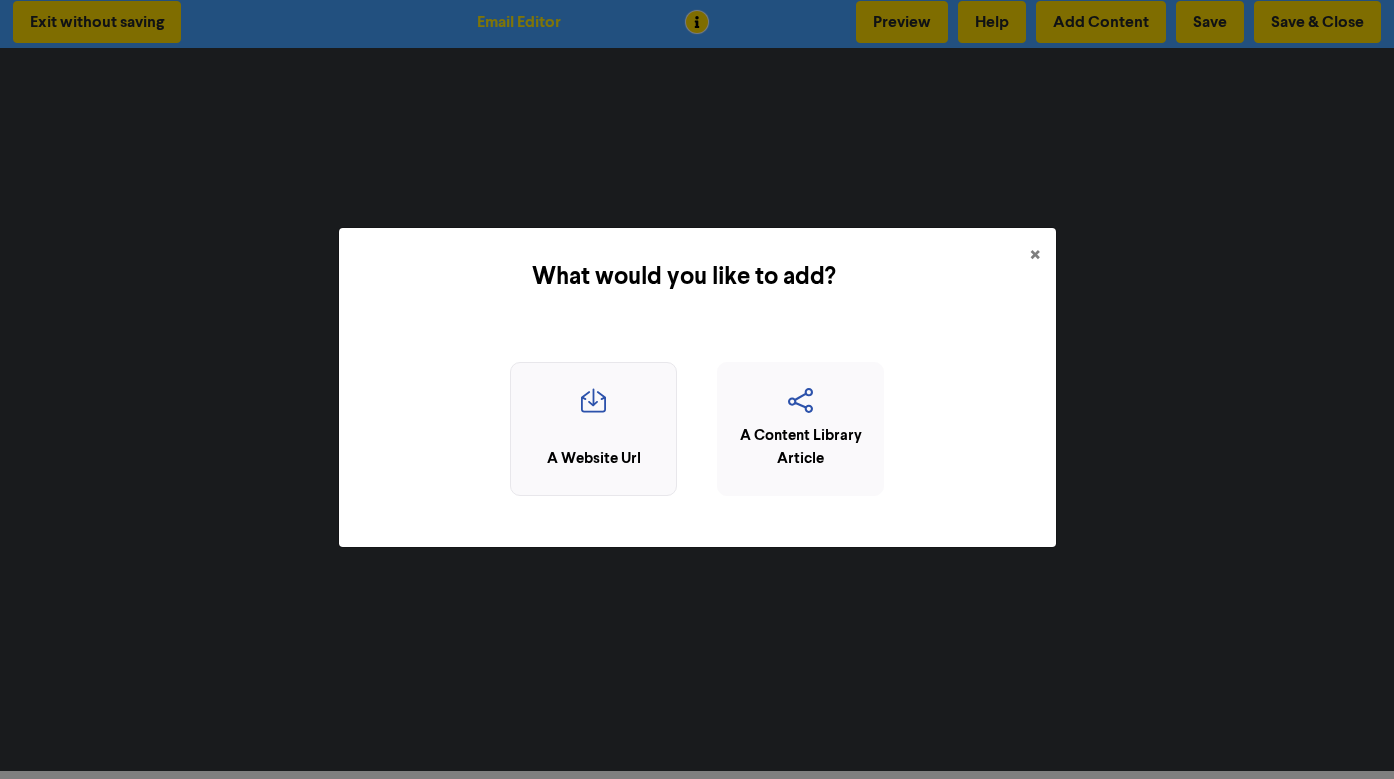 click at bounding box center [593, 407] 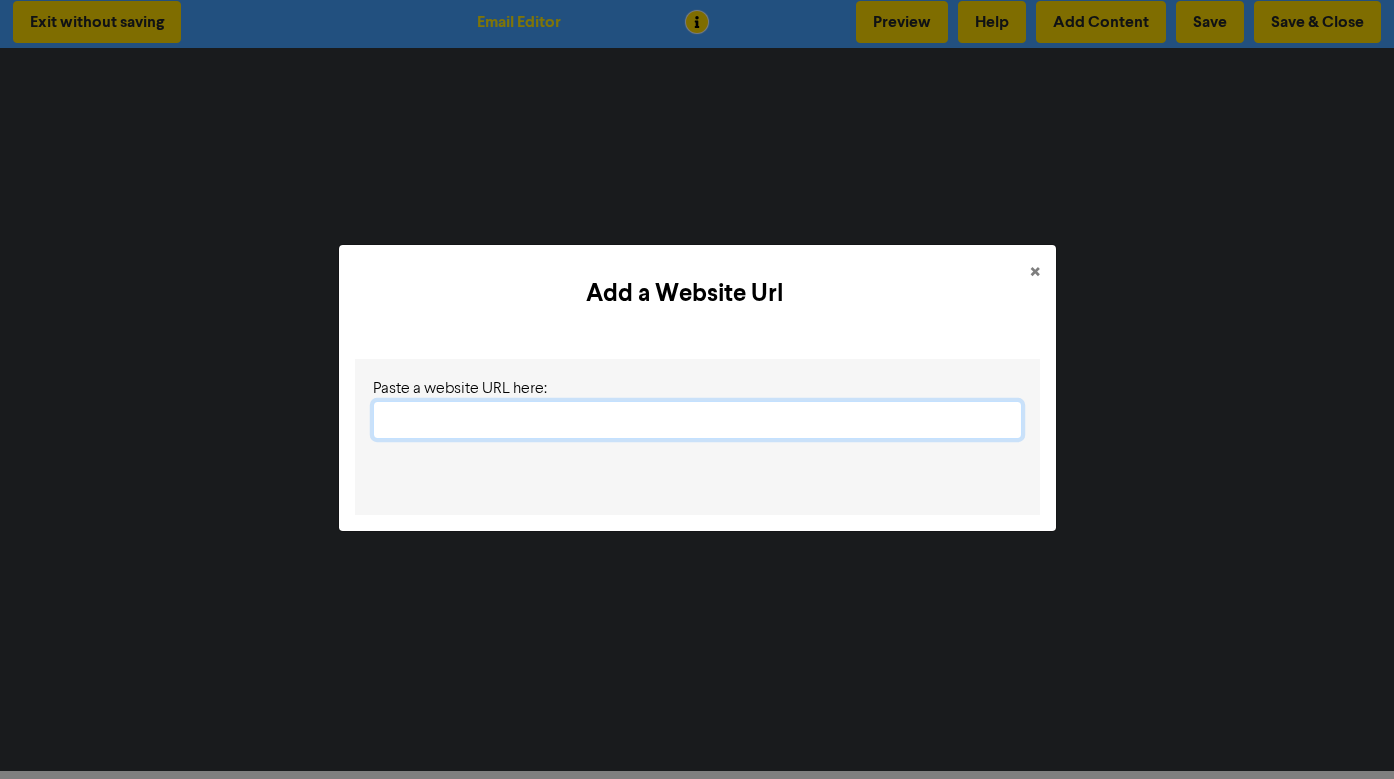 click at bounding box center [697, 420] 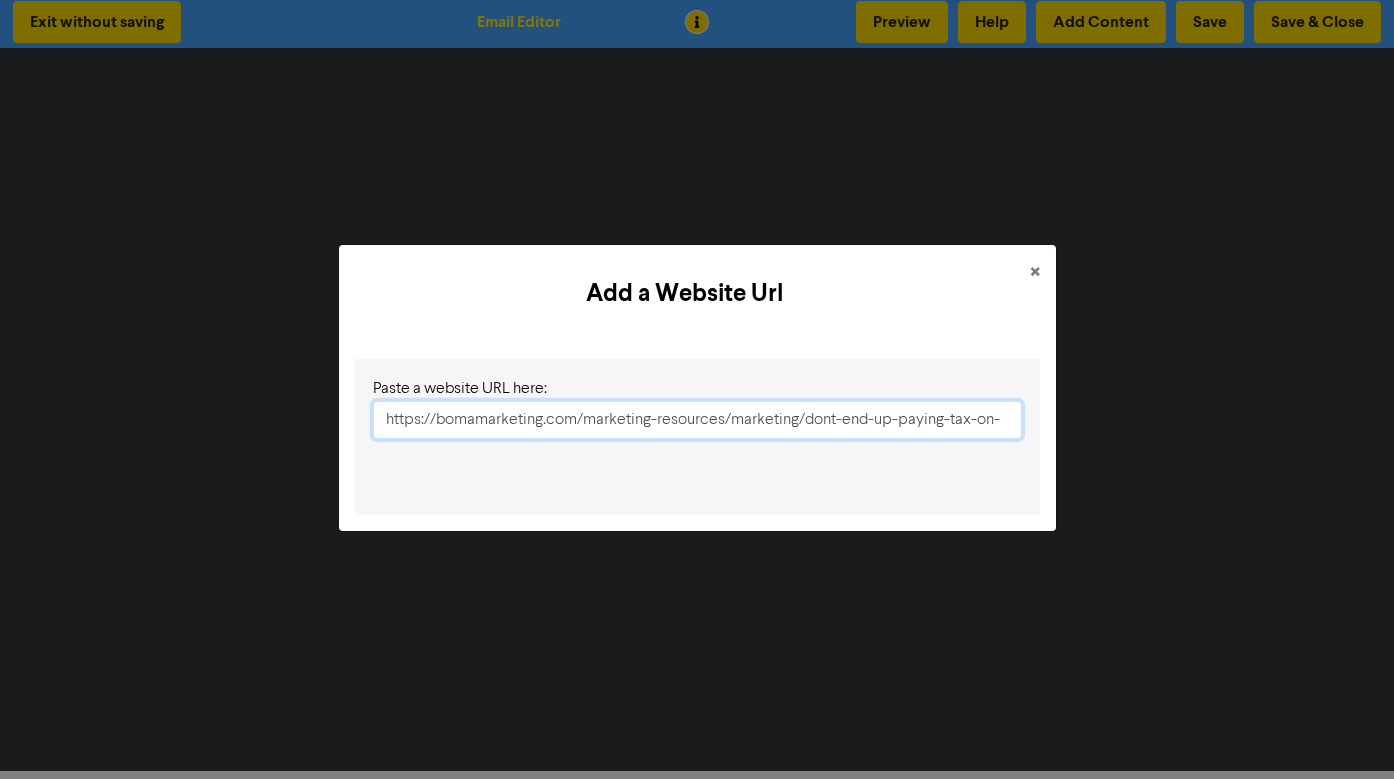 scroll, scrollTop: 0, scrollLeft: 149, axis: horizontal 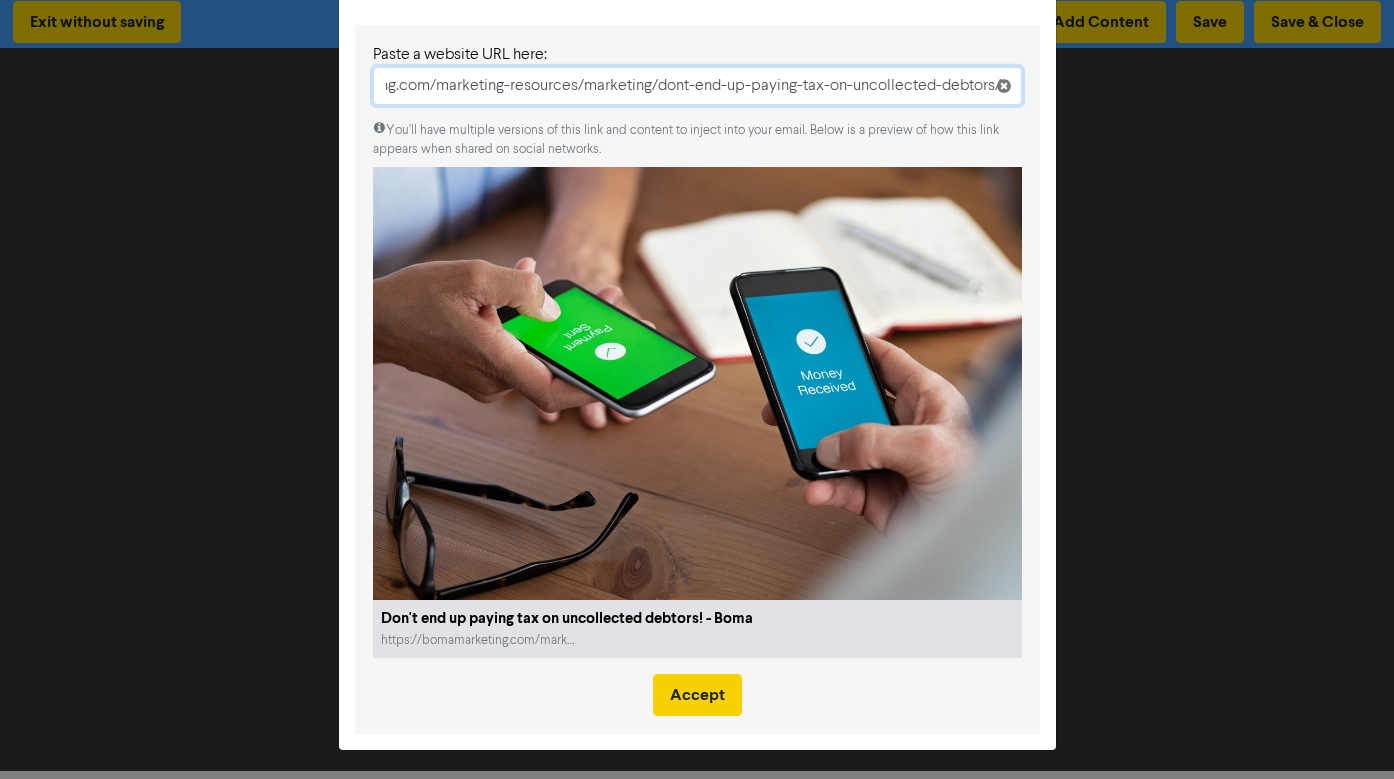 type on "https://bomamarketing.com/marketing-resources/marketing/dont-end-up-paying-tax-on-uncollected-debtors/" 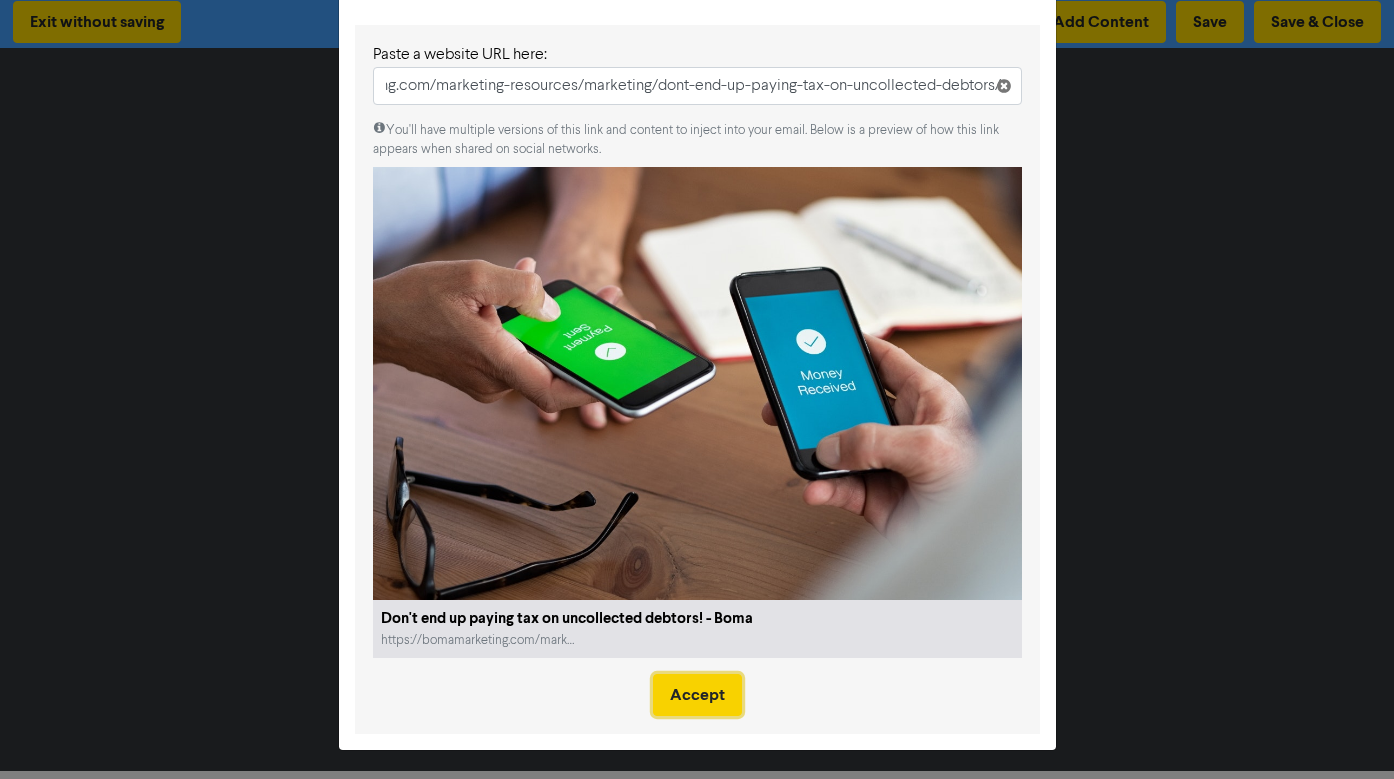 scroll, scrollTop: 0, scrollLeft: 0, axis: both 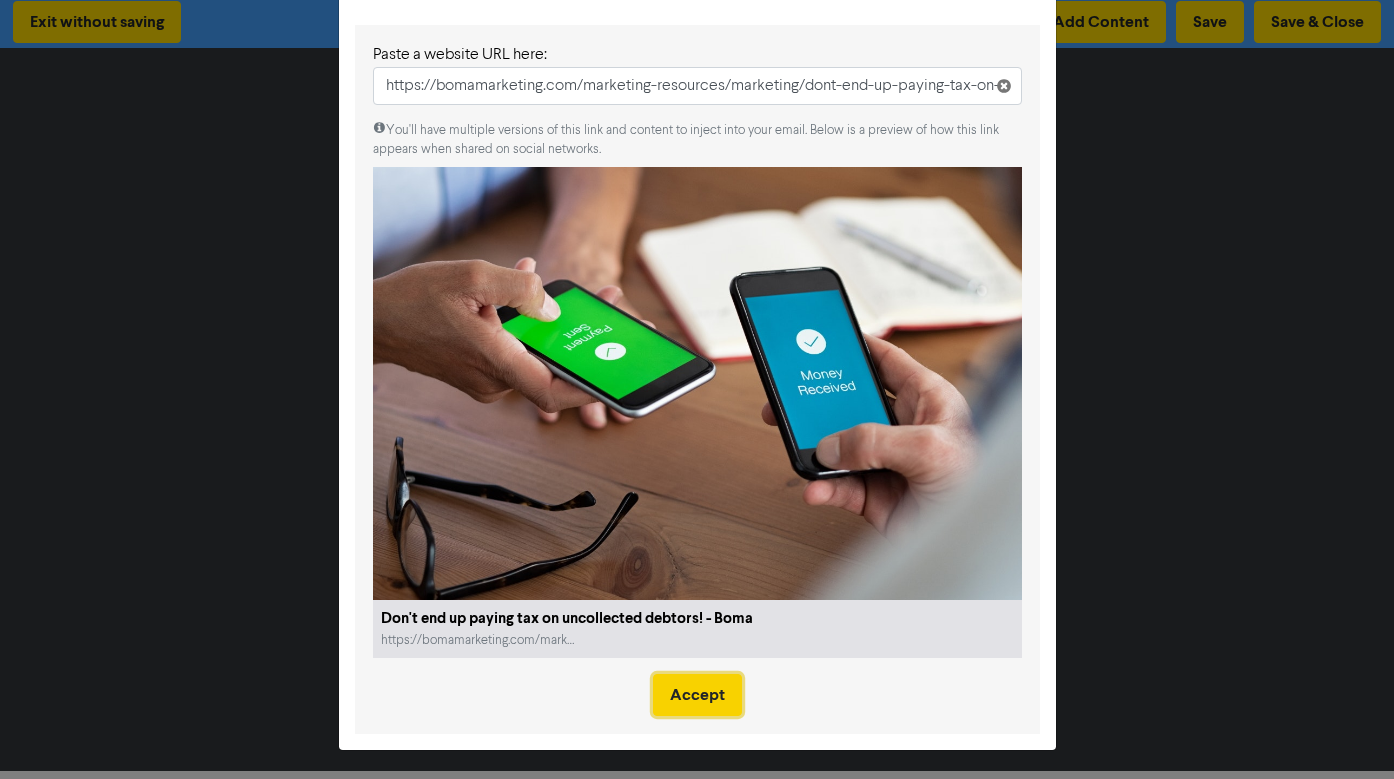 click on "Accept" at bounding box center [697, 695] 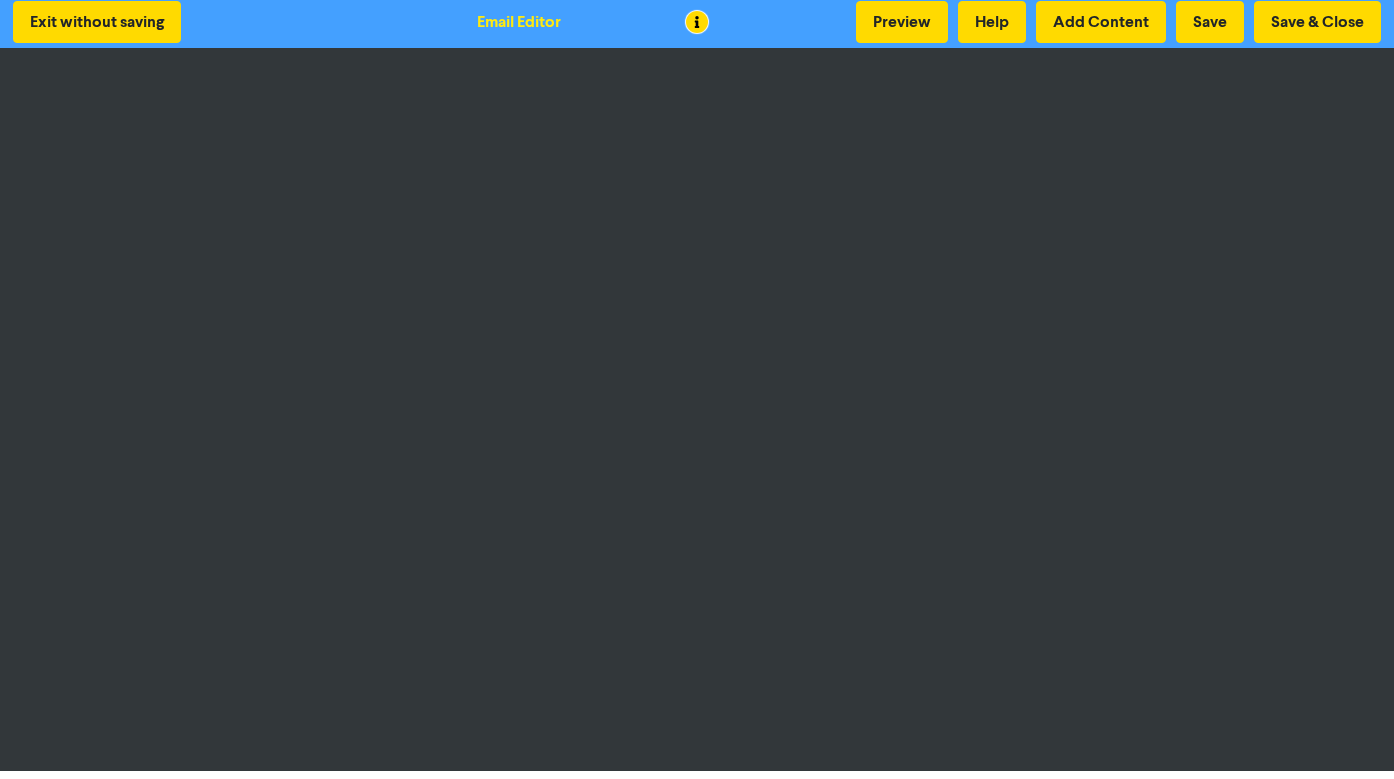 scroll, scrollTop: 0, scrollLeft: 0, axis: both 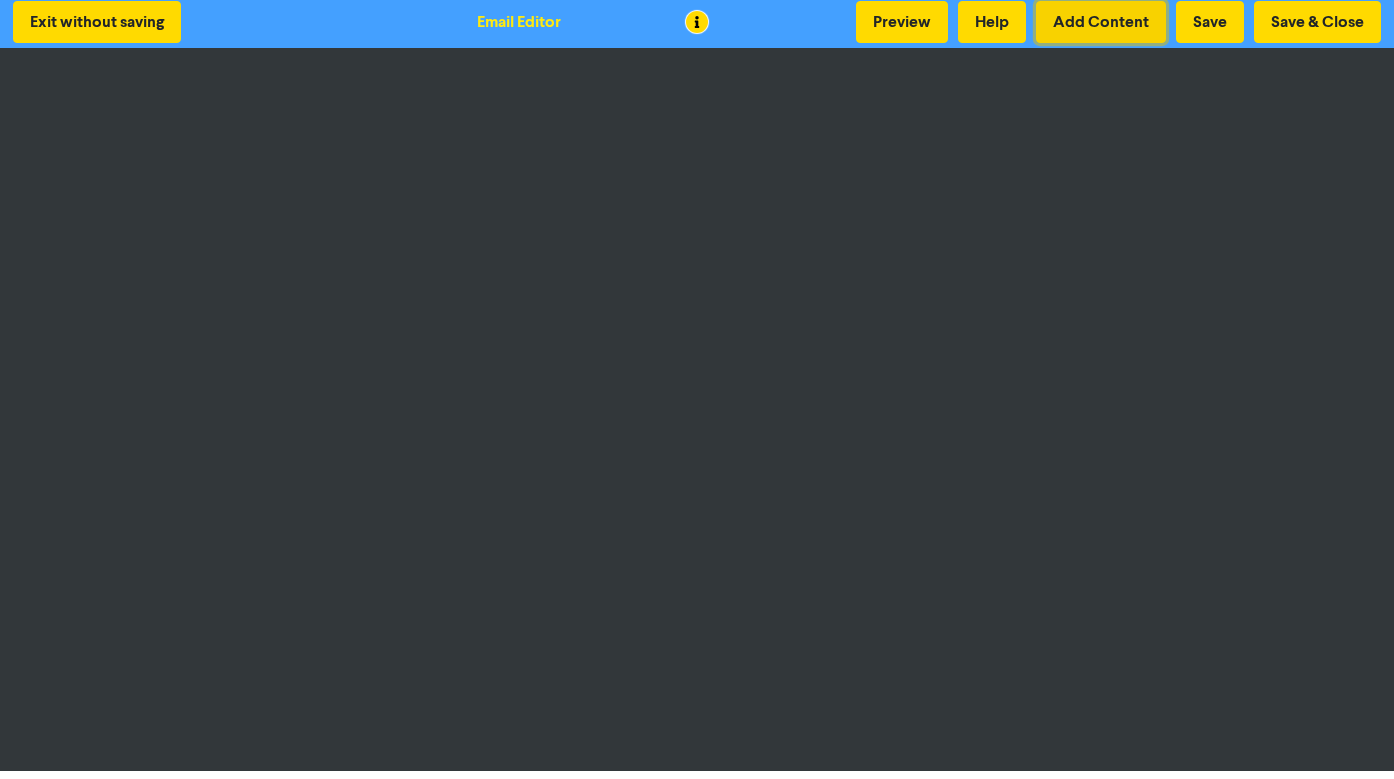 click on "Add Content" at bounding box center (1101, 22) 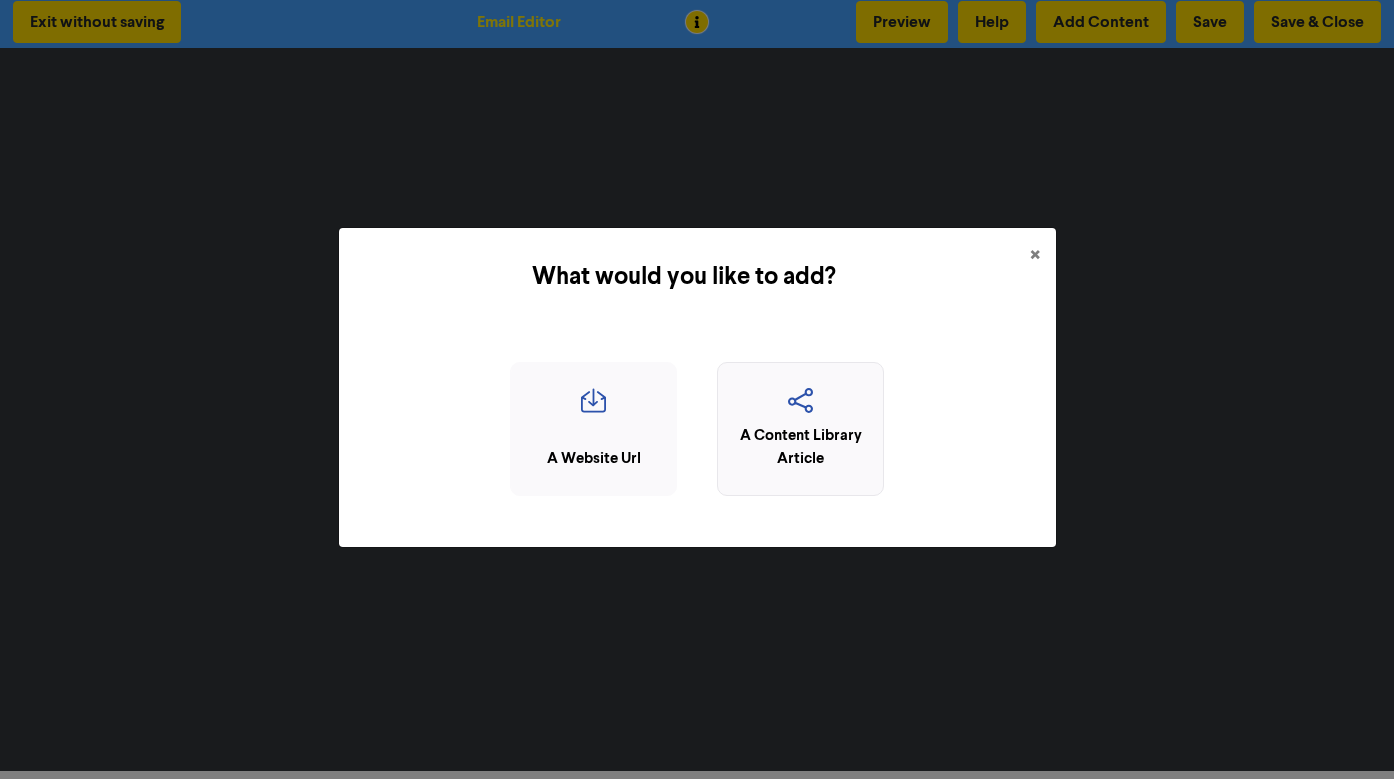 click on "A Content Library Article" at bounding box center (800, 447) 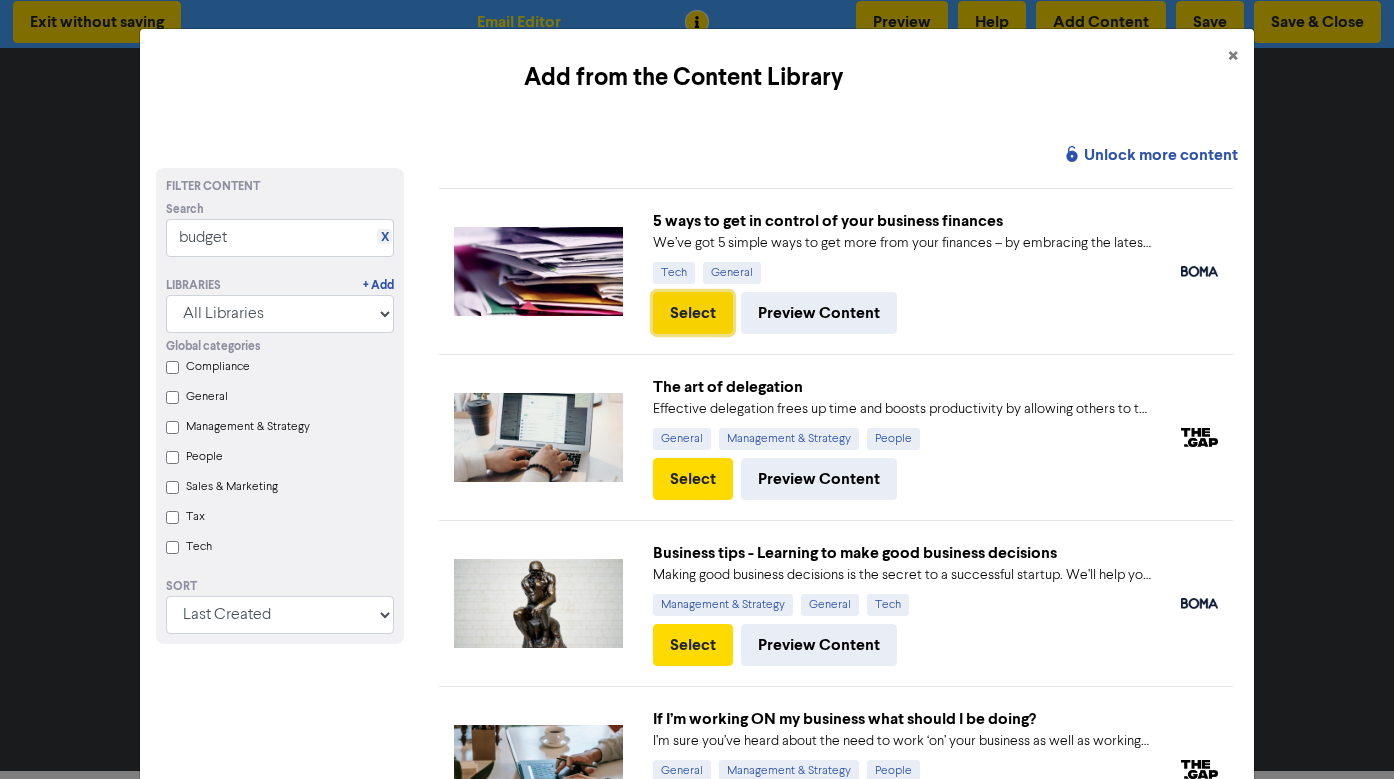 click on "Select" at bounding box center (693, 313) 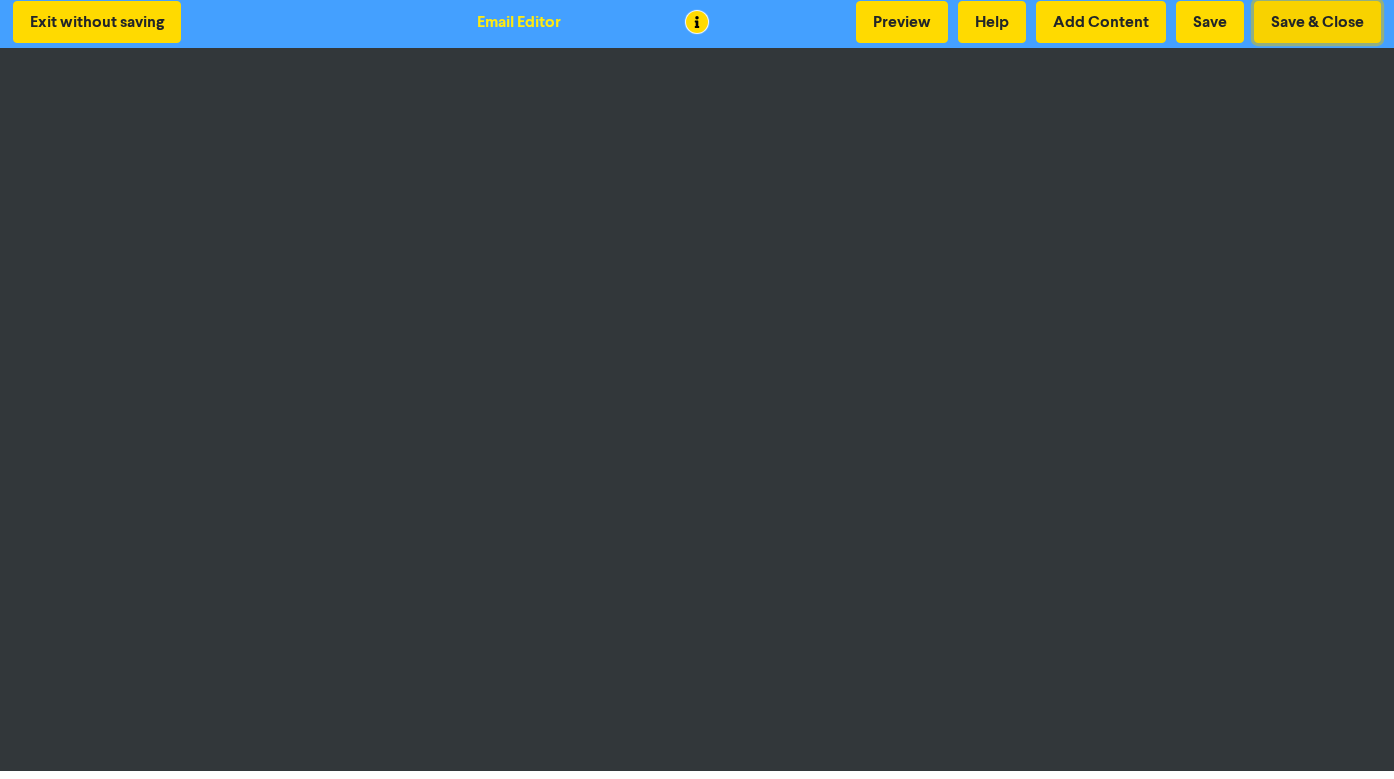 click on "Save & Close" at bounding box center [1317, 22] 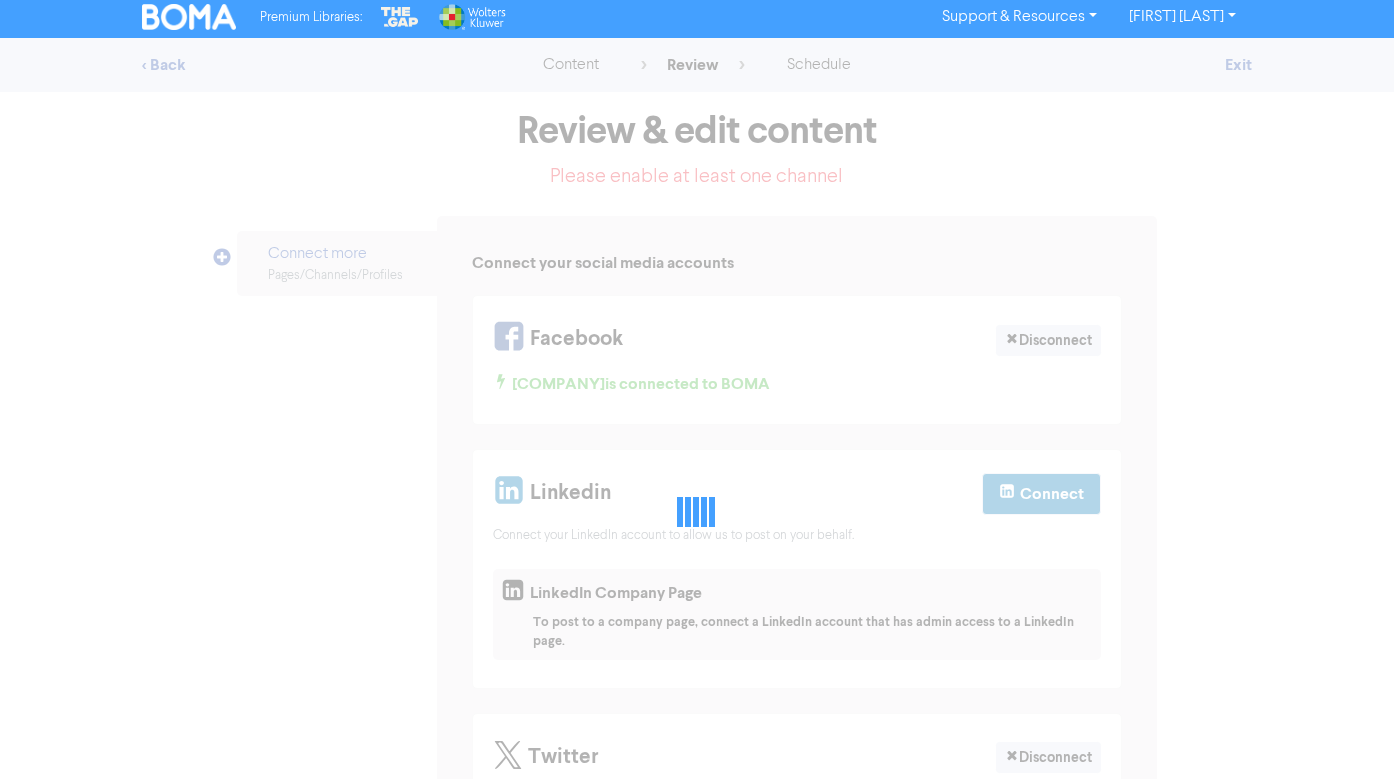 scroll, scrollTop: 0, scrollLeft: 0, axis: both 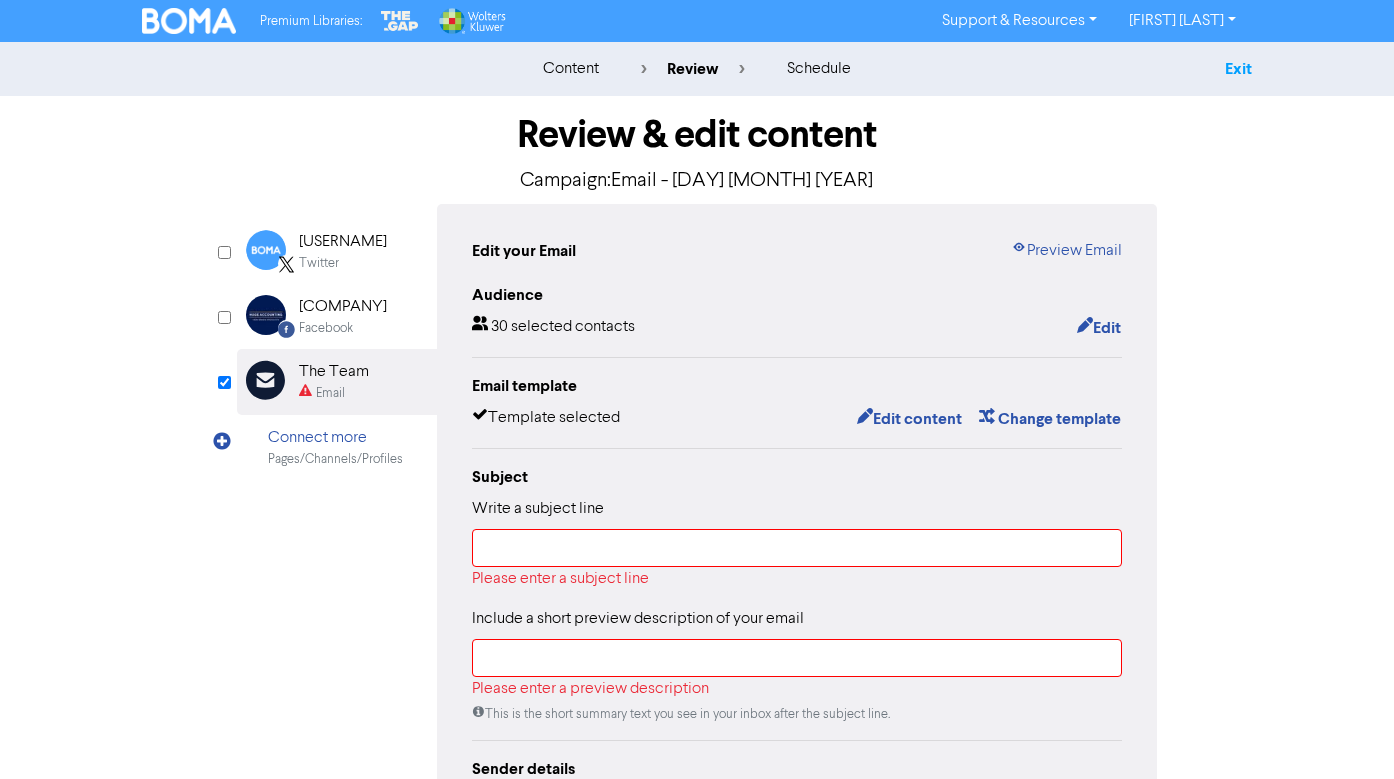 click on "Exit" at bounding box center (1238, 69) 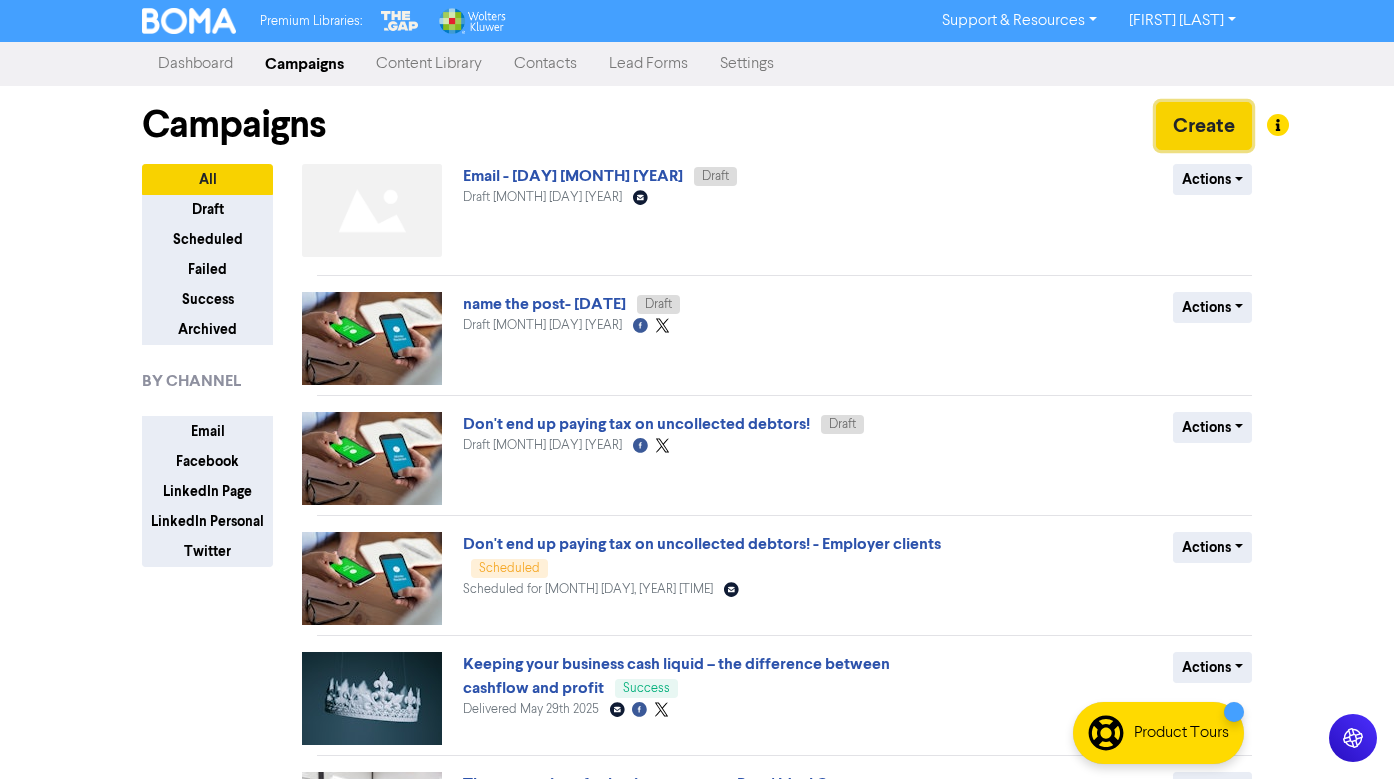 click on "Create" at bounding box center (1204, 126) 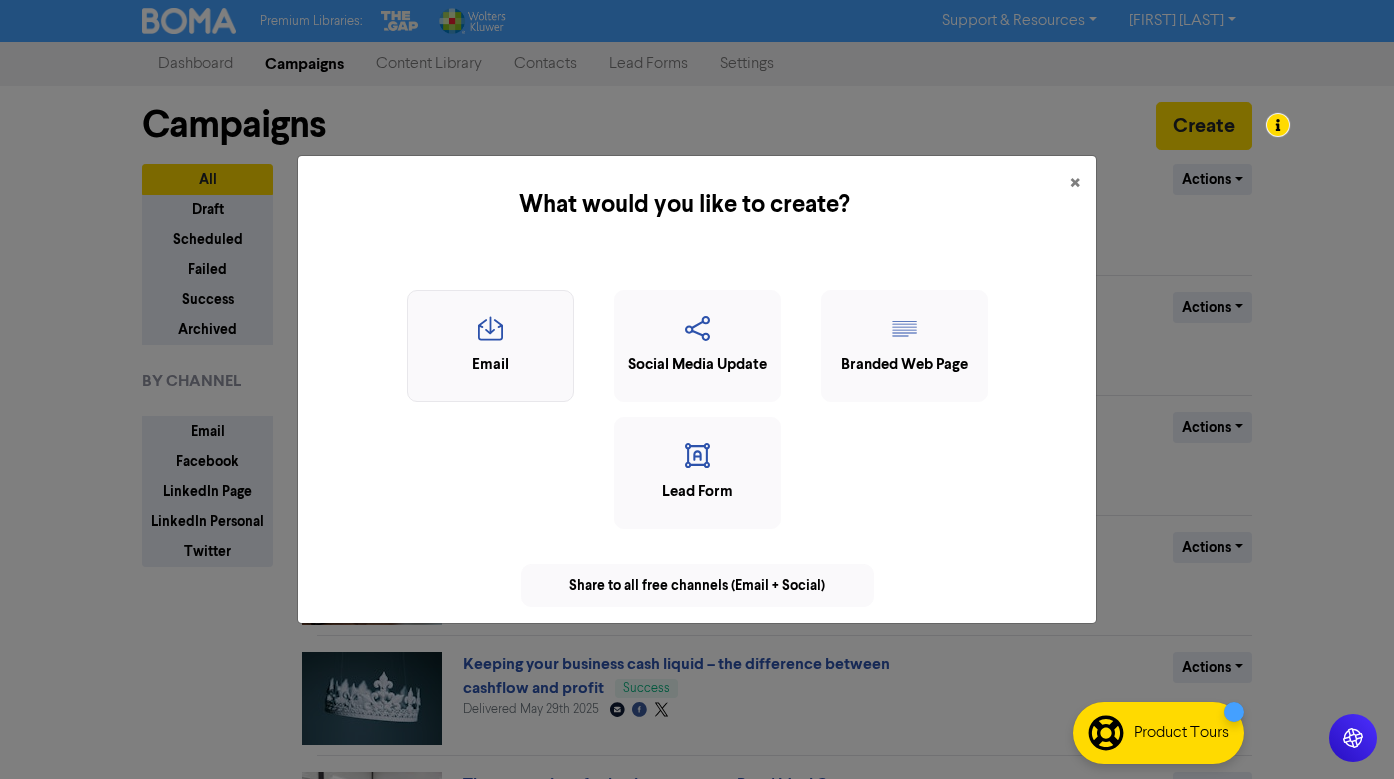 click at bounding box center (490, 335) 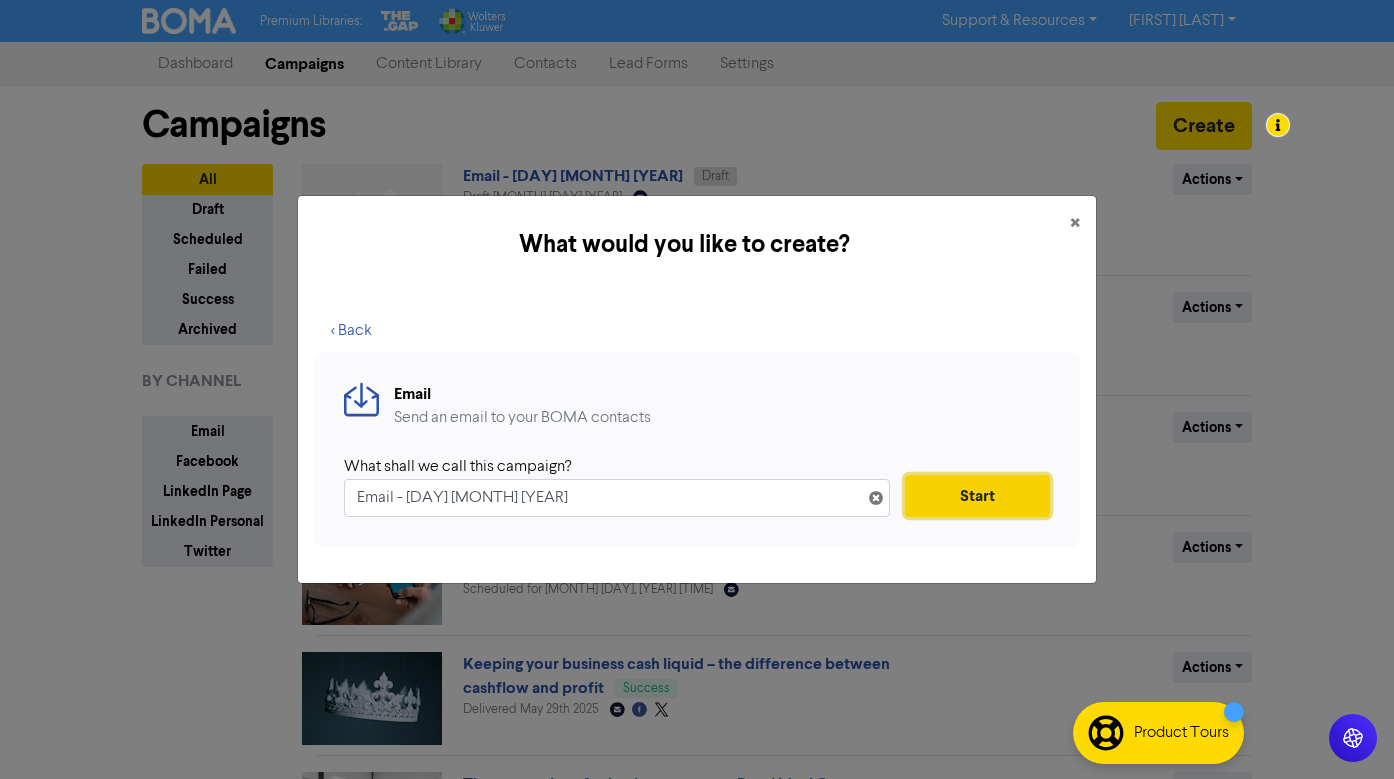 click on "Start" at bounding box center [977, 496] 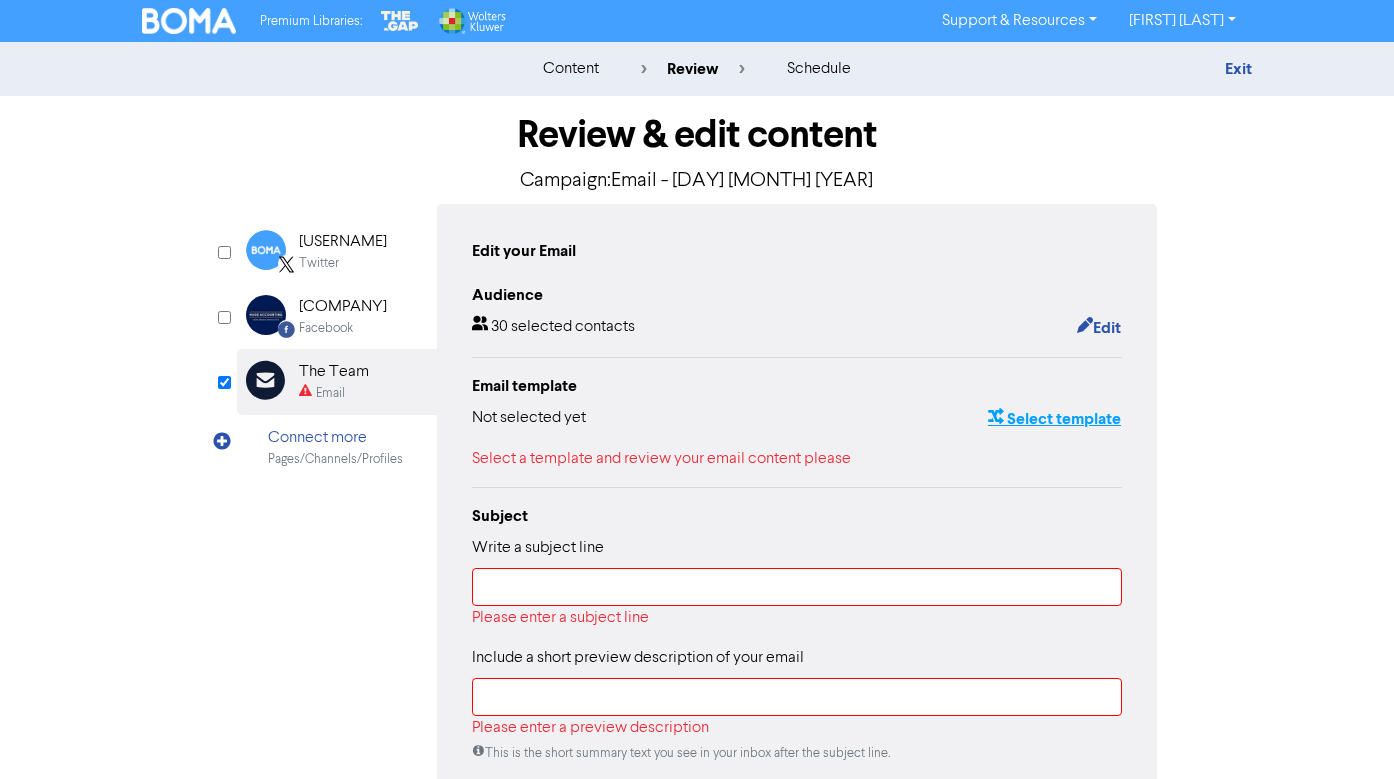 click on "Select template" at bounding box center [1054, 419] 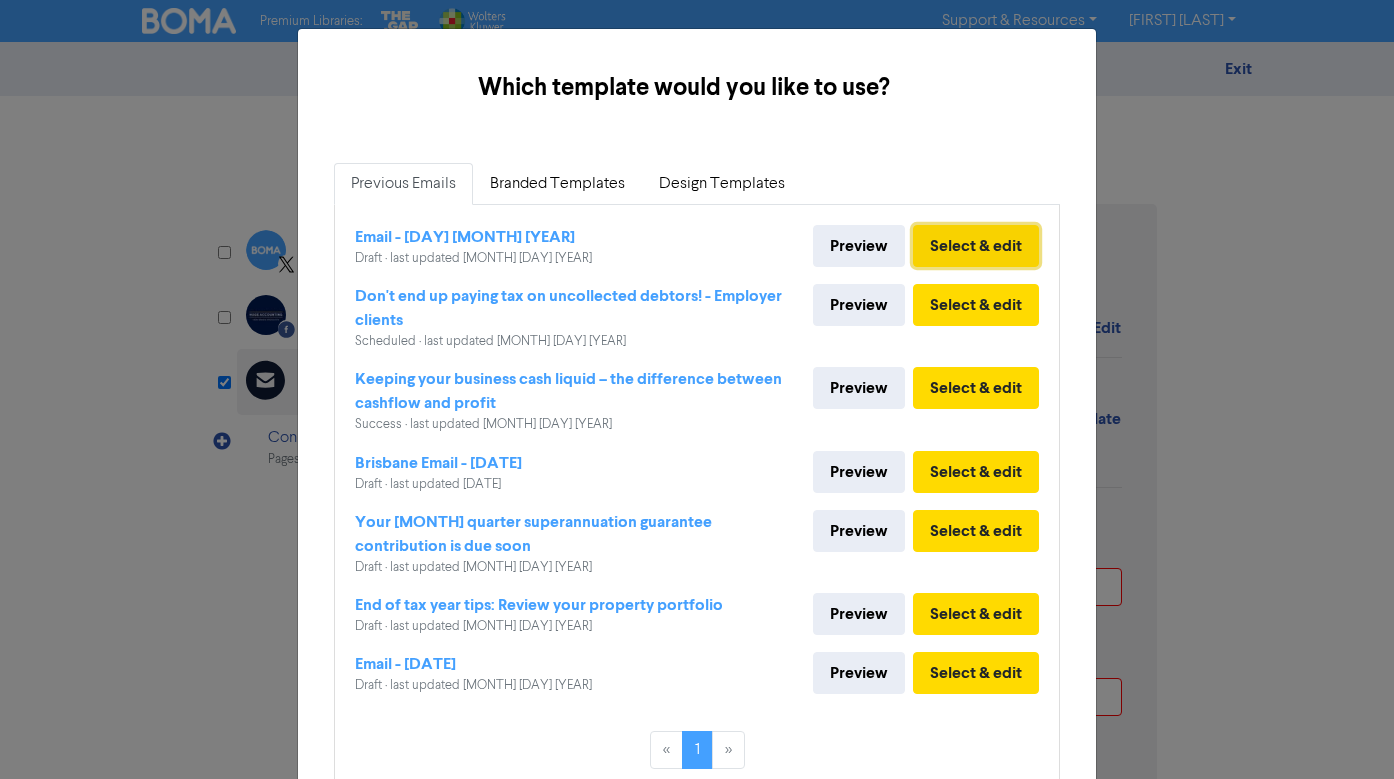 click on "Select & edit" at bounding box center [976, 246] 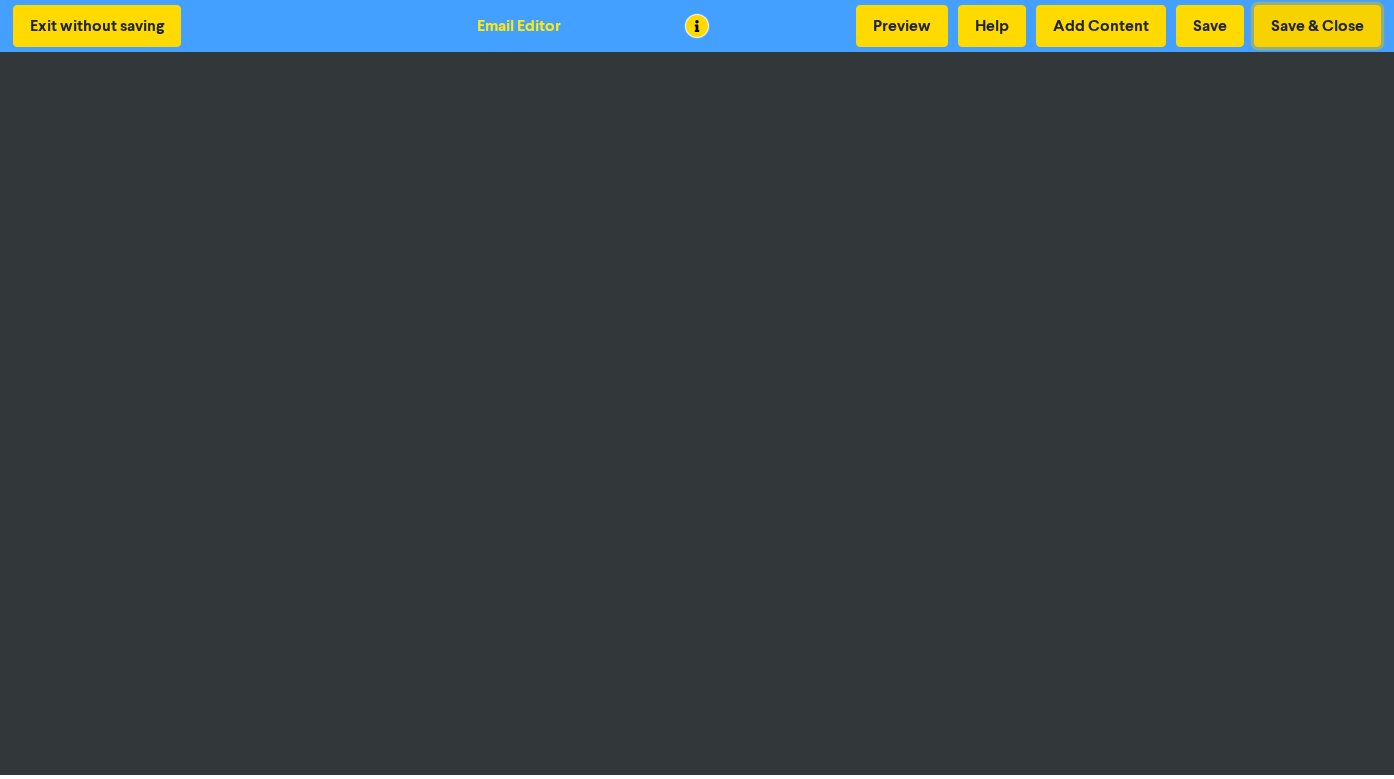 click on "Save & Close" at bounding box center (1317, 26) 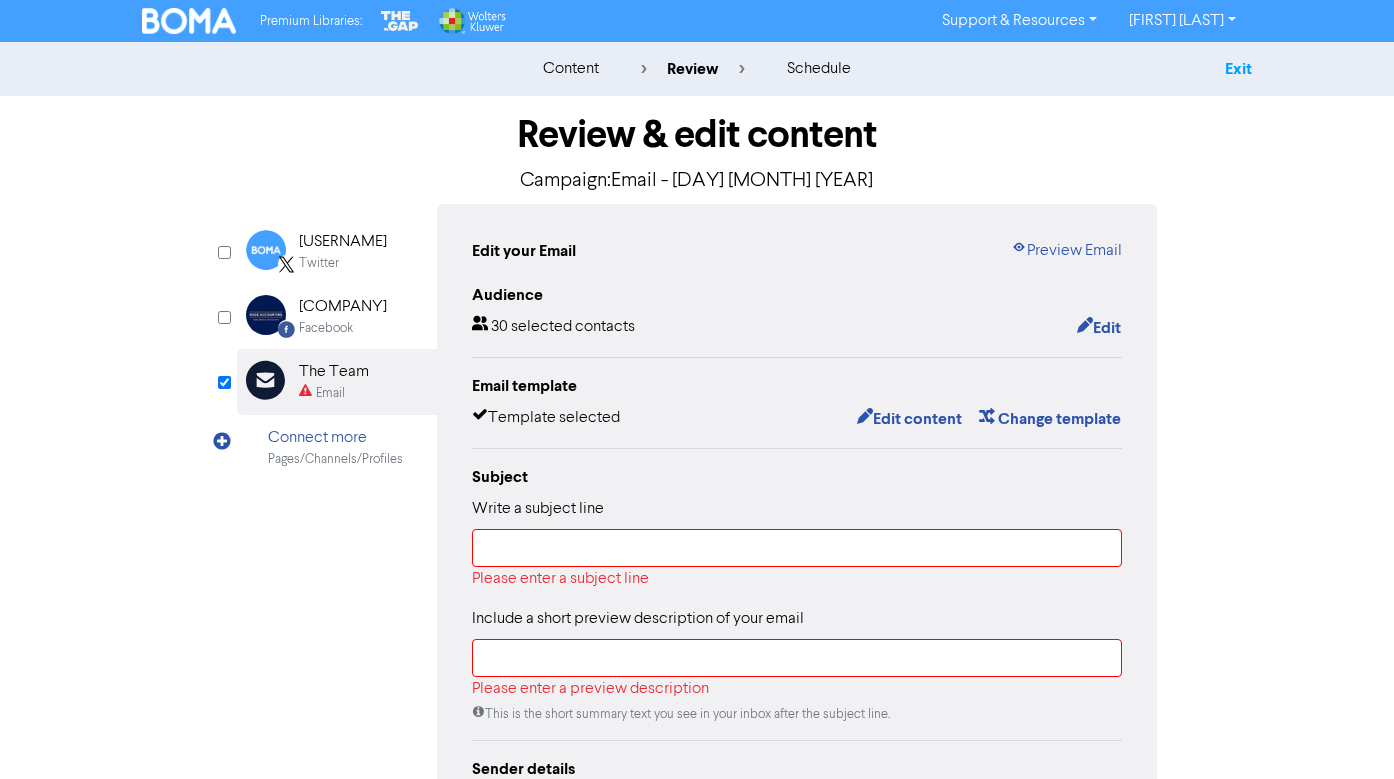 click on "Exit" at bounding box center (1238, 69) 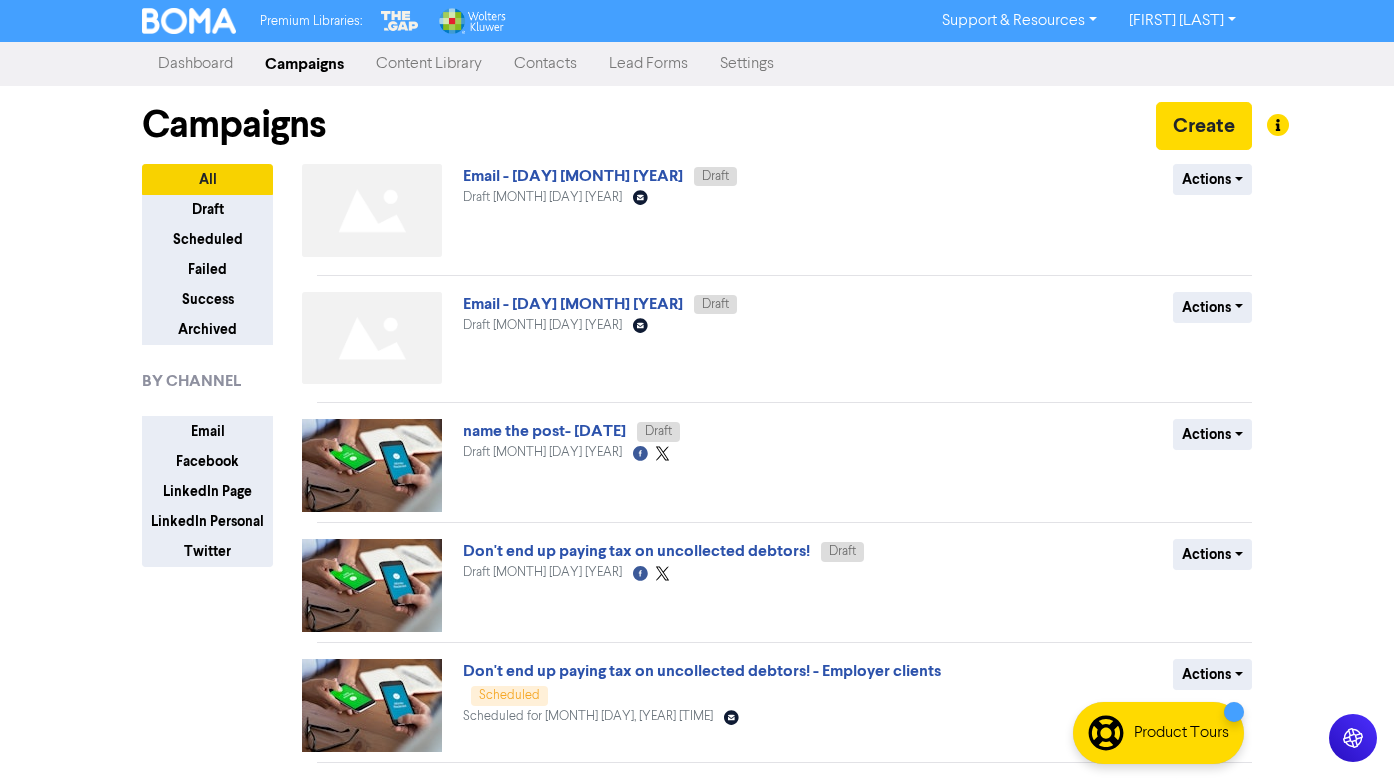 click on "Lead Forms" at bounding box center (648, 64) 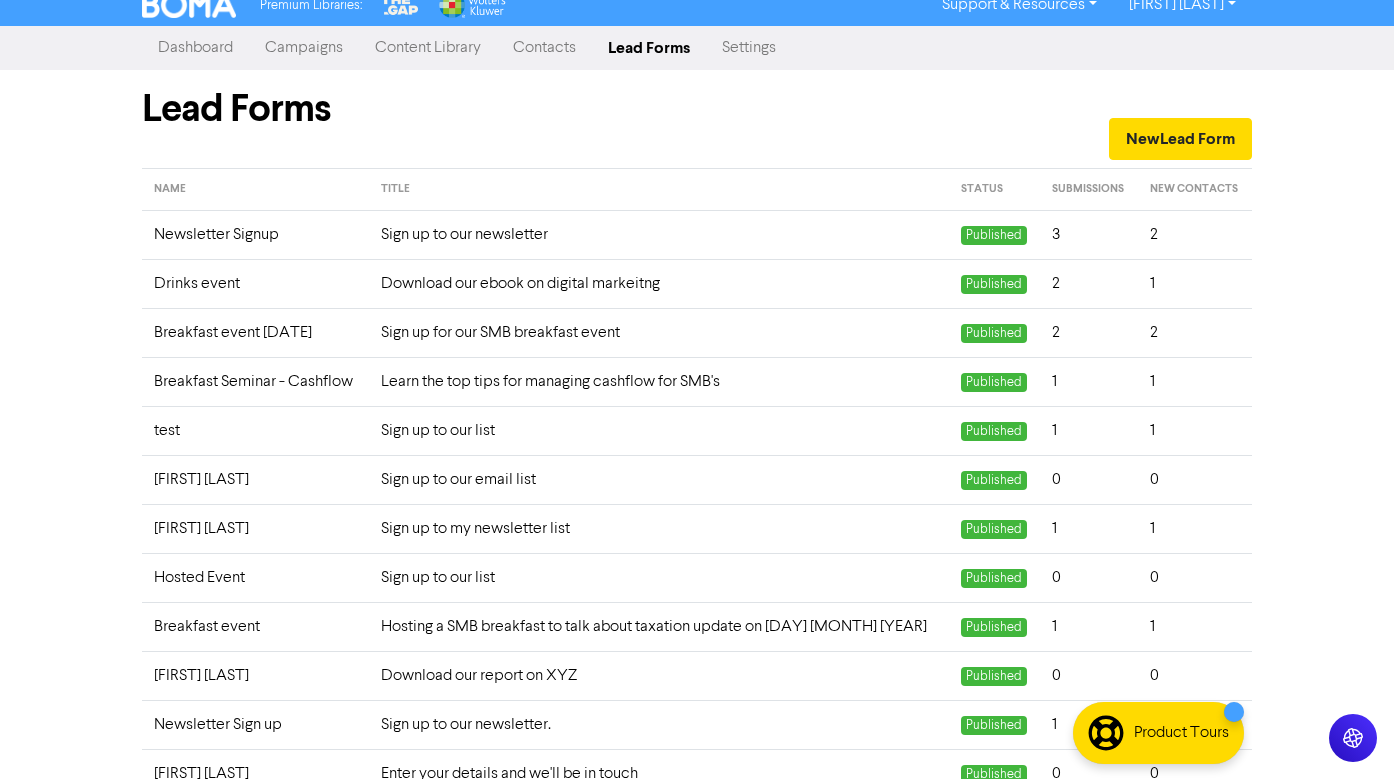 scroll, scrollTop: 0, scrollLeft: 0, axis: both 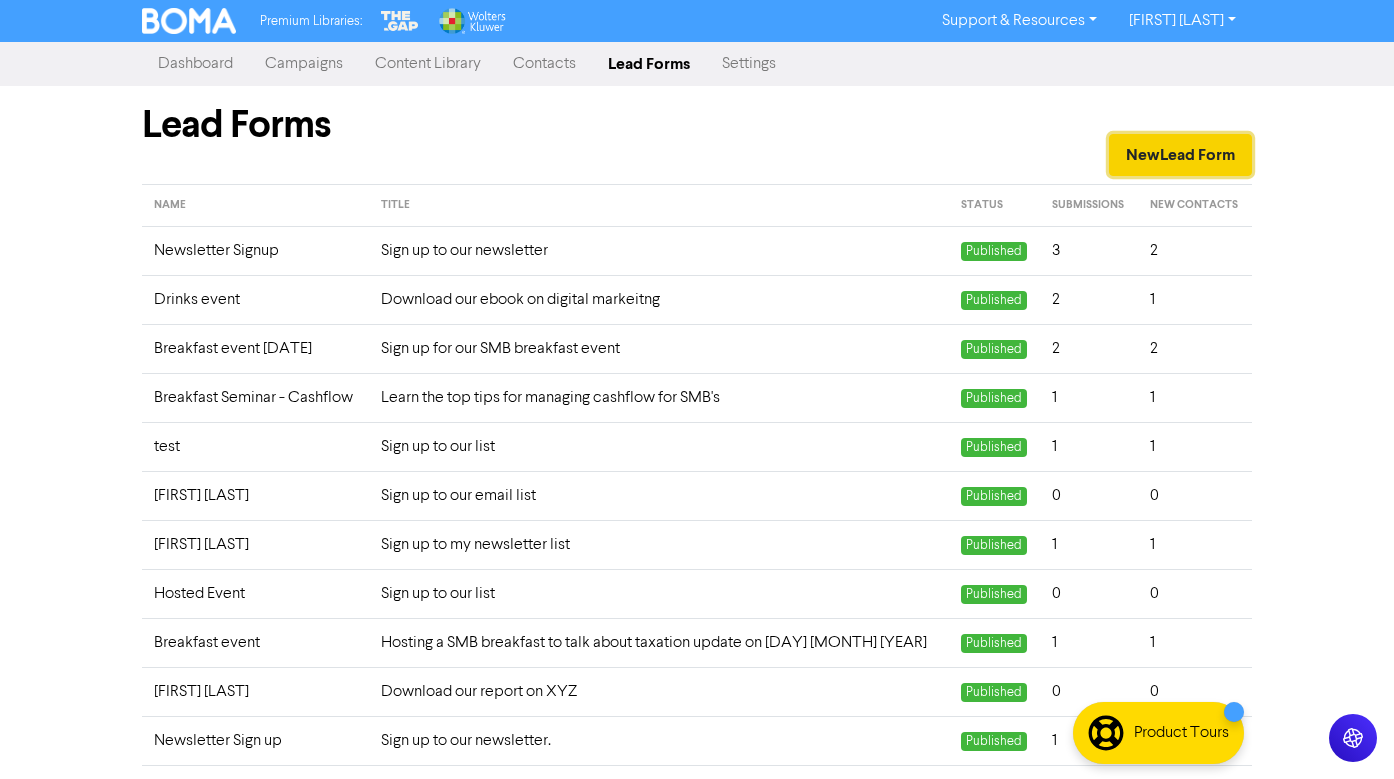 click on "New  Lead Form" at bounding box center (1180, 155) 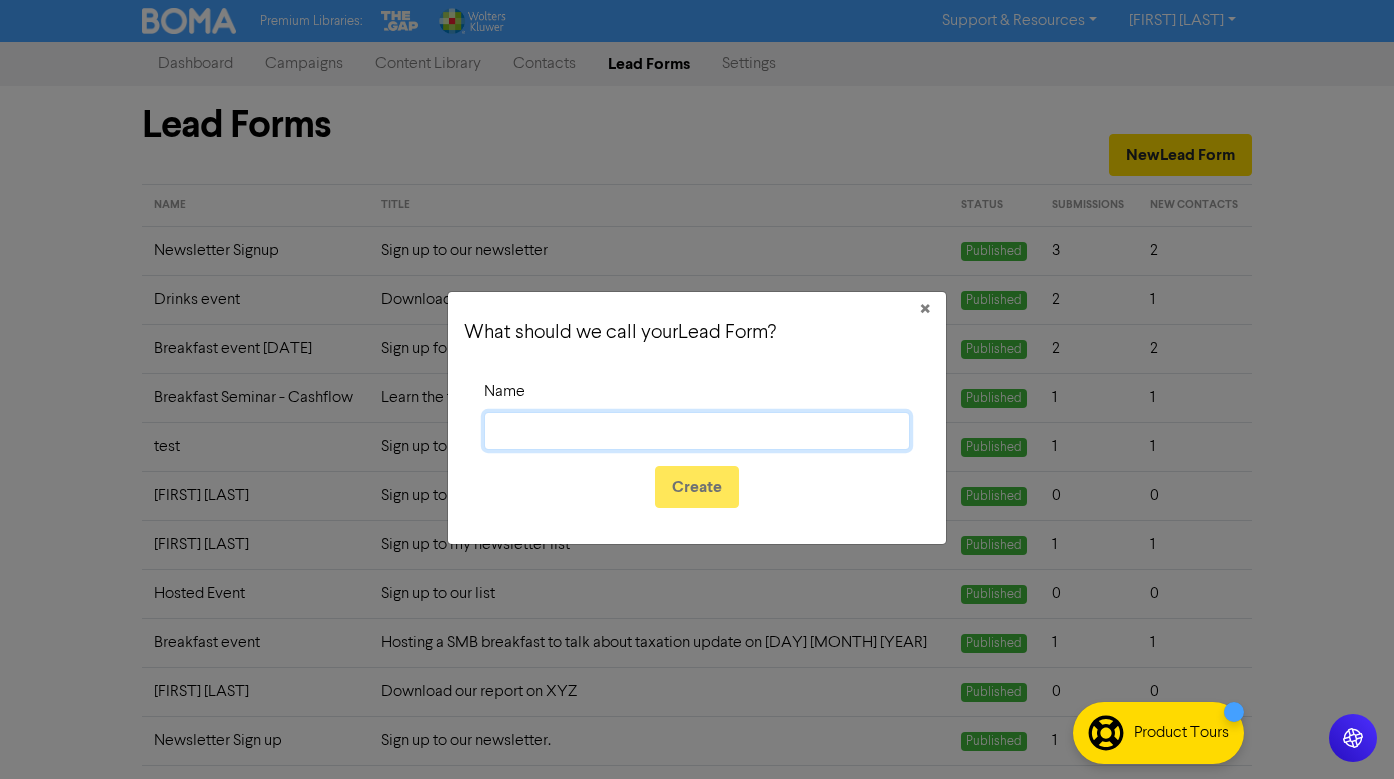 click on "Name" at bounding box center (697, 431) 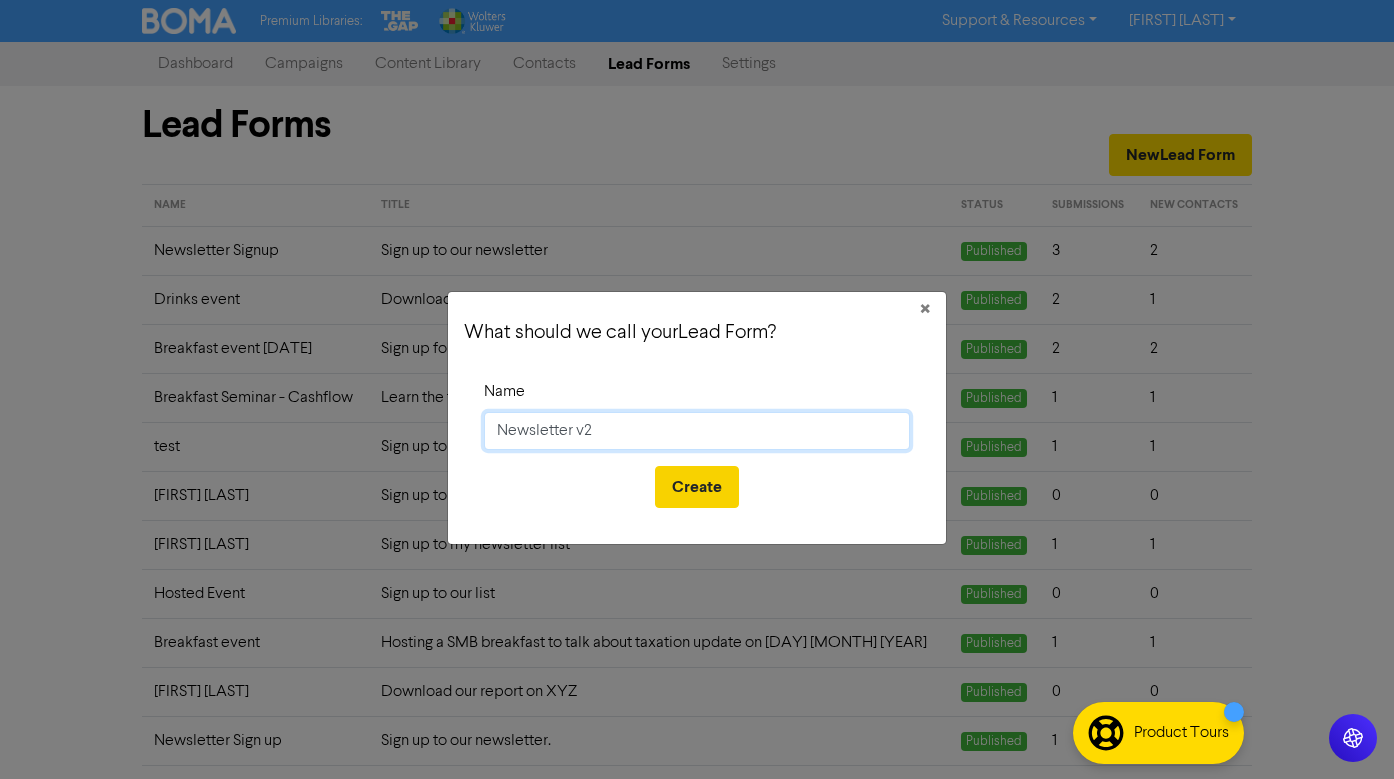 type on "Newsletter v2" 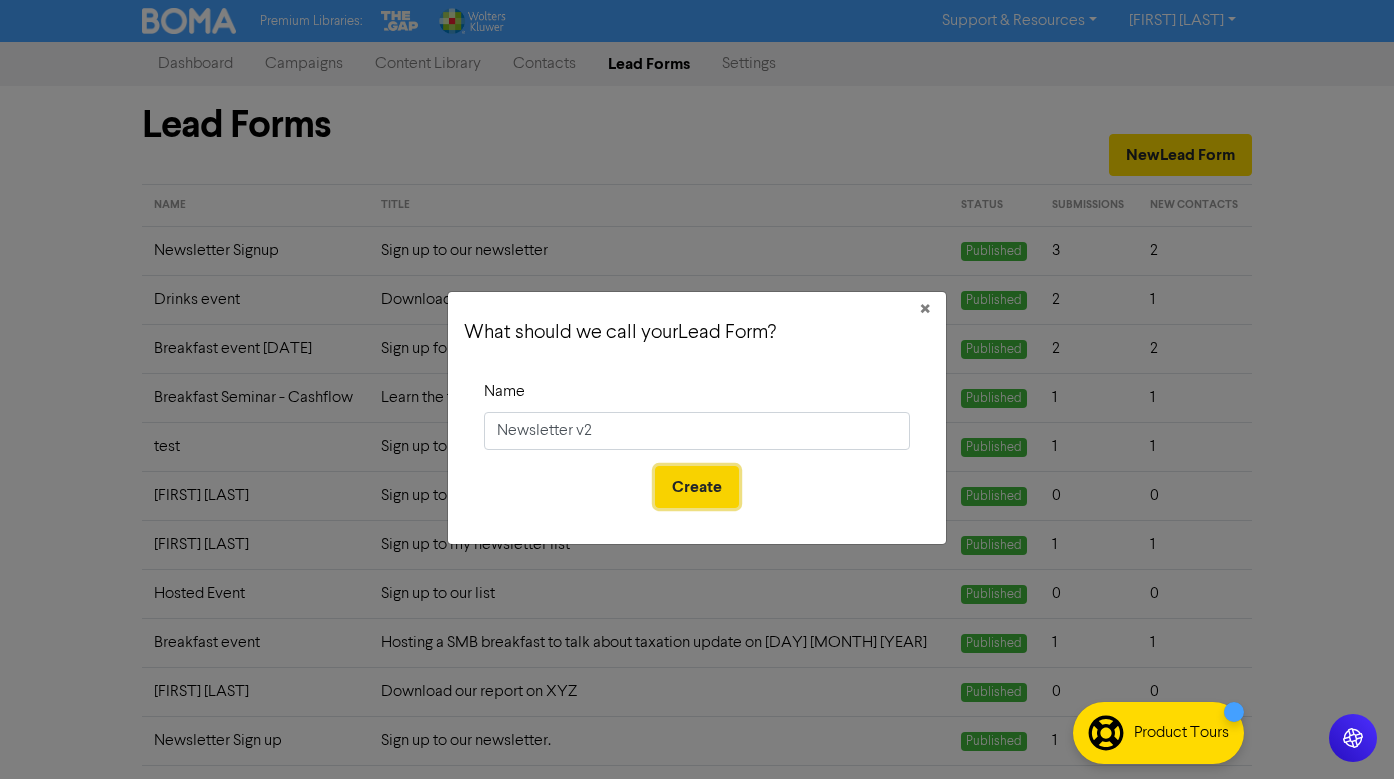 click on "Create" at bounding box center [697, 487] 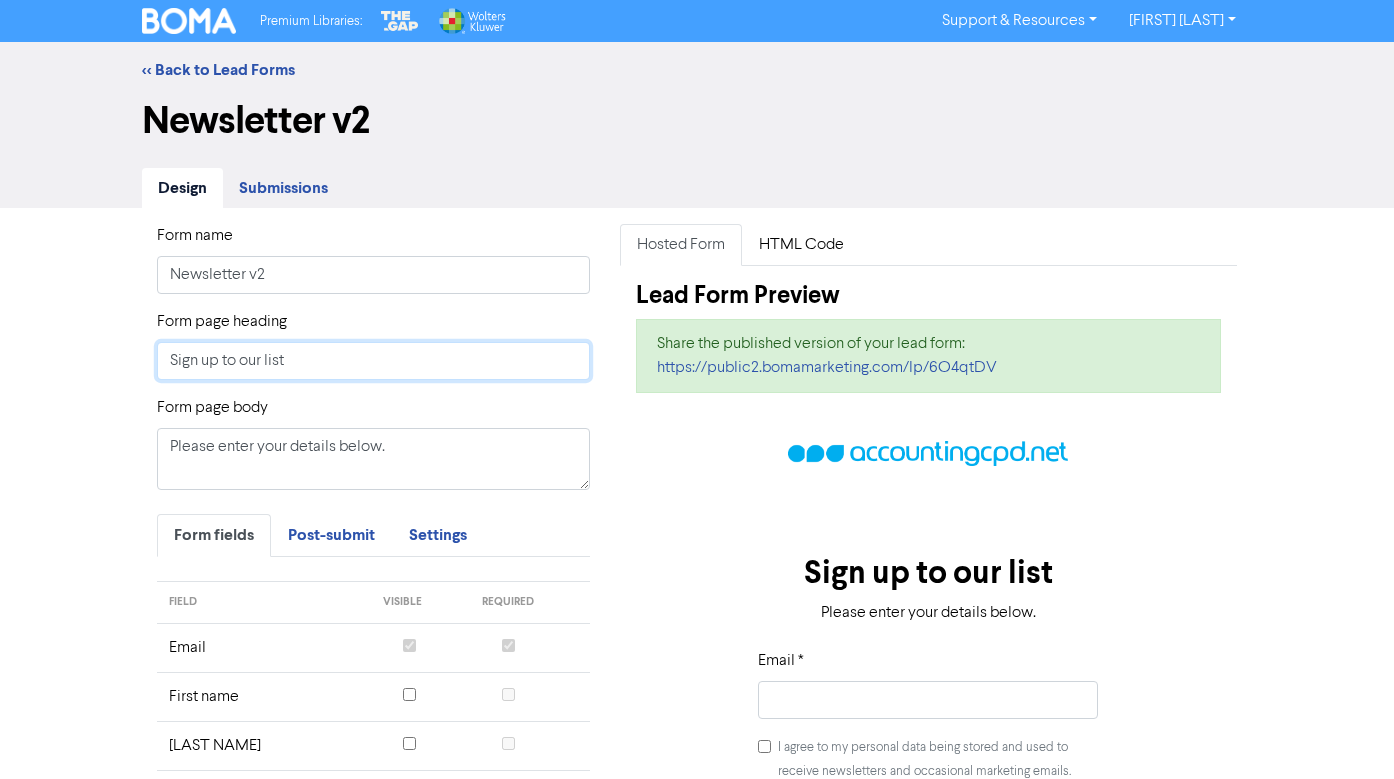 click on "Sign up to our list" at bounding box center [373, 361] 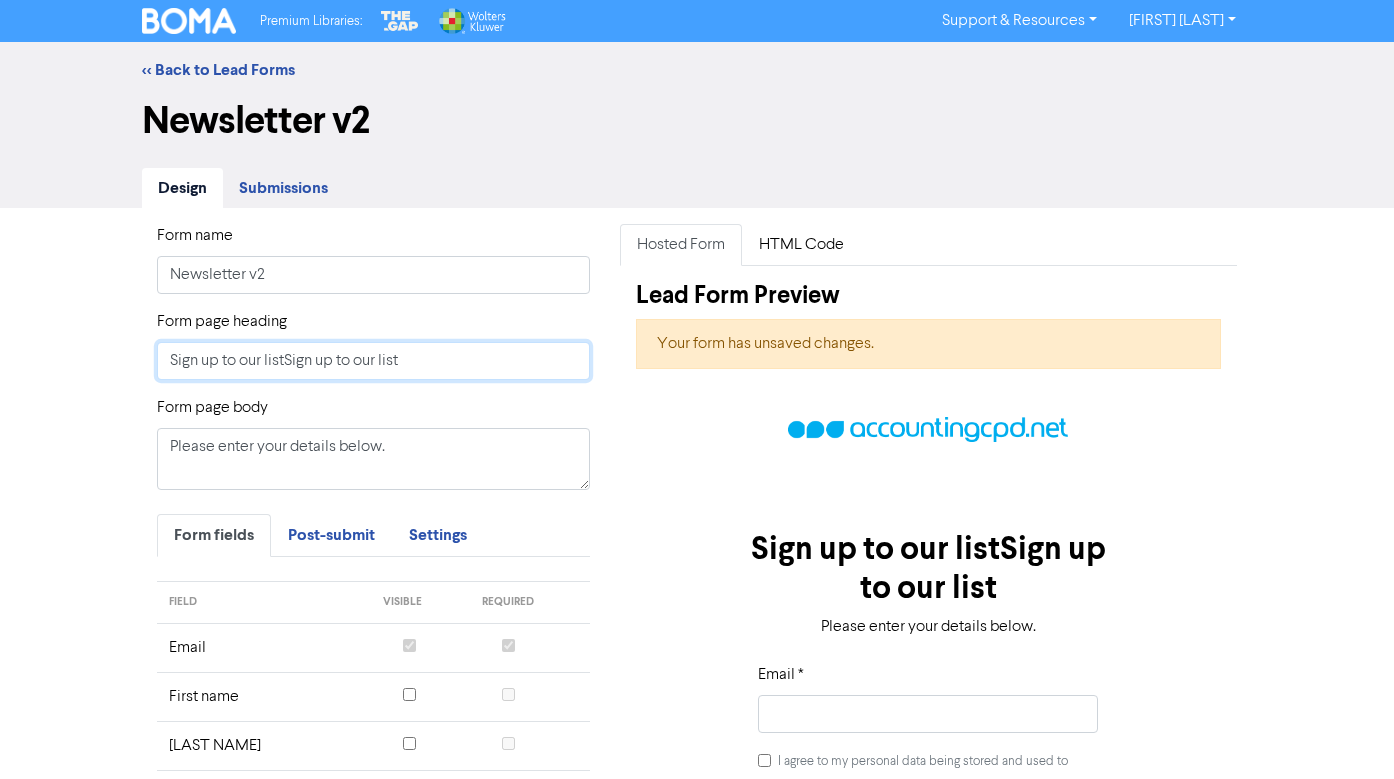 paste on "Sign up to our list" 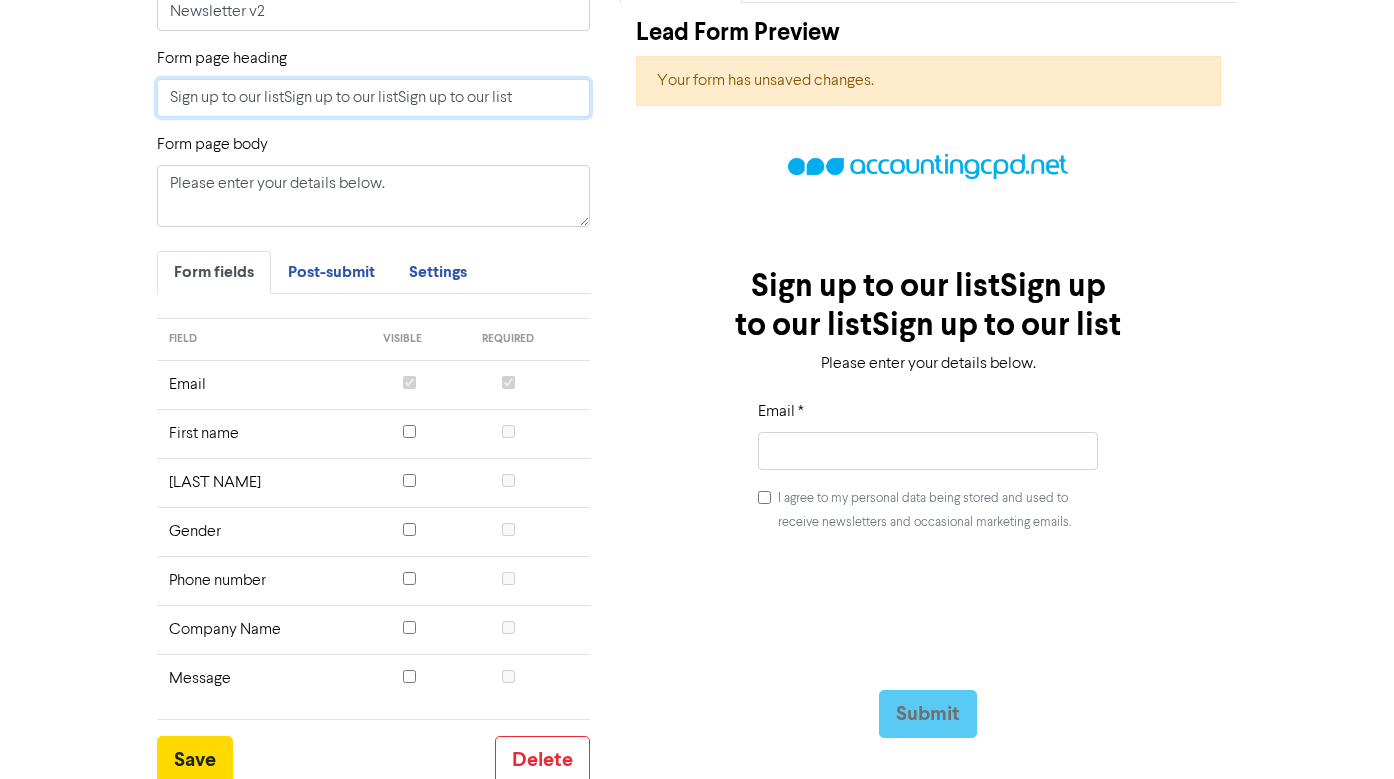 scroll, scrollTop: 287, scrollLeft: 0, axis: vertical 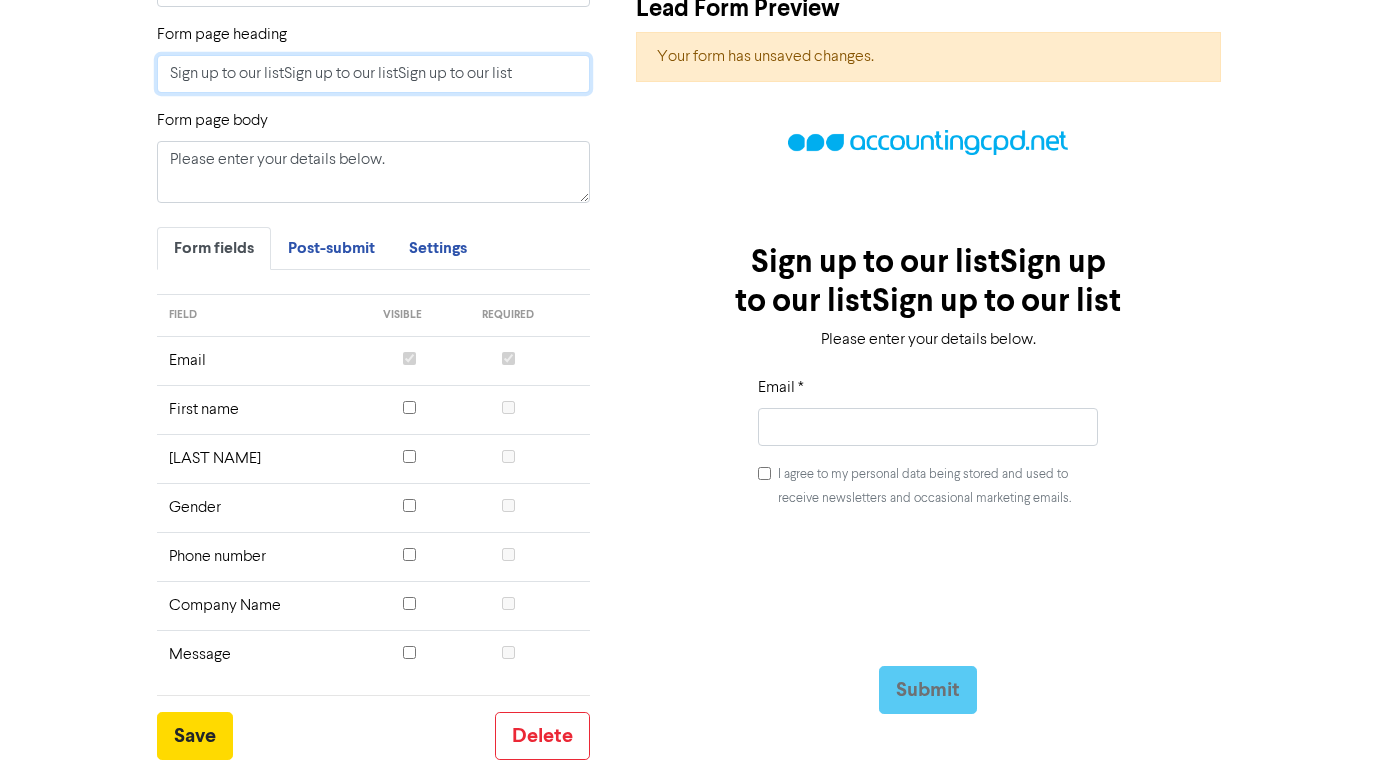 type on "Sign up to our listSign up to our listSign up to our list" 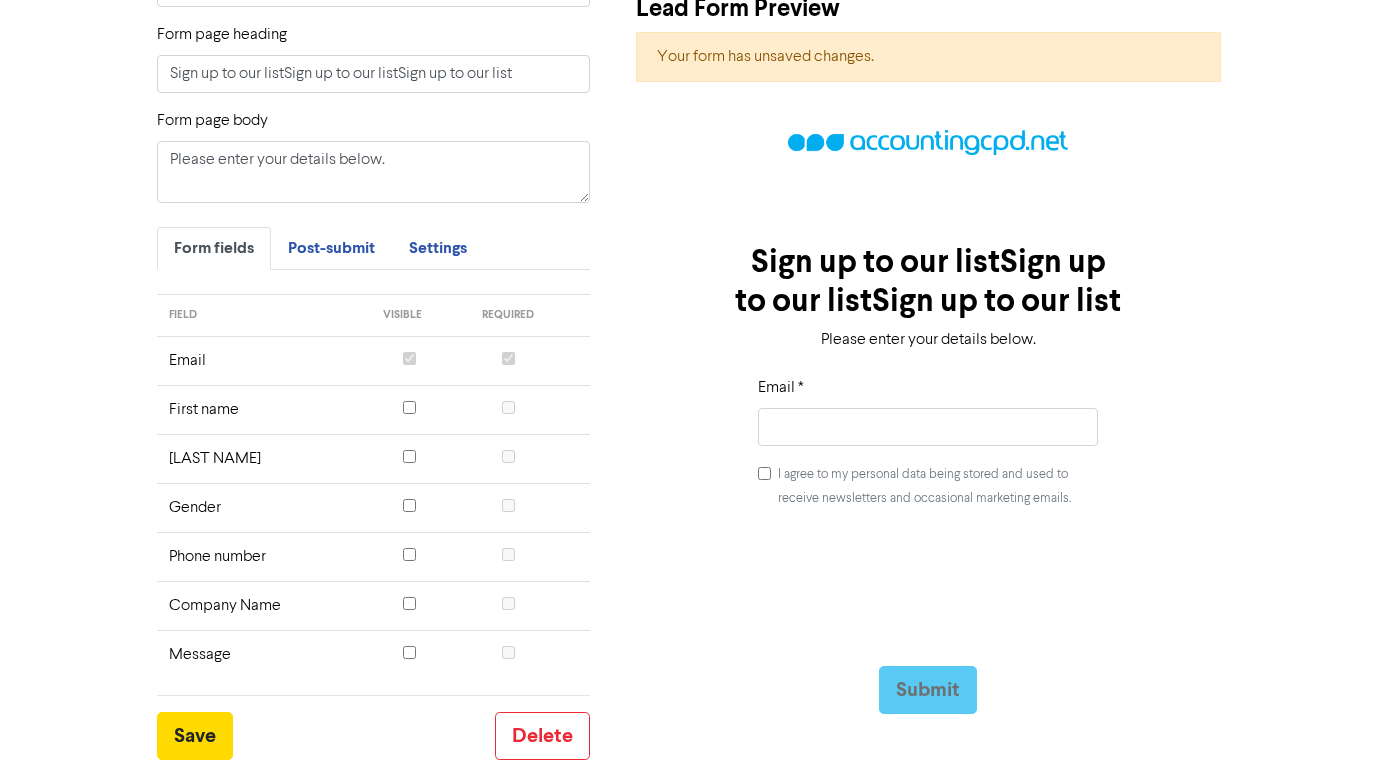 click at bounding box center (409, 459) 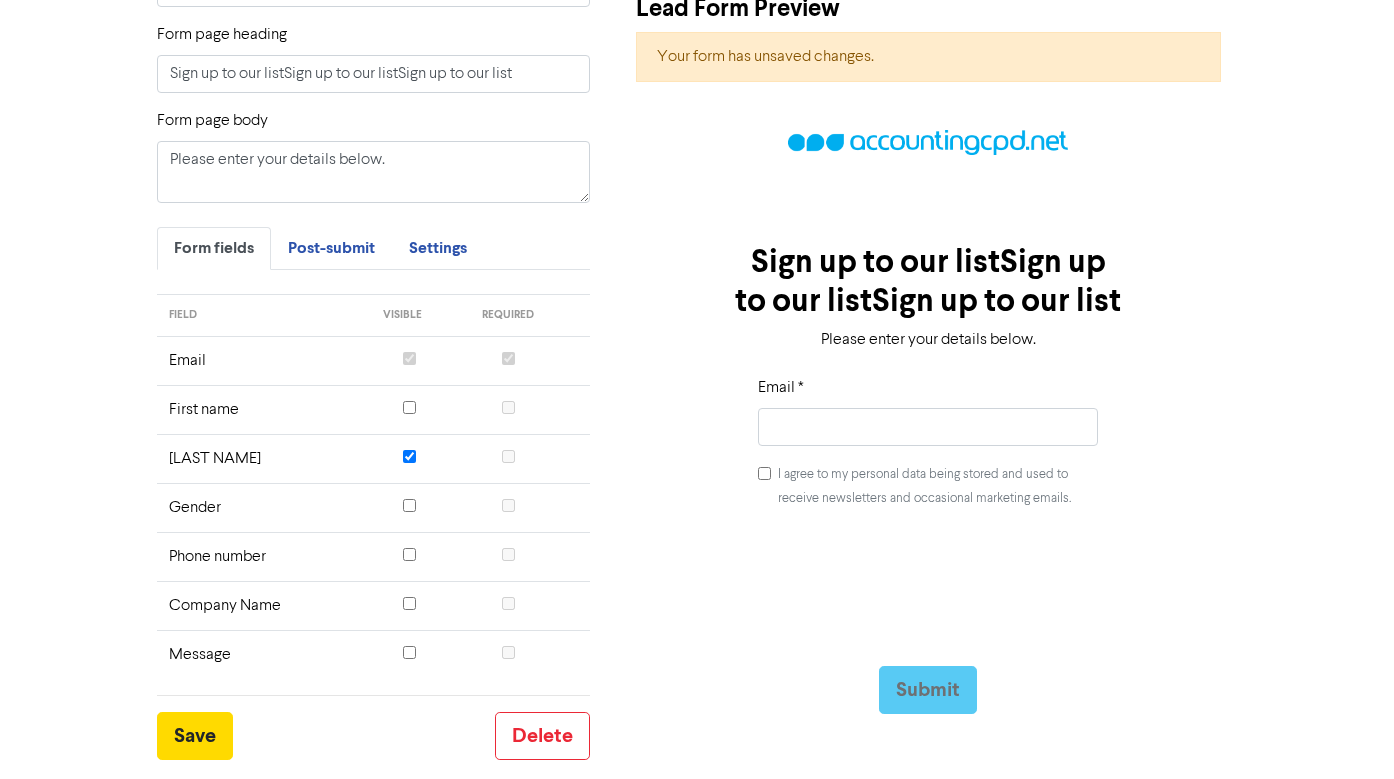 checkbox on "true" 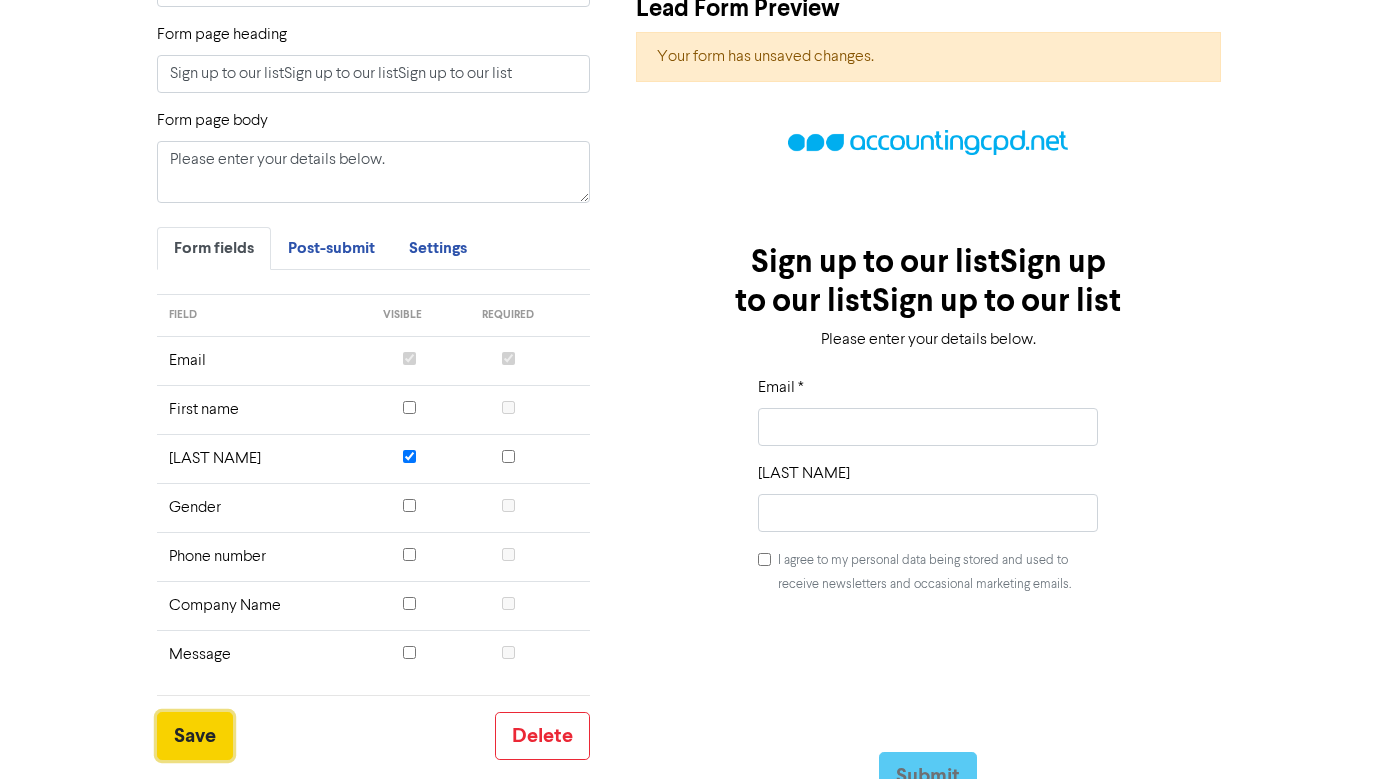 click on "Save" at bounding box center (195, 736) 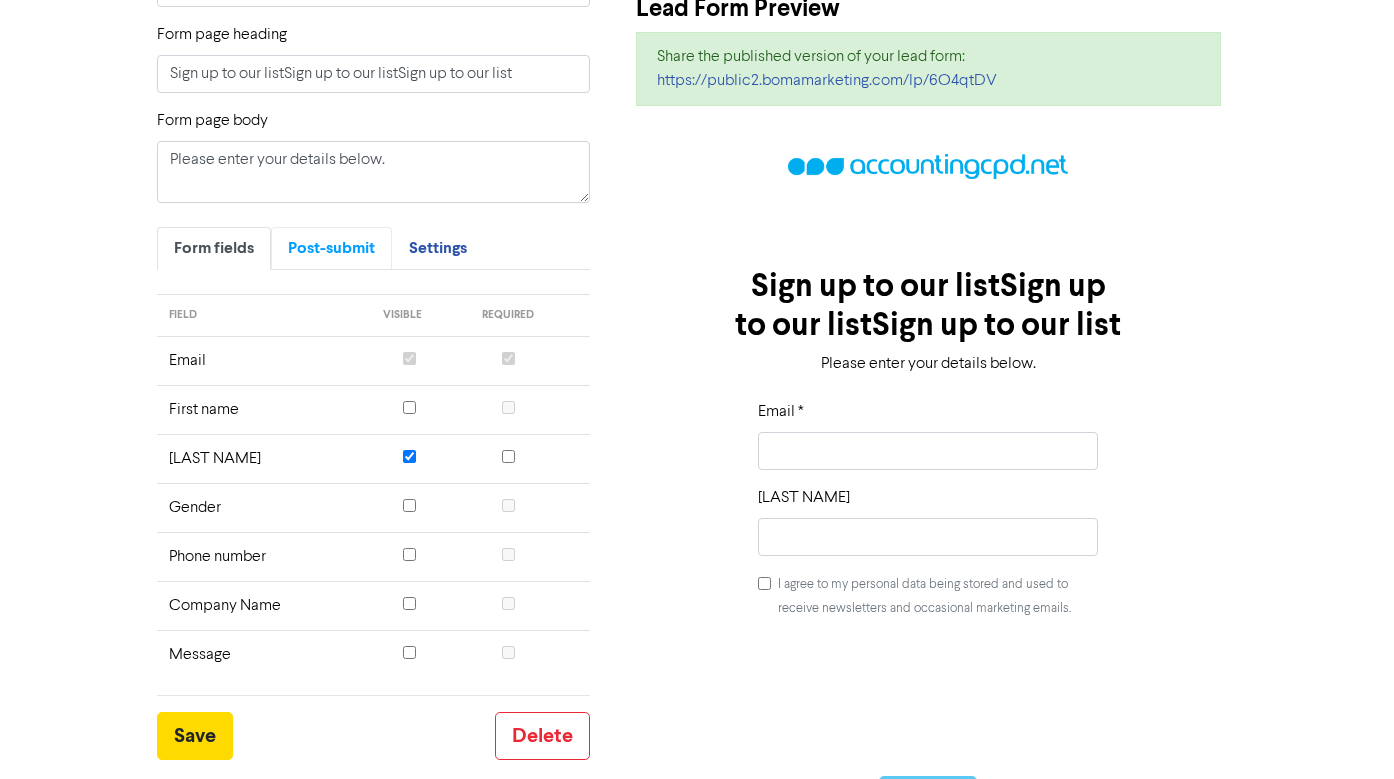 click on "Post-submit" at bounding box center [331, 248] 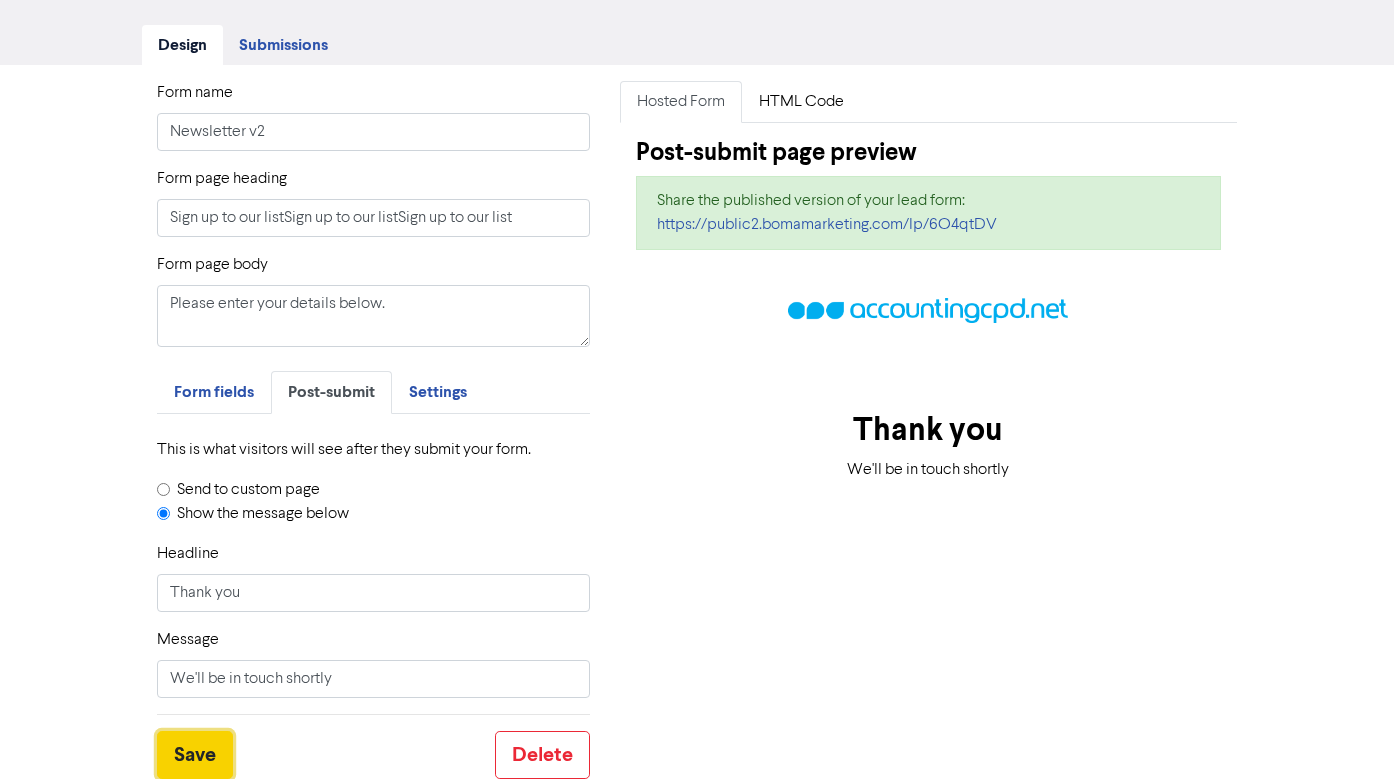 click on "Save" at bounding box center [195, 755] 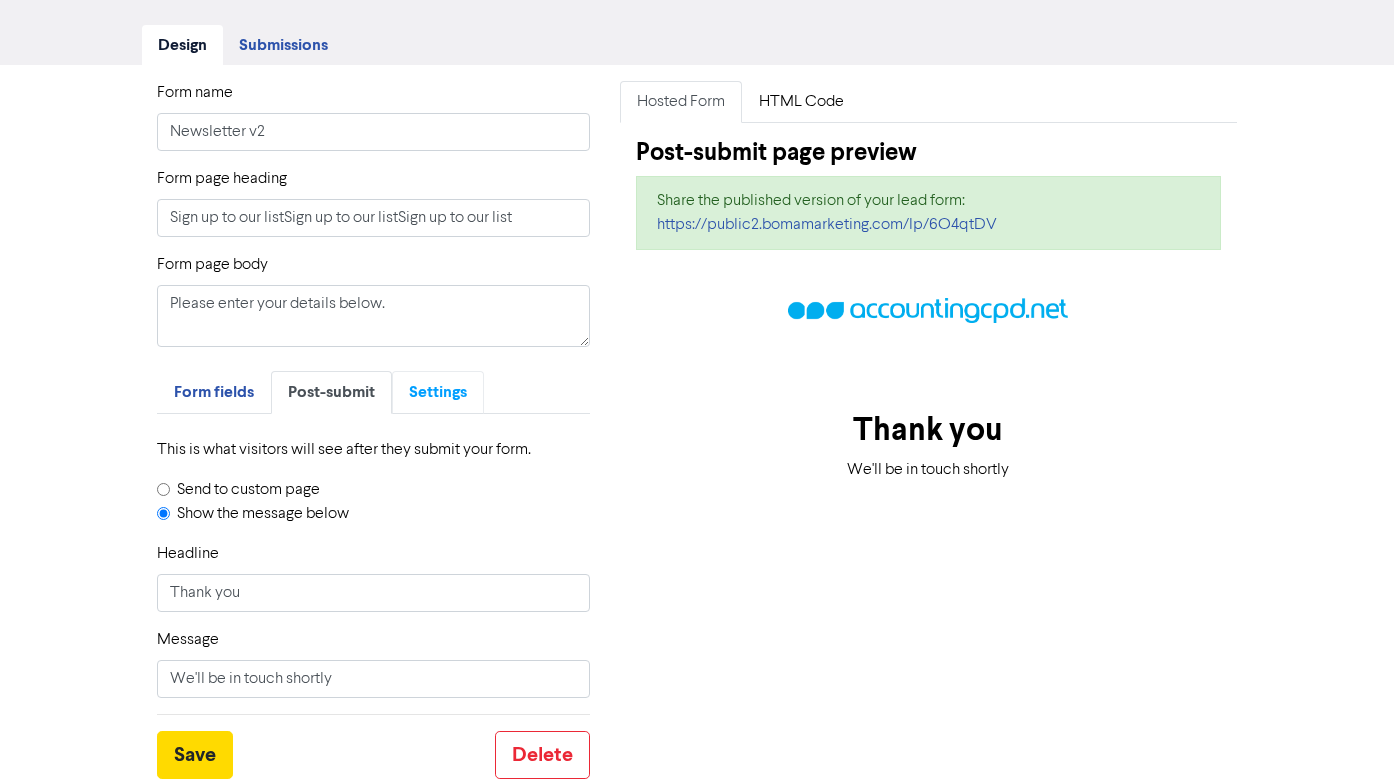 click on "Settings" at bounding box center [438, 392] 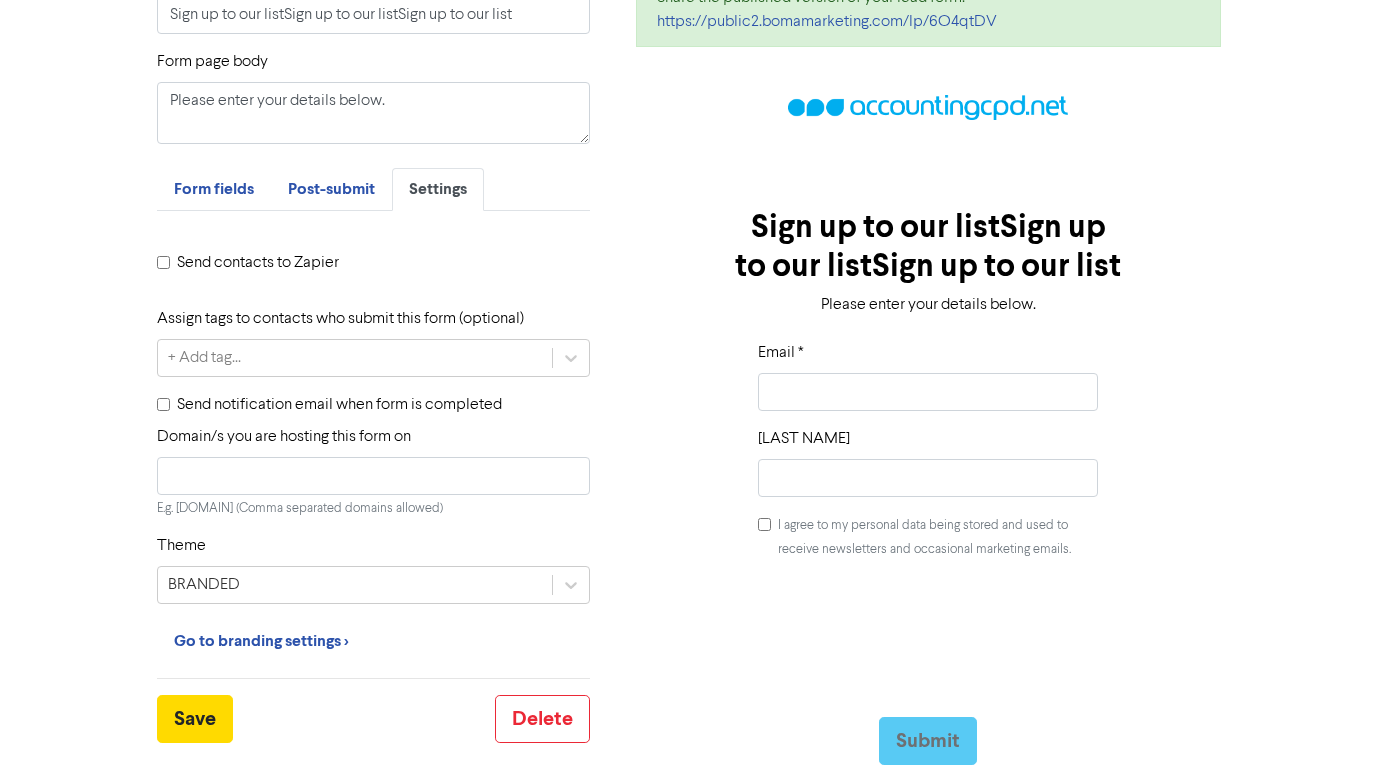 scroll, scrollTop: 372, scrollLeft: 0, axis: vertical 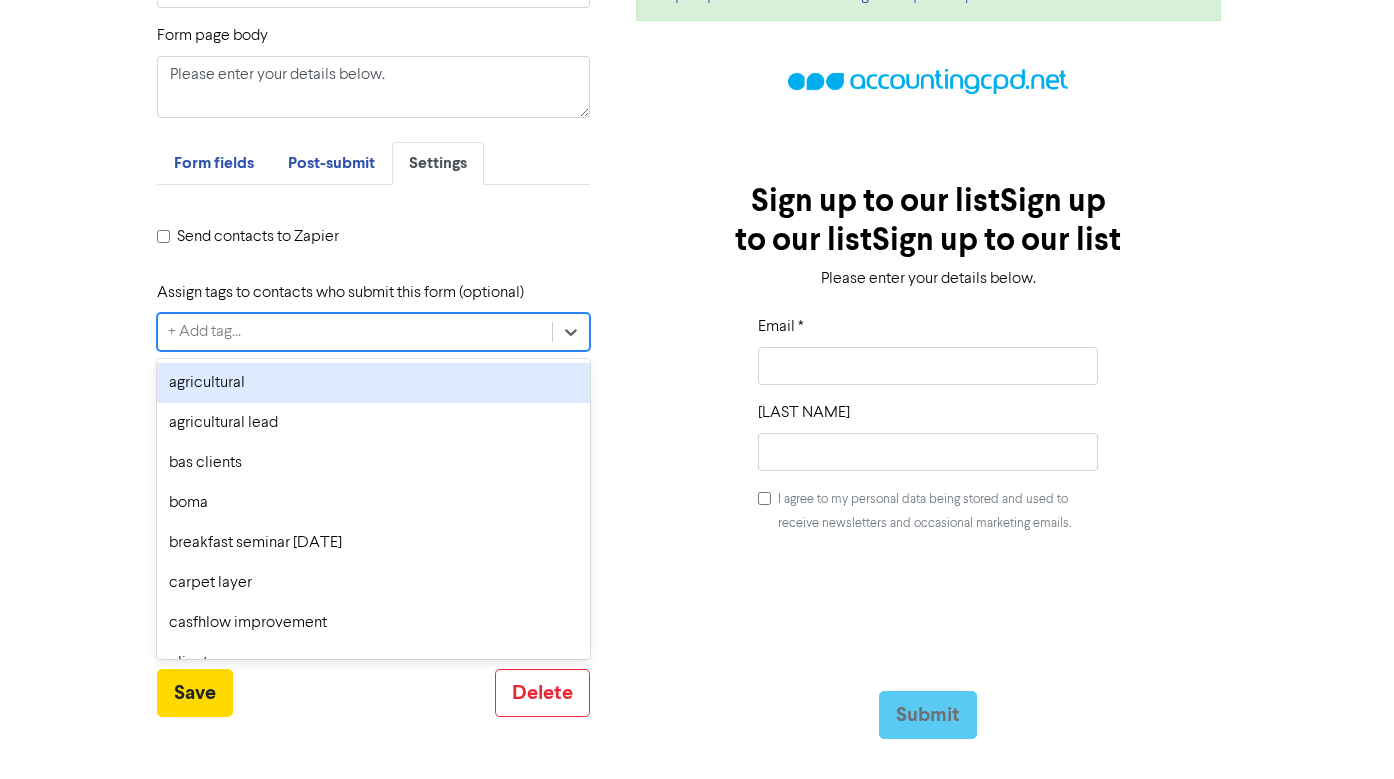 click on "+ Add tag..." at bounding box center (355, 332) 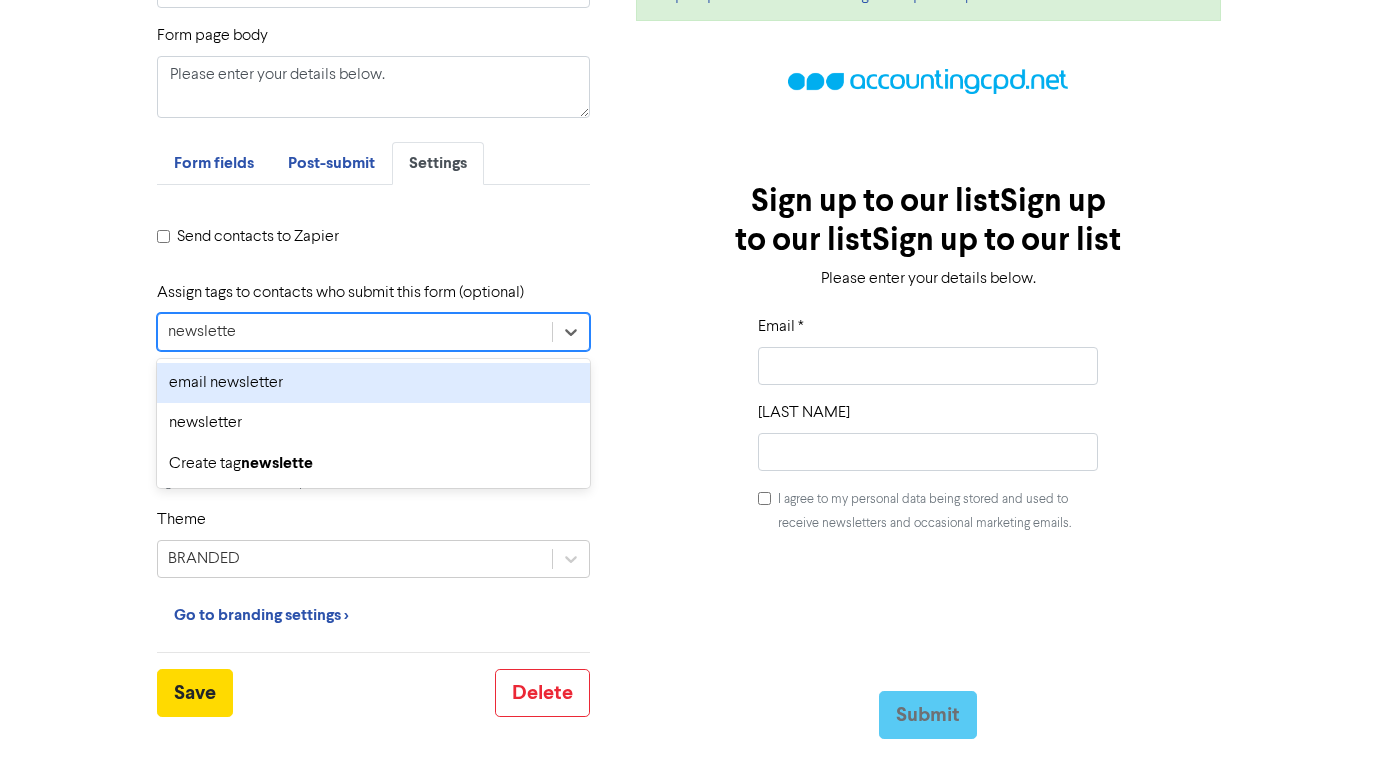 type on "newsletter" 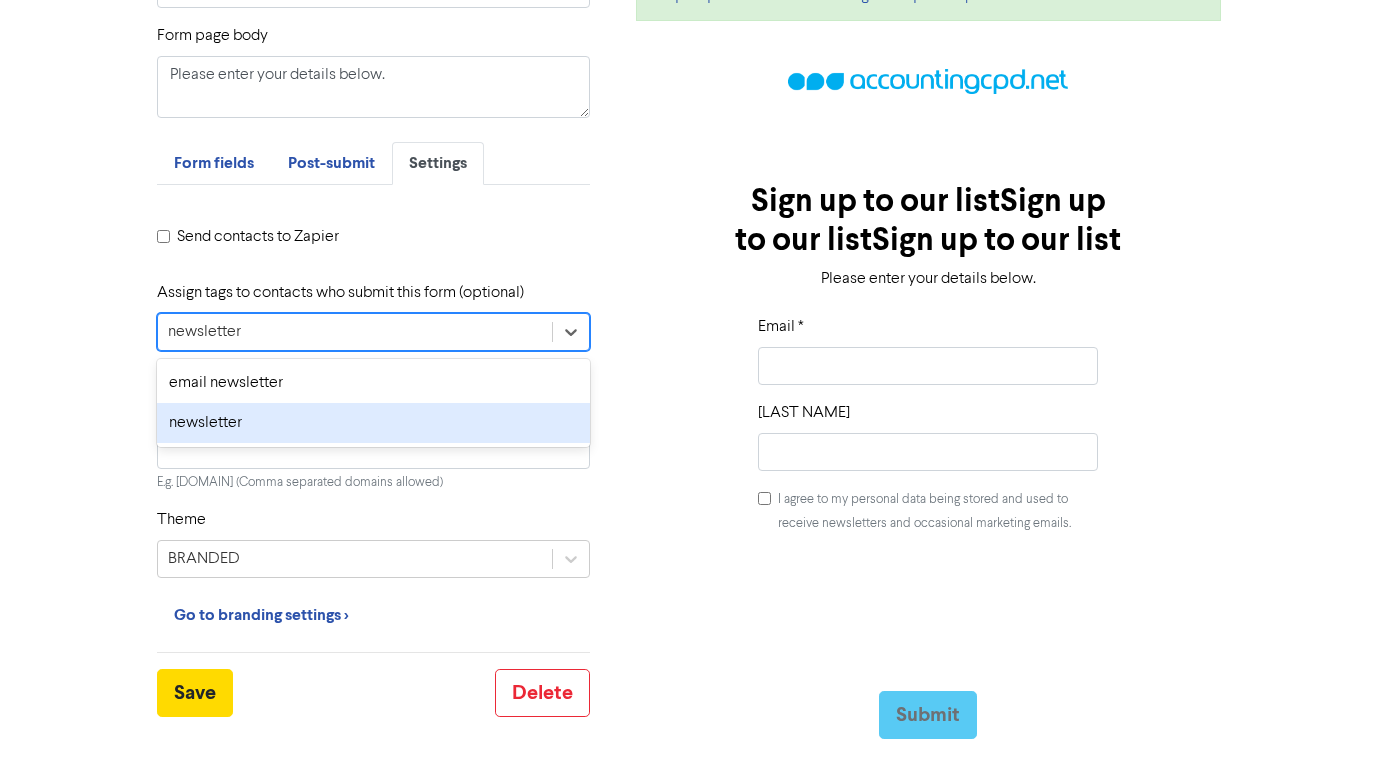click on "newsletter" at bounding box center (373, 423) 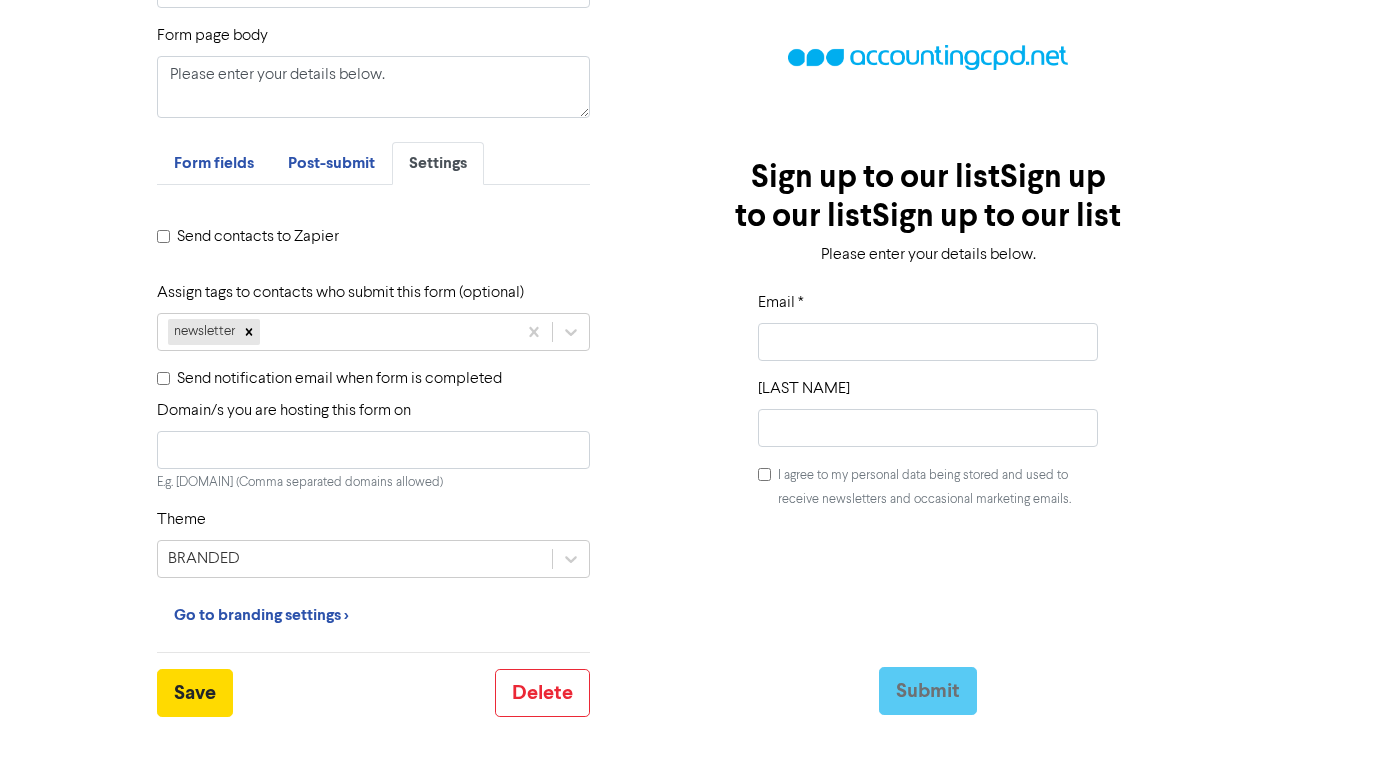 click on "Send notification email when form is completed" at bounding box center [163, 378] 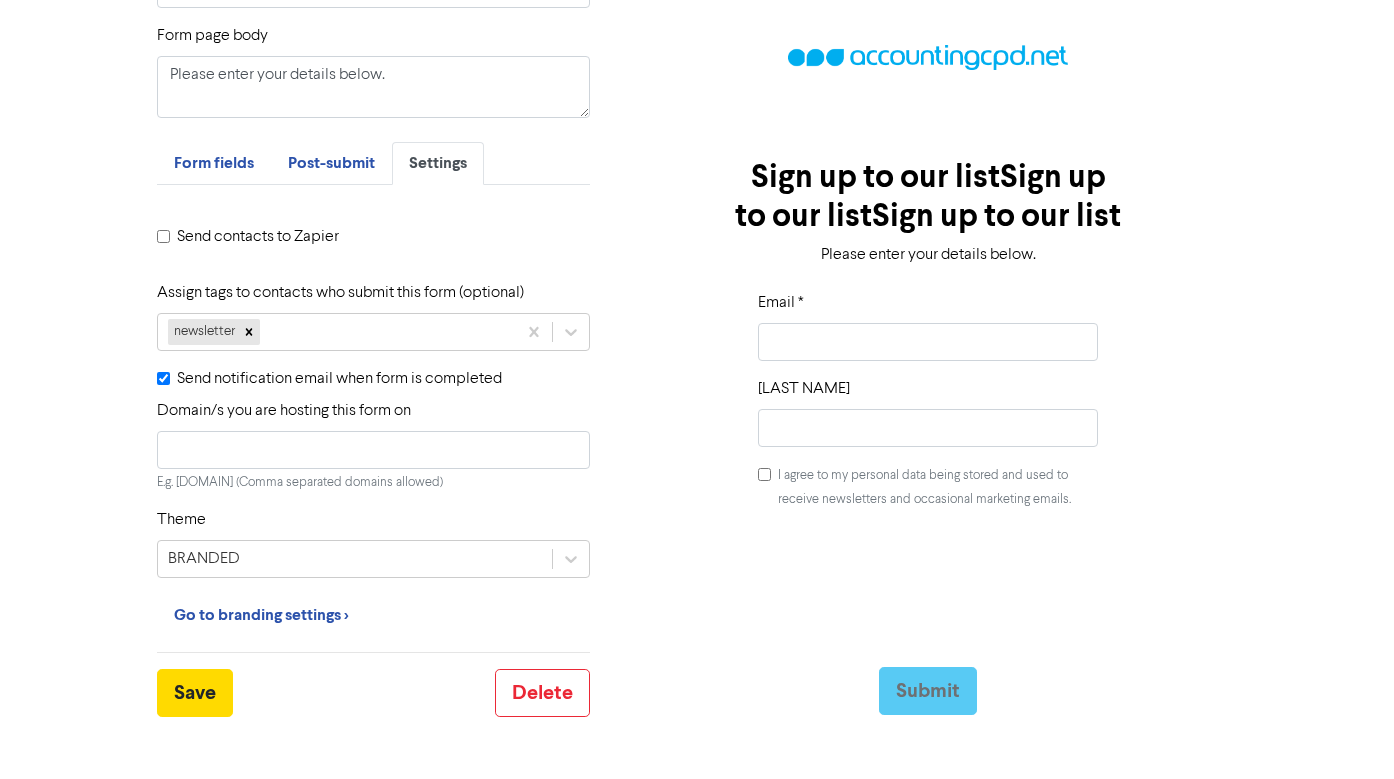 checkbox on "true" 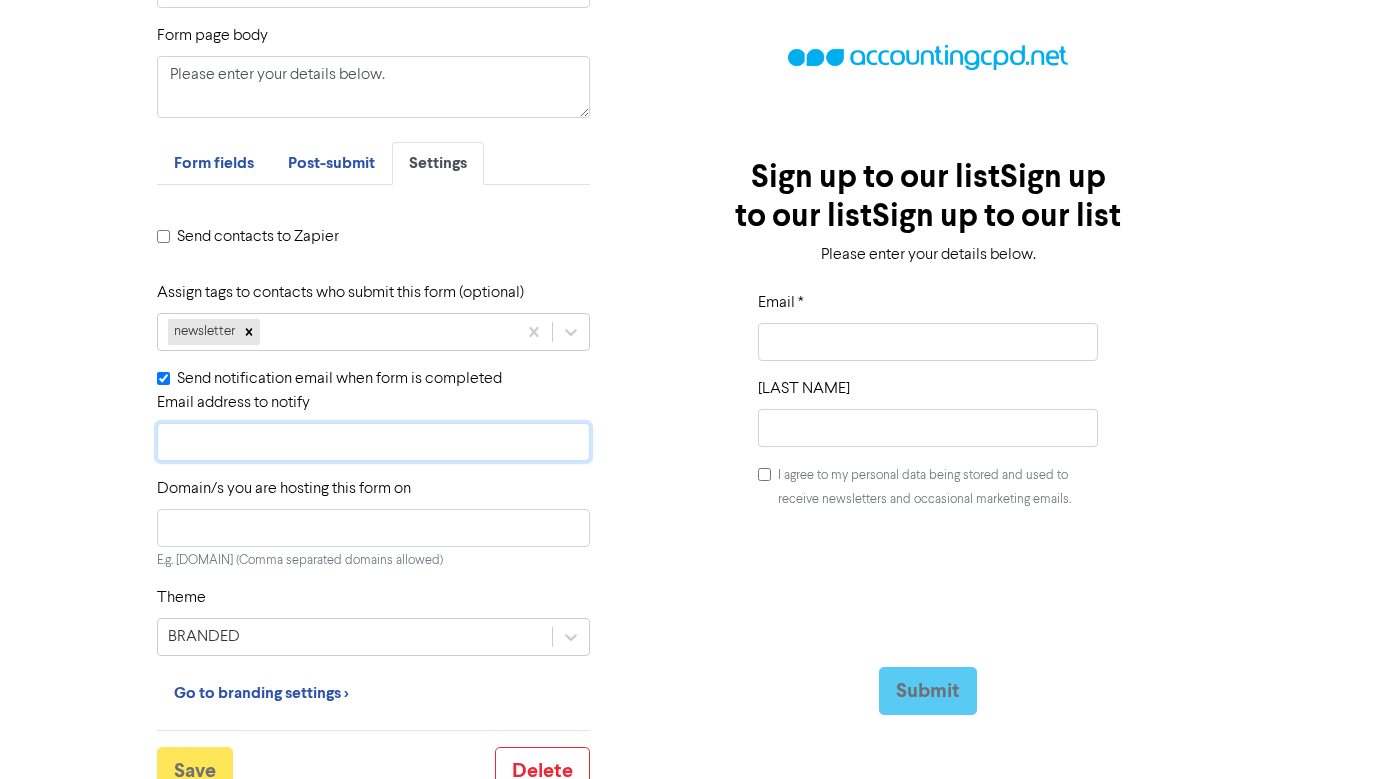 click on "Email address to notify" at bounding box center [373, 442] 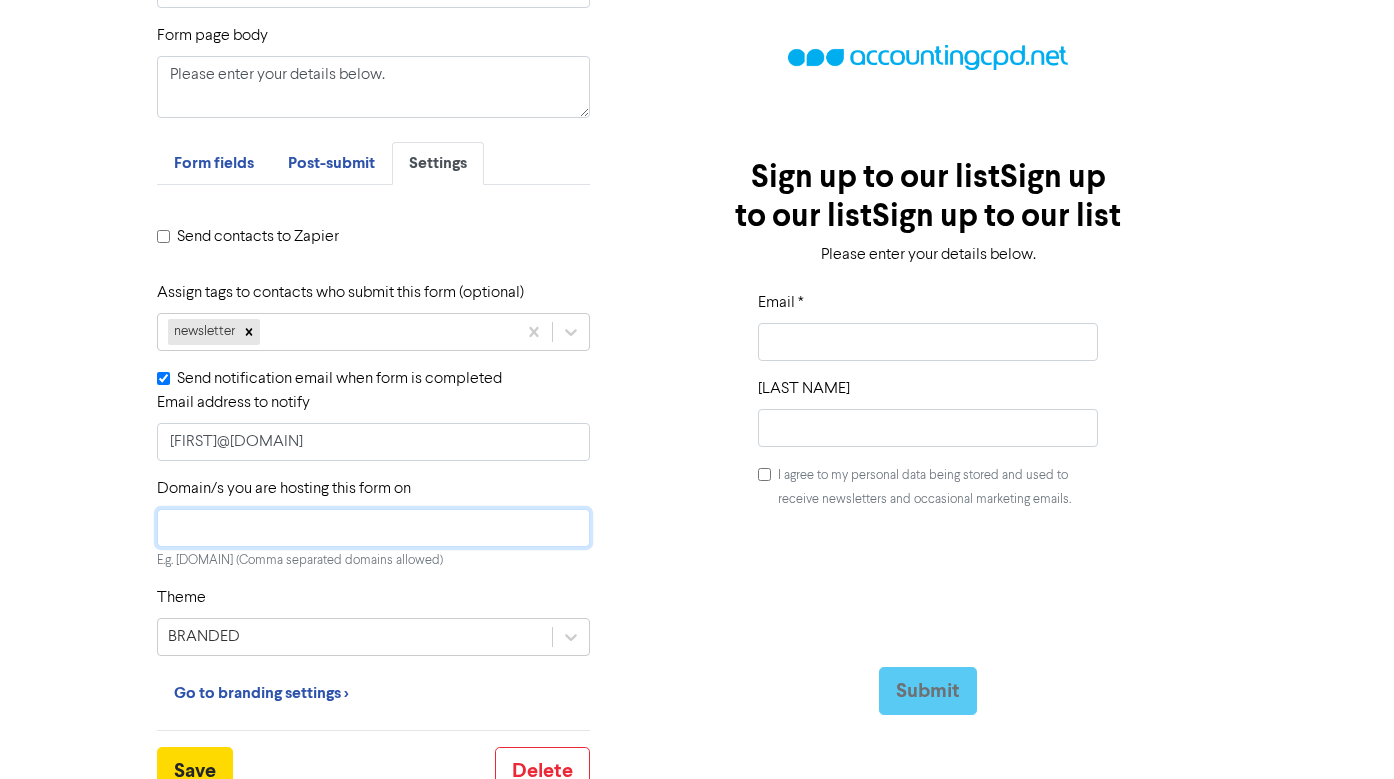 click on "Domain/s you are hosting this form on" at bounding box center [373, 528] 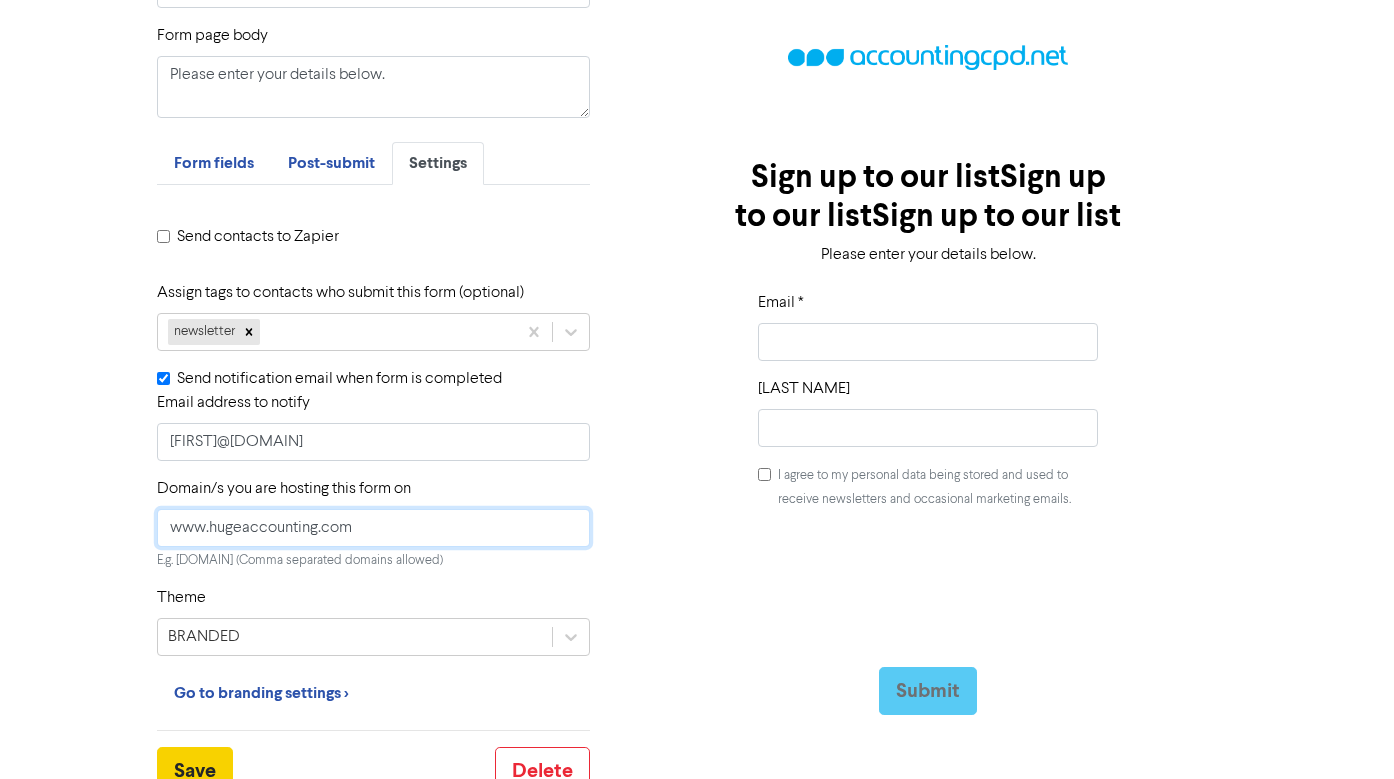 type on "www.hugeaccounting.com" 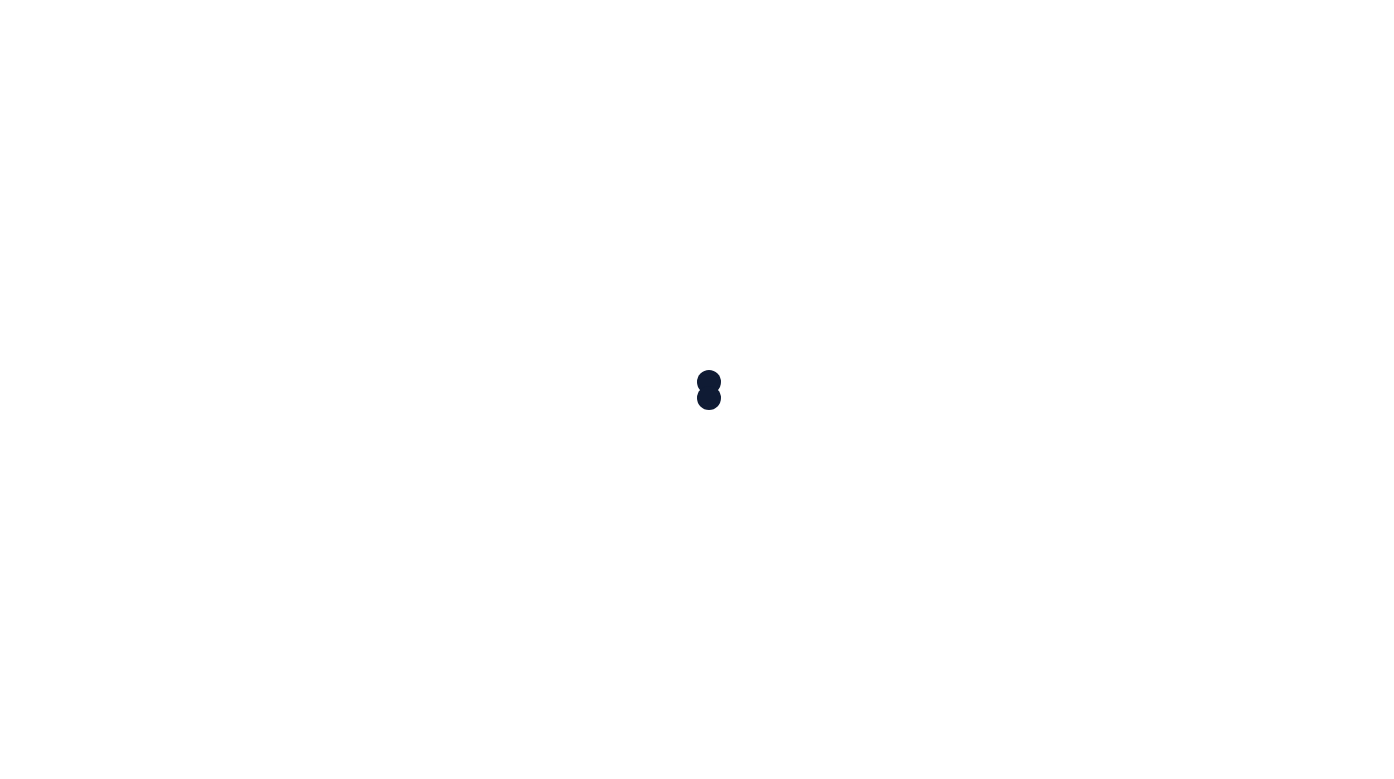 scroll, scrollTop: 0, scrollLeft: 0, axis: both 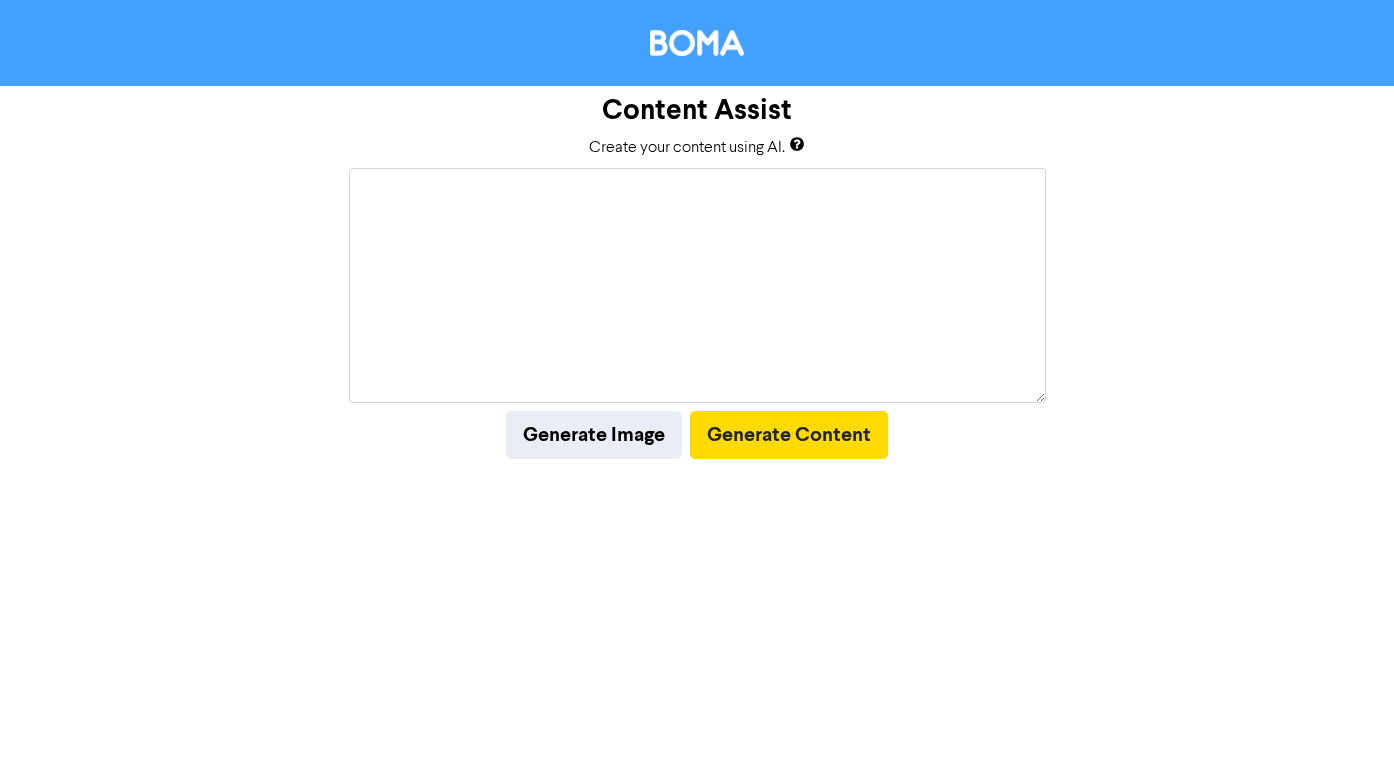 drag, startPoint x: 1039, startPoint y: 223, endPoint x: 1041, endPoint y: 399, distance: 176.01137 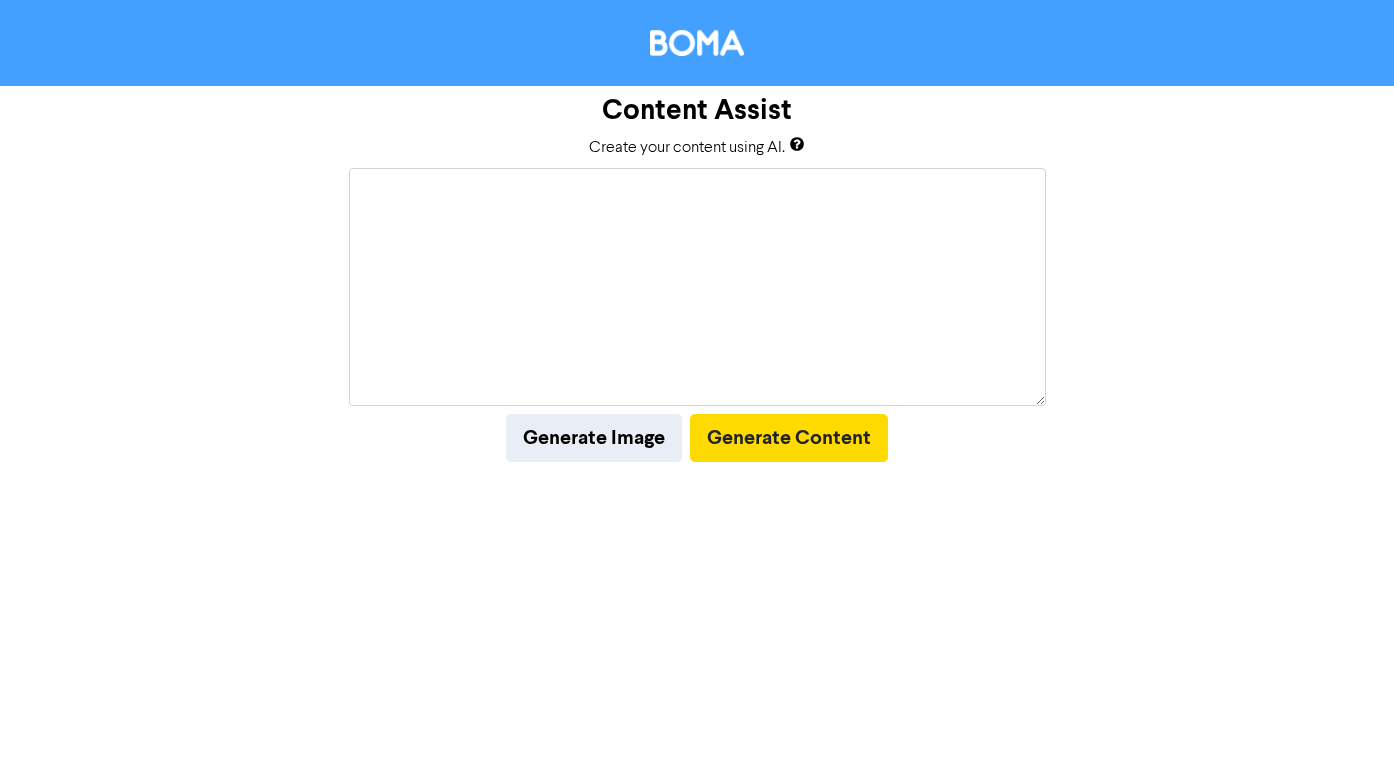 click at bounding box center (697, 287) 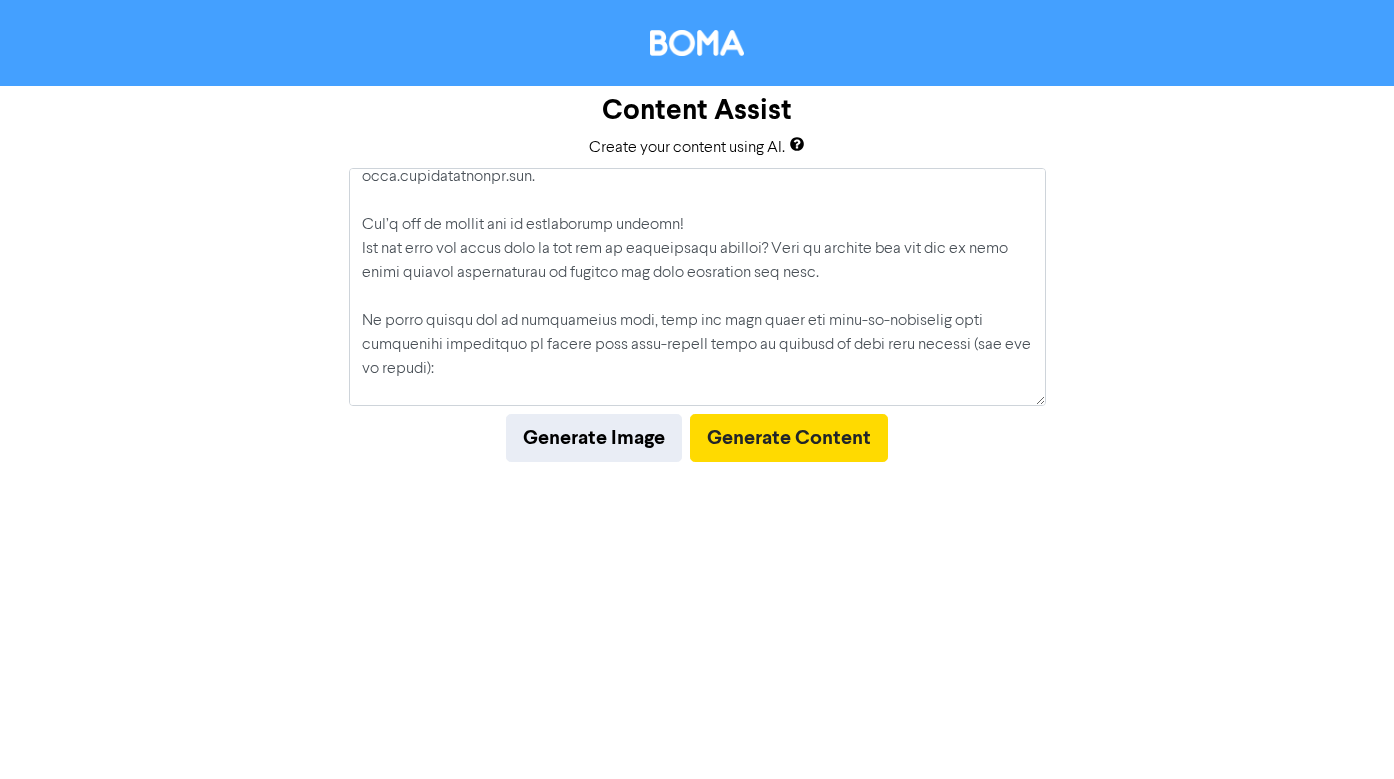 scroll, scrollTop: 0, scrollLeft: 0, axis: both 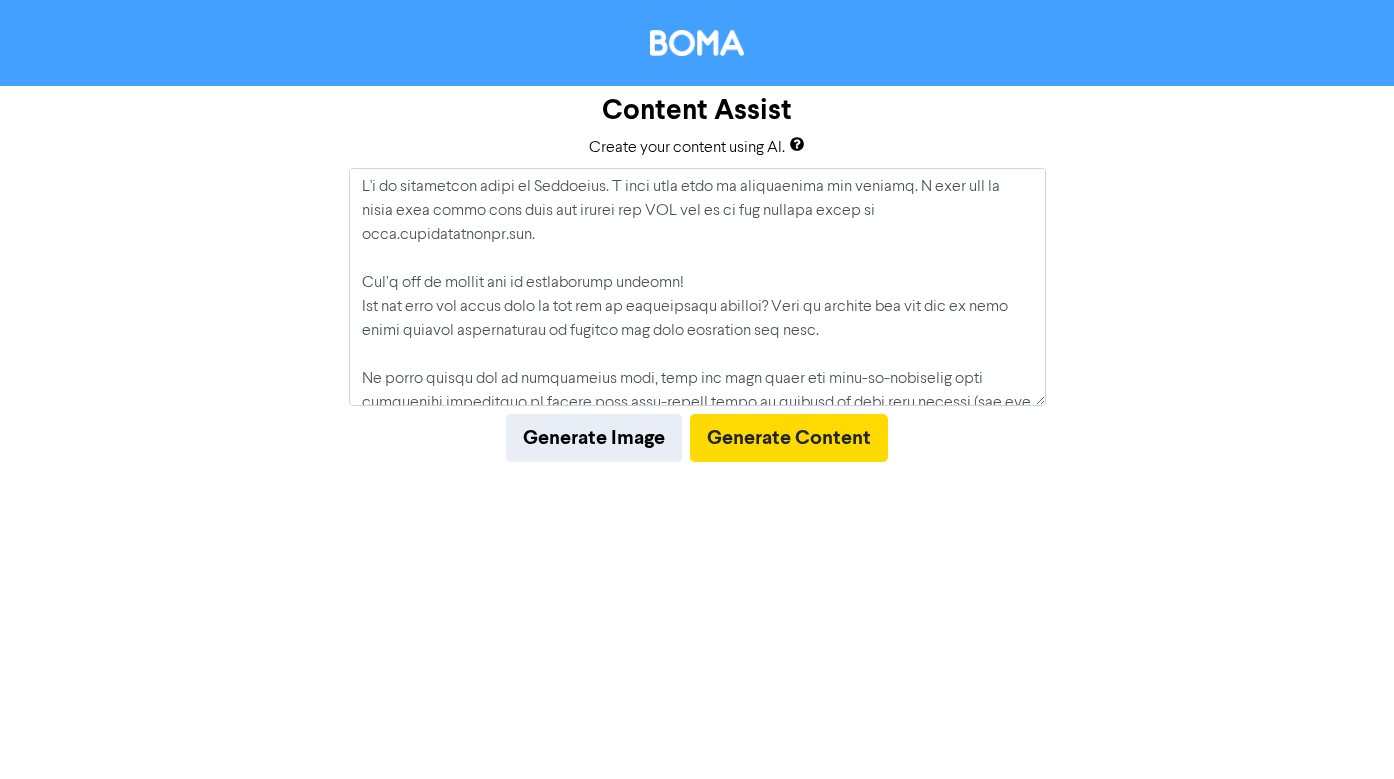 drag, startPoint x: 749, startPoint y: 182, endPoint x: 863, endPoint y: 183, distance: 114.00439 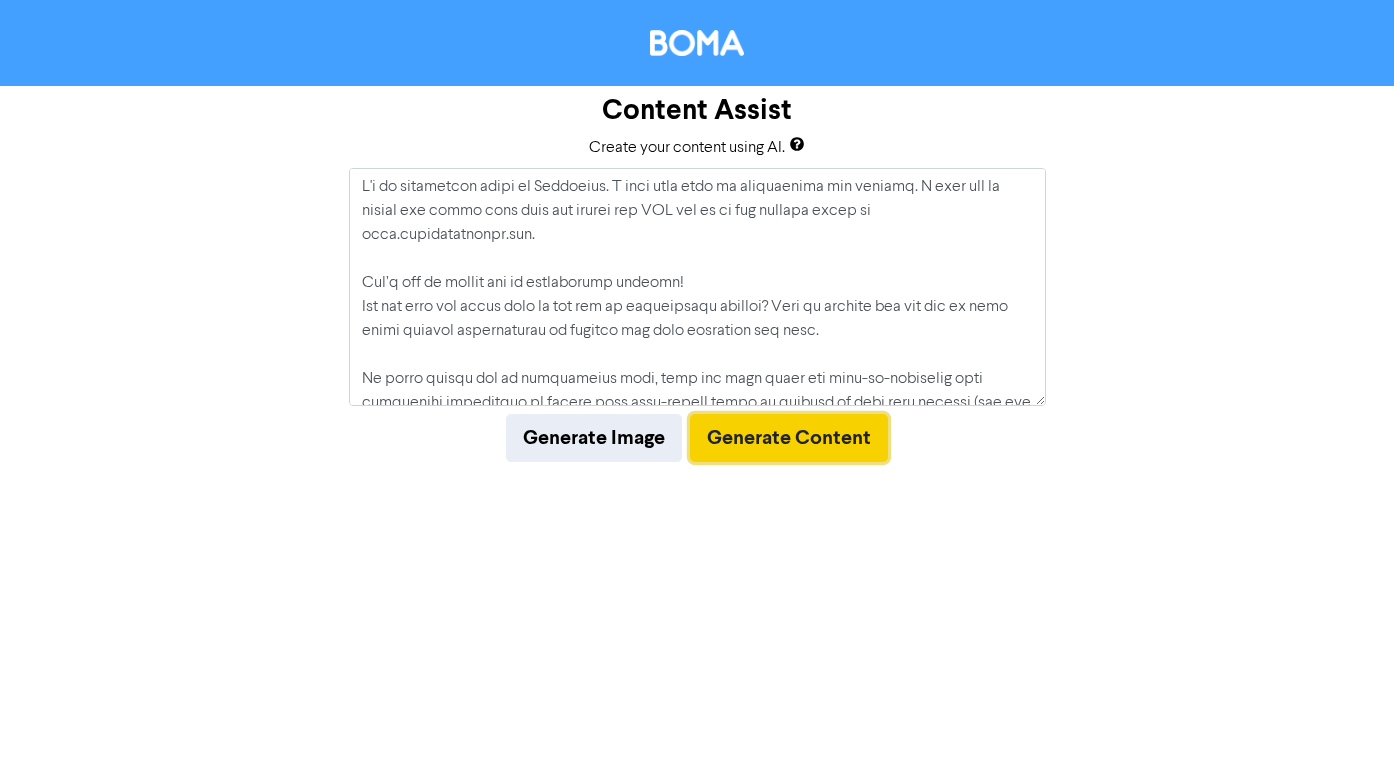 click on "Generate Content" at bounding box center [789, 438] 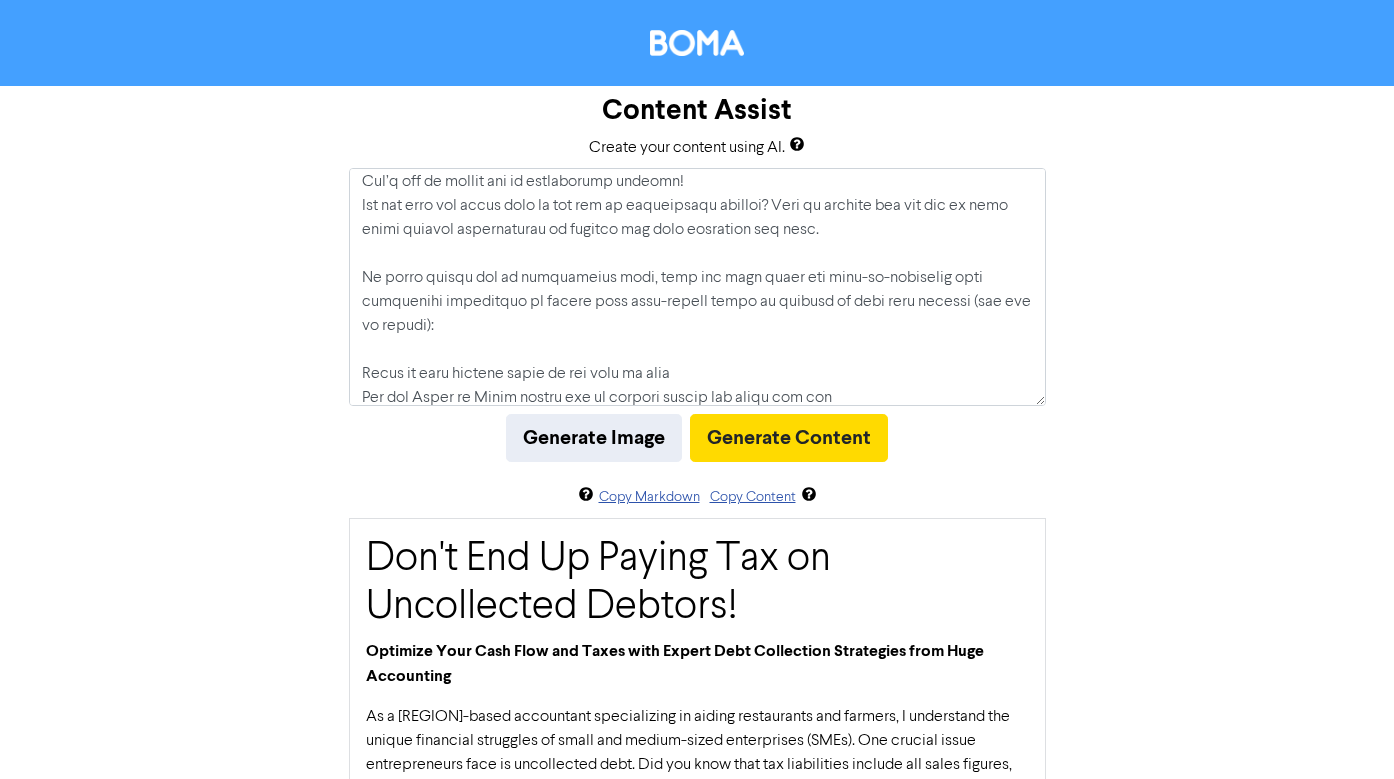 scroll, scrollTop: 121, scrollLeft: 0, axis: vertical 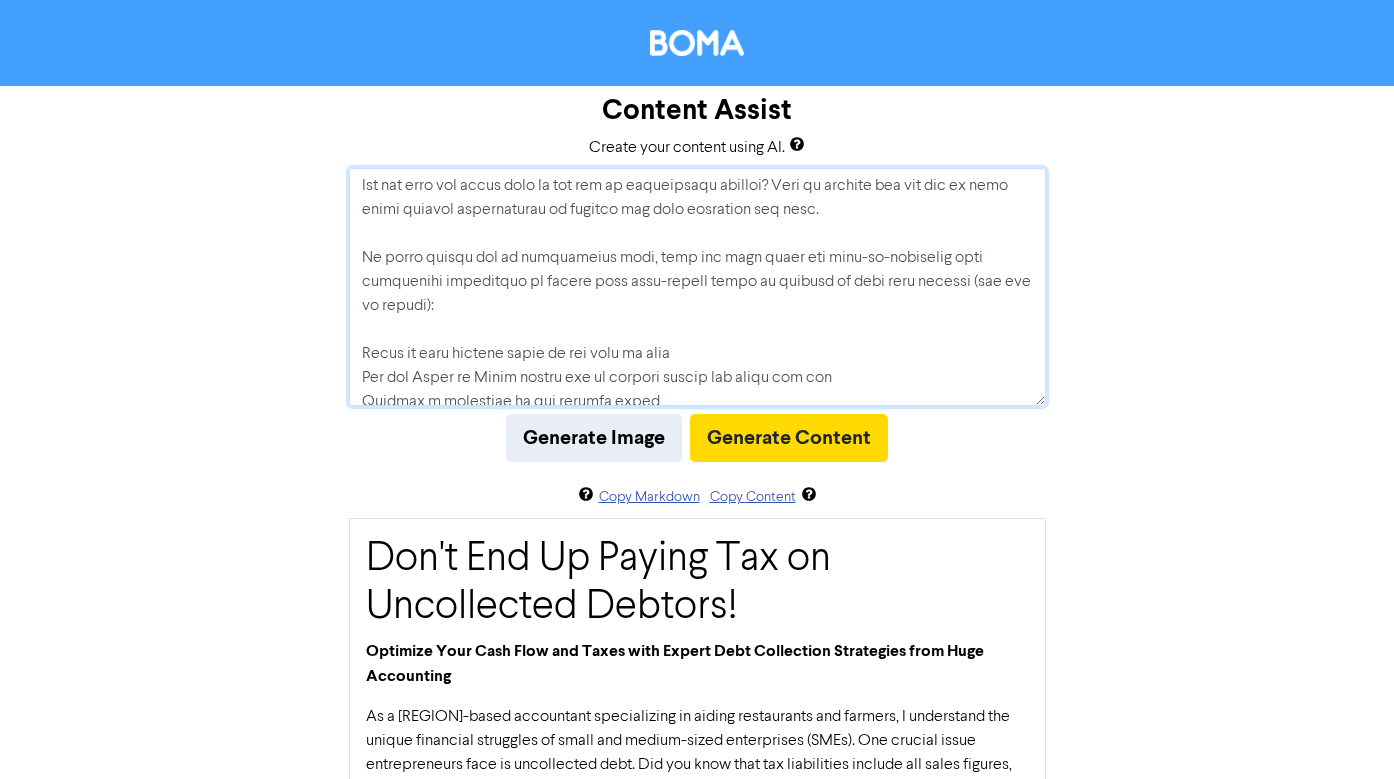 click at bounding box center (697, 287) 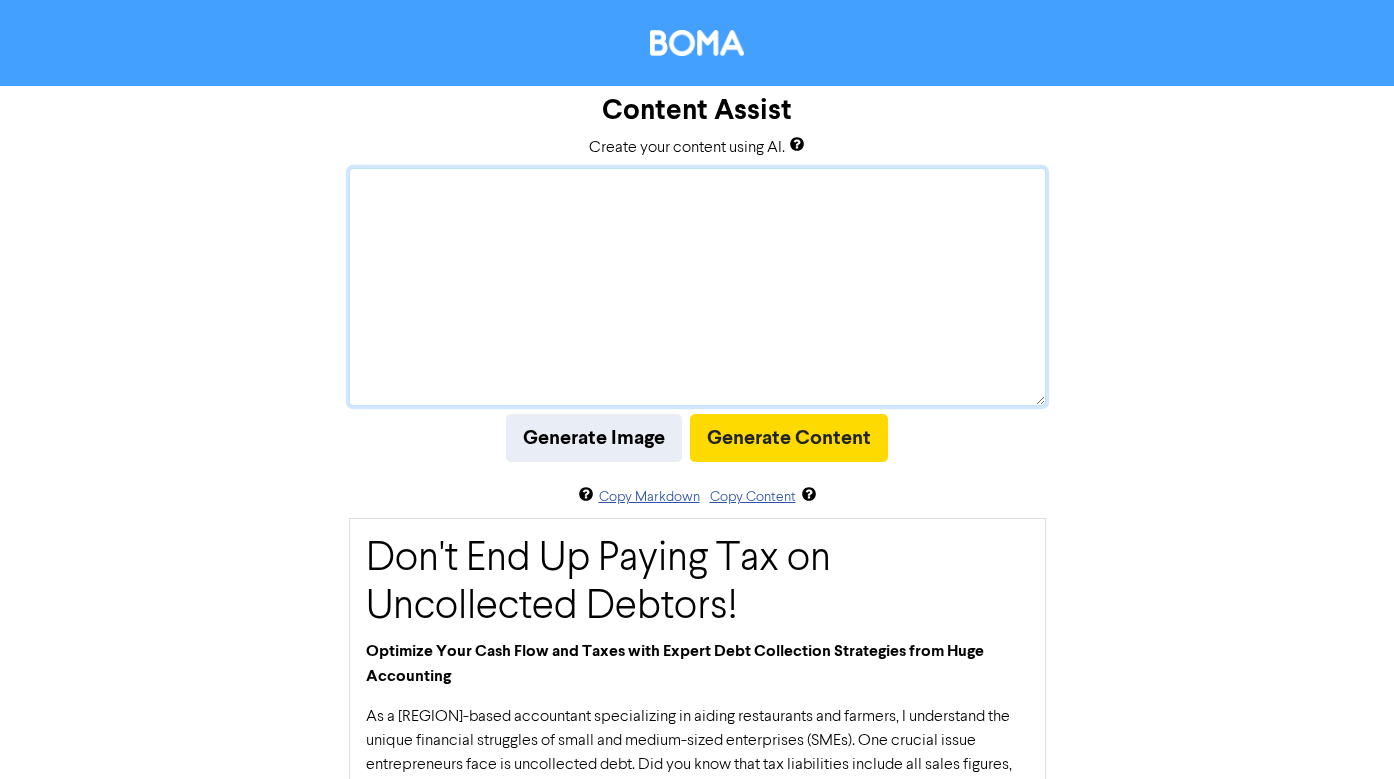 scroll, scrollTop: 0, scrollLeft: 0, axis: both 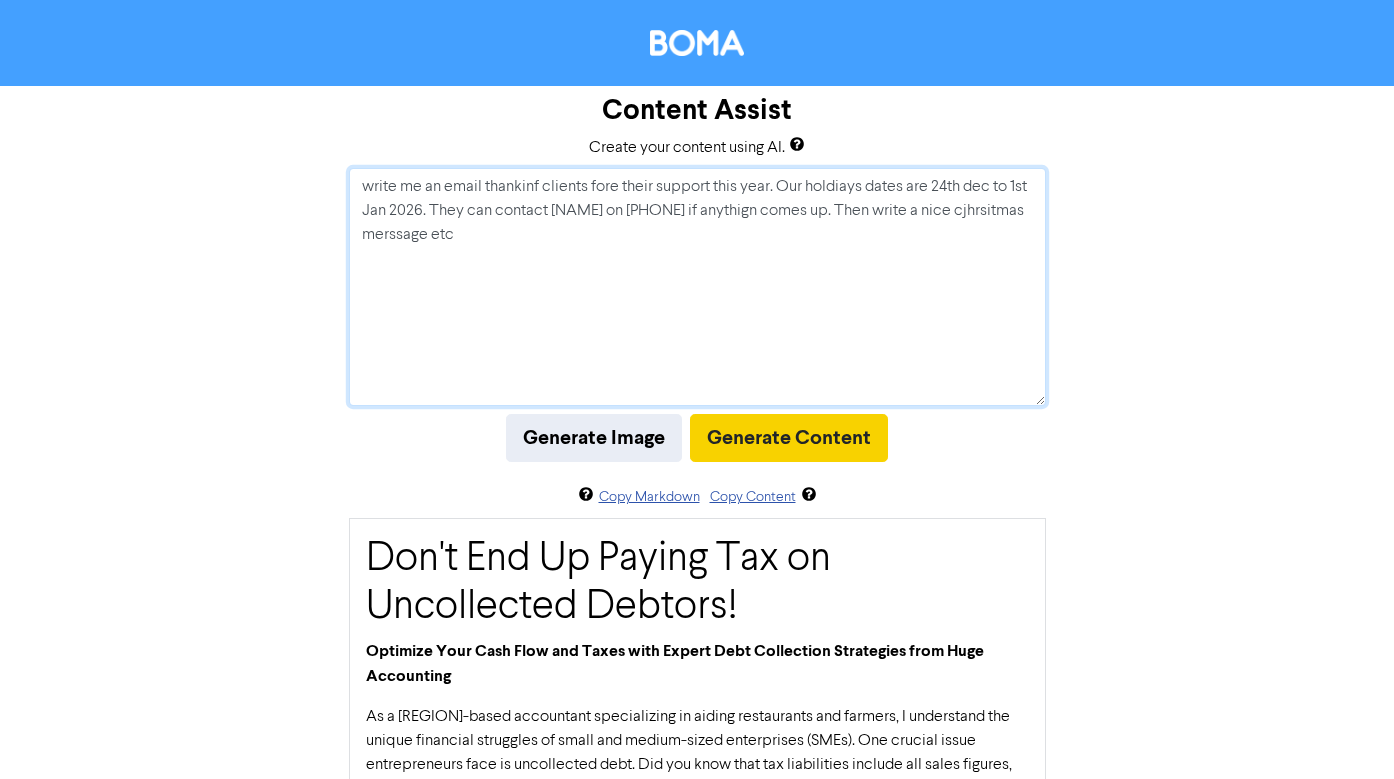 type on "write me an email thankinf clients fore their support this year. Our holdiays dates are 24th dec to 1st Jan 2026. They can contact [NAME] on [PHONE] if anythign comes up. Then write a nice cjhrsitmas merssage etc" 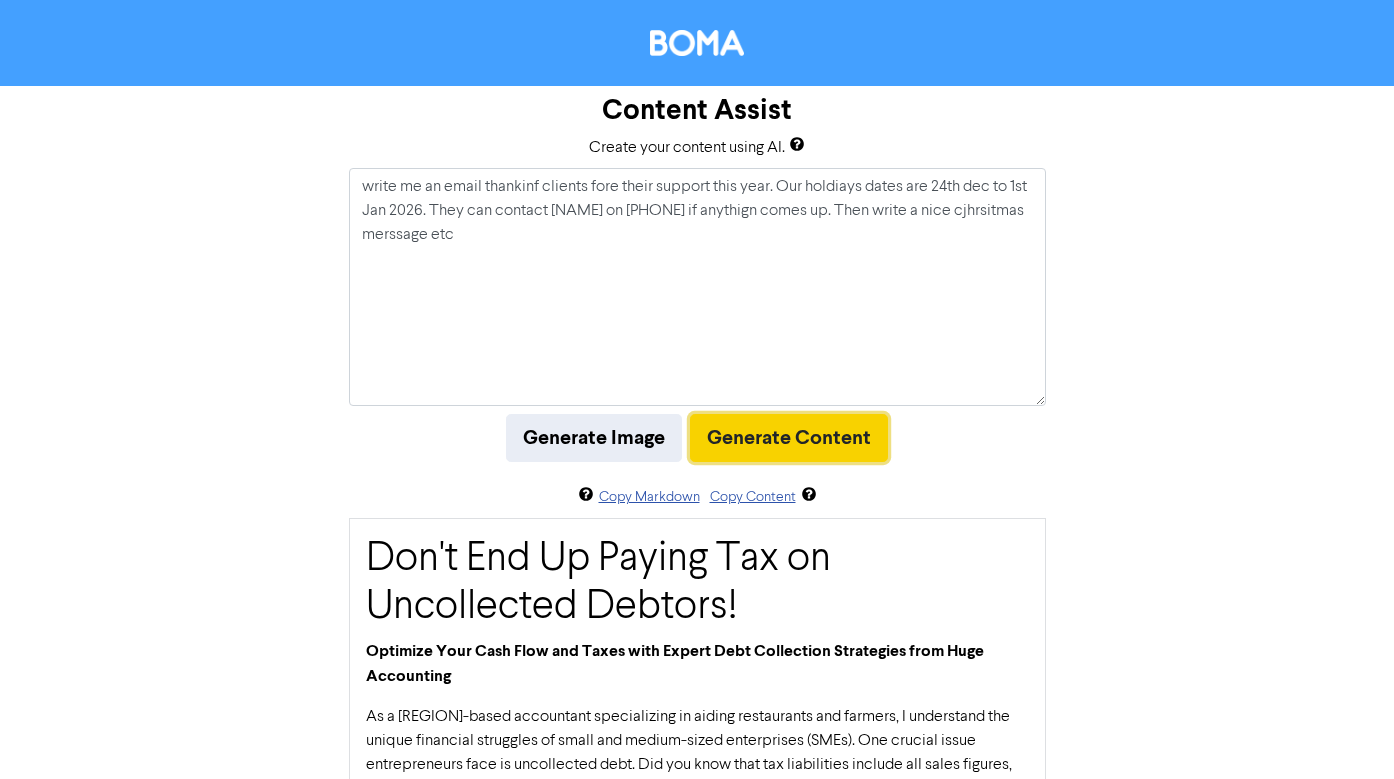 click on "Generate Content" at bounding box center (789, 438) 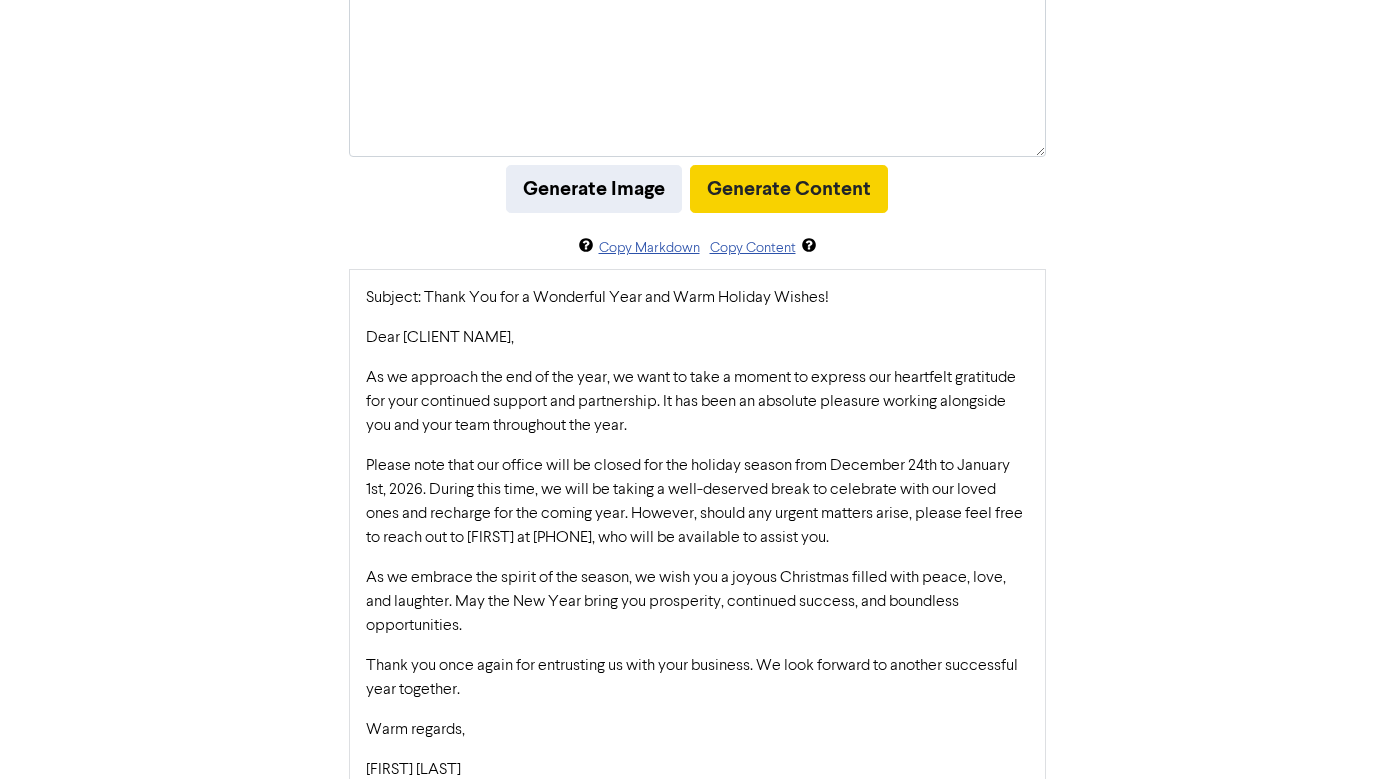 scroll, scrollTop: 257, scrollLeft: 0, axis: vertical 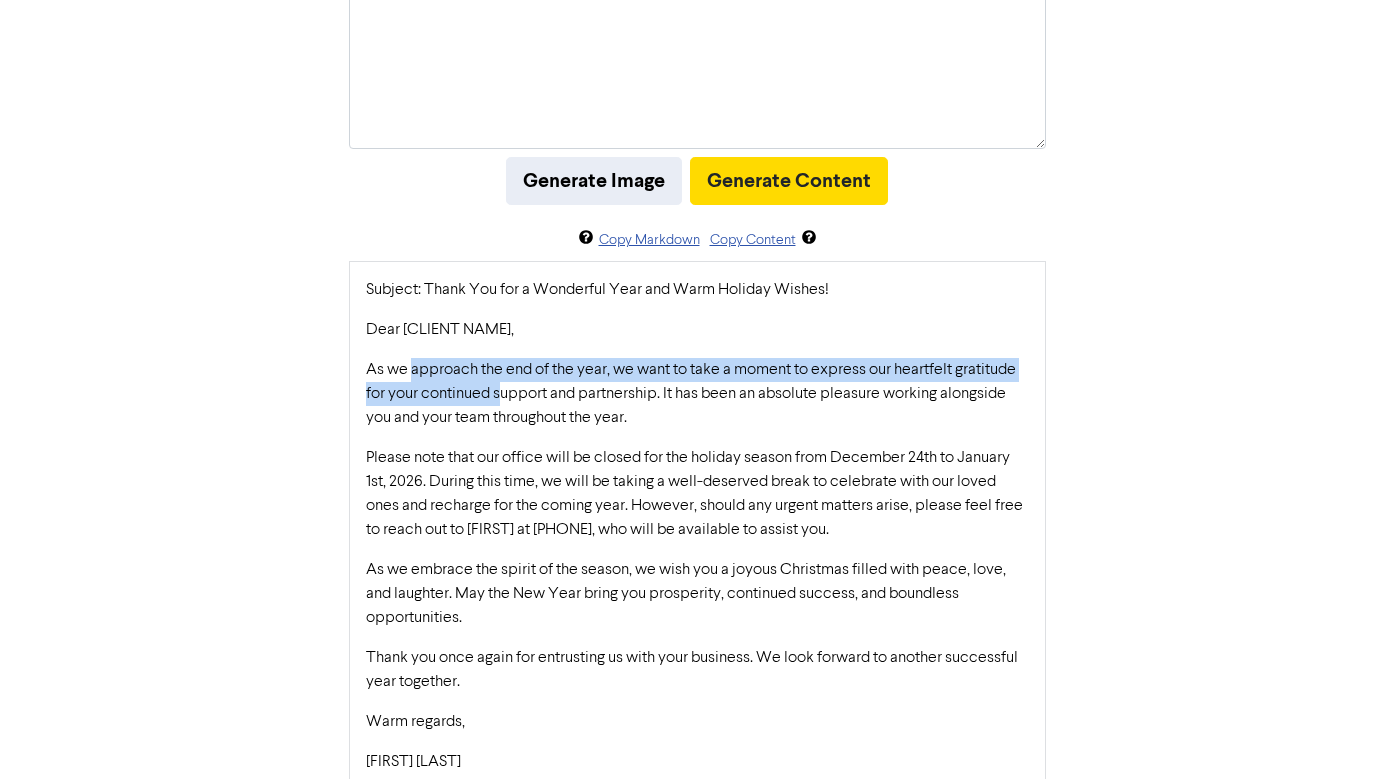 drag, startPoint x: 412, startPoint y: 370, endPoint x: 504, endPoint y: 400, distance: 96.76776 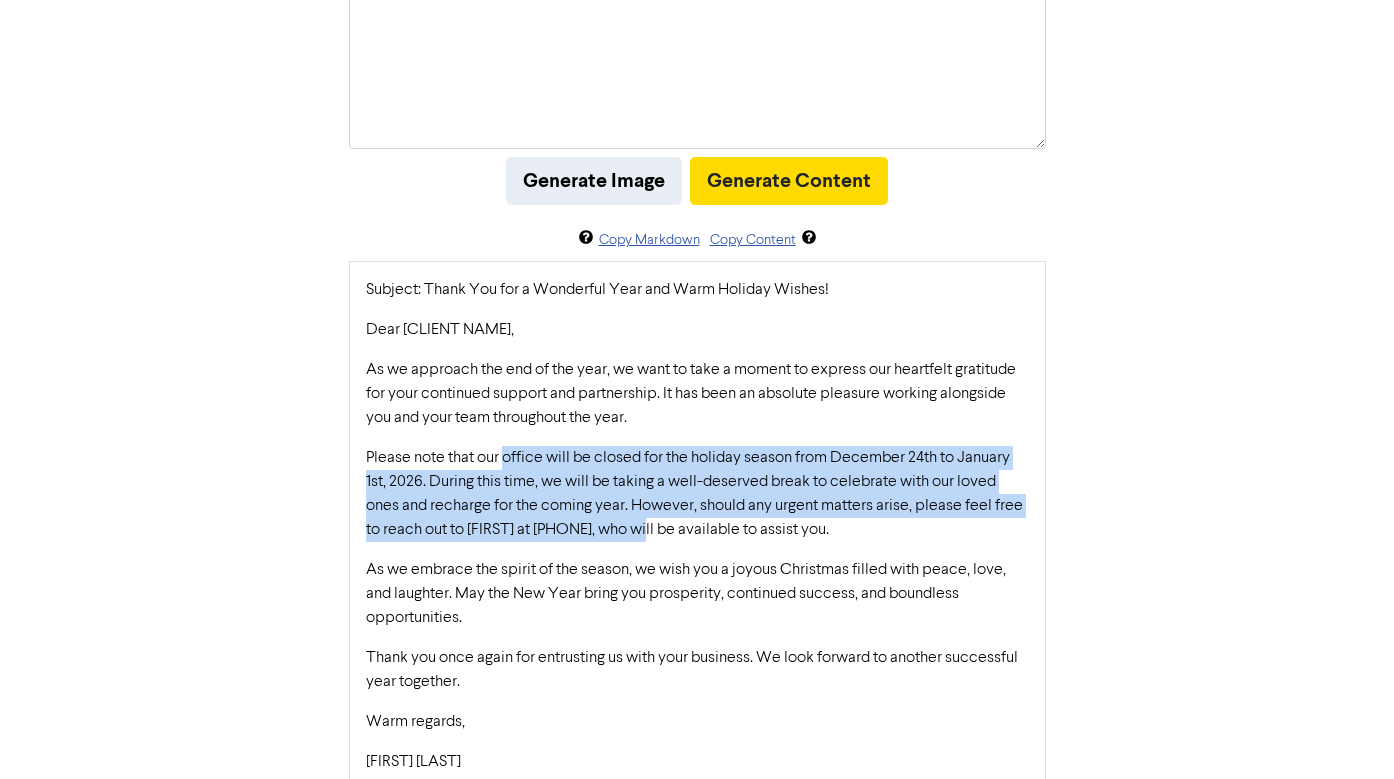 drag, startPoint x: 508, startPoint y: 448, endPoint x: 662, endPoint y: 518, distance: 169.16264 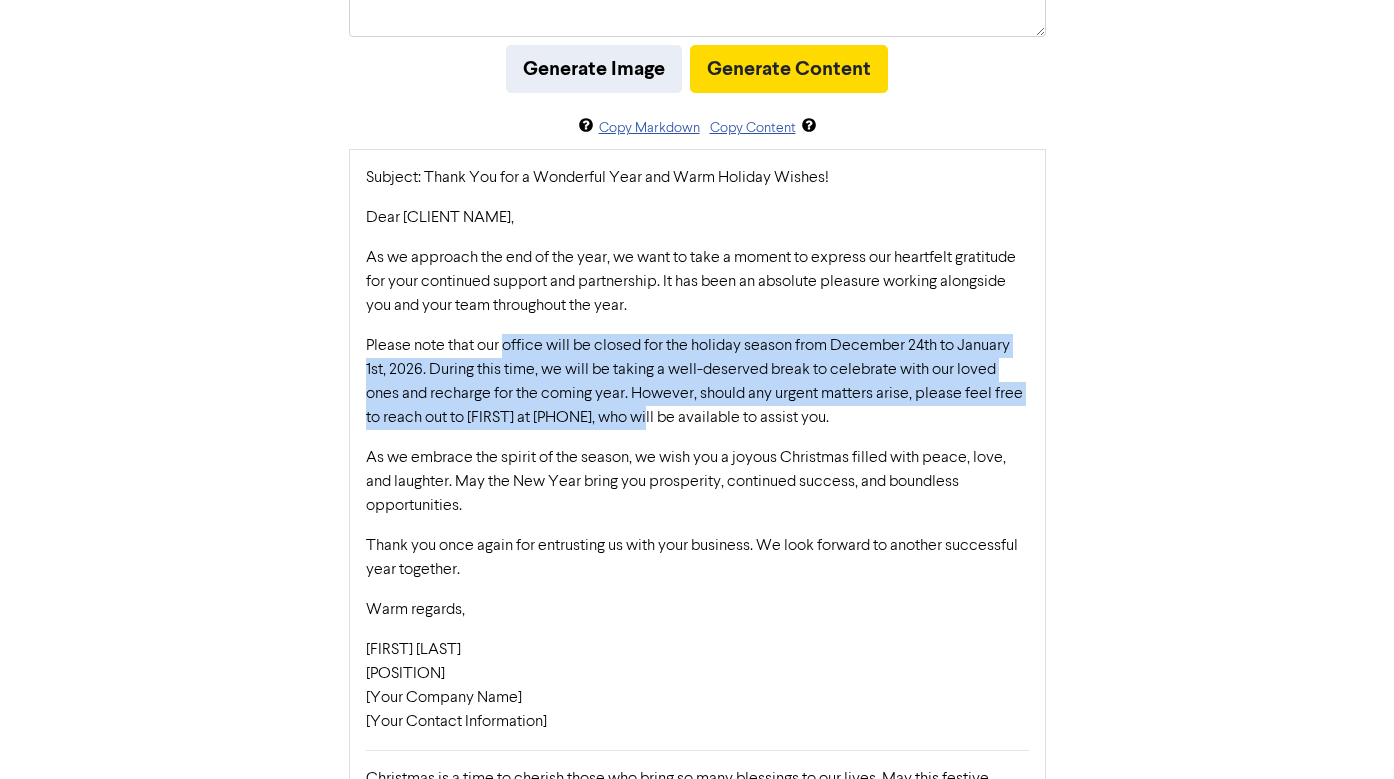 scroll, scrollTop: 372, scrollLeft: 0, axis: vertical 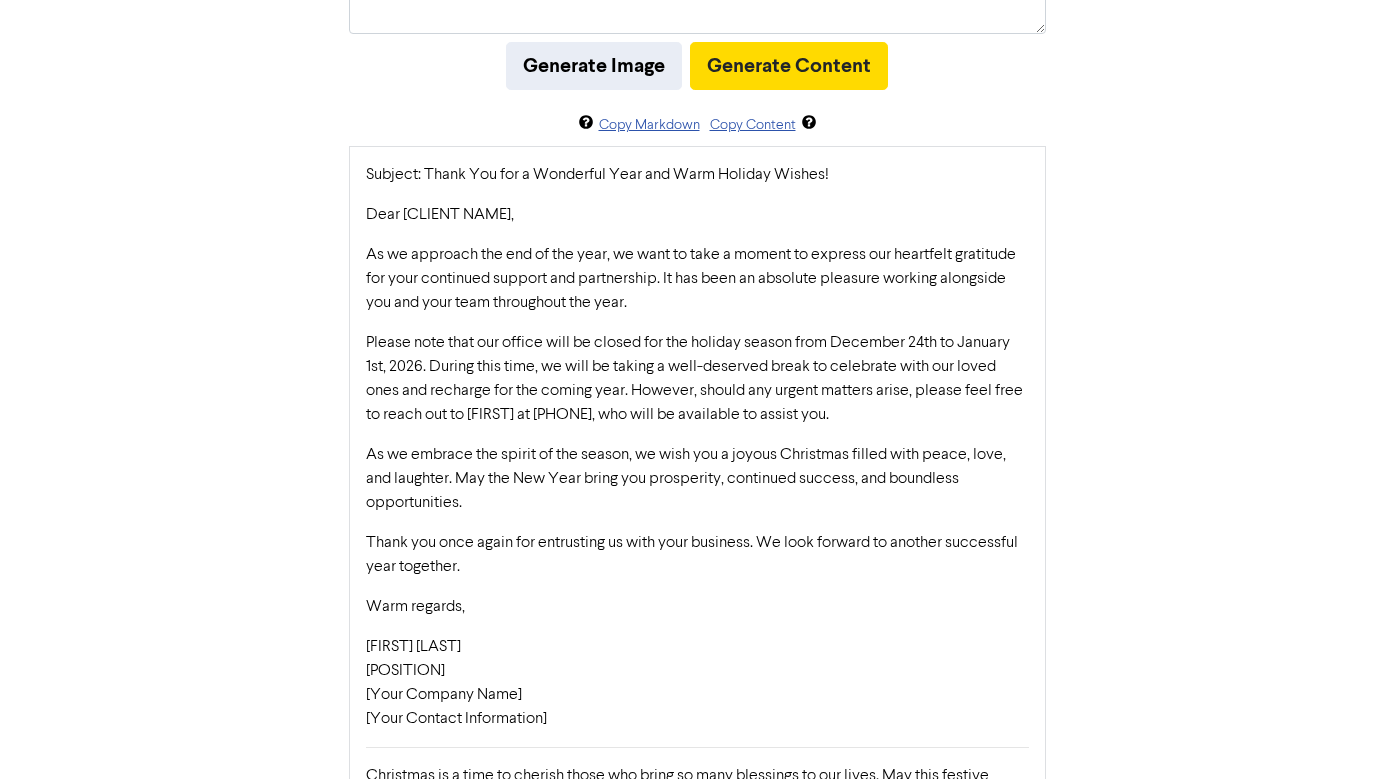 click on "Subject: Thank You for a Wonderful Year and Warm Holiday Wishes!
Dear [Client's Name],
As we approach the end of the year, we want to take a moment to express our heartfelt gratitude for your continued support and partnership. It has been an absolute pleasure working alongside you and your team throughout the year.
Please note that our office will be closed for the holiday season from December [DATE] to January [DATE], [YEAR]. During this time, we will be taking a well-deserved break to celebrate with our loved ones and recharge for the coming year. However, should any urgent matters arise, please feel free to reach out to Jeremy at [PHONE], who will be available to assist you.
As we embrace the spirit of the season, we wish you a joyous Christmas filled with peace, love, and laughter. May the New Year bring you prosperity, continued success, and boundless opportunities.
Thank you once again for entrusting us with your business. We look forward to another successful year together.
Warm regards," at bounding box center [697, 548] 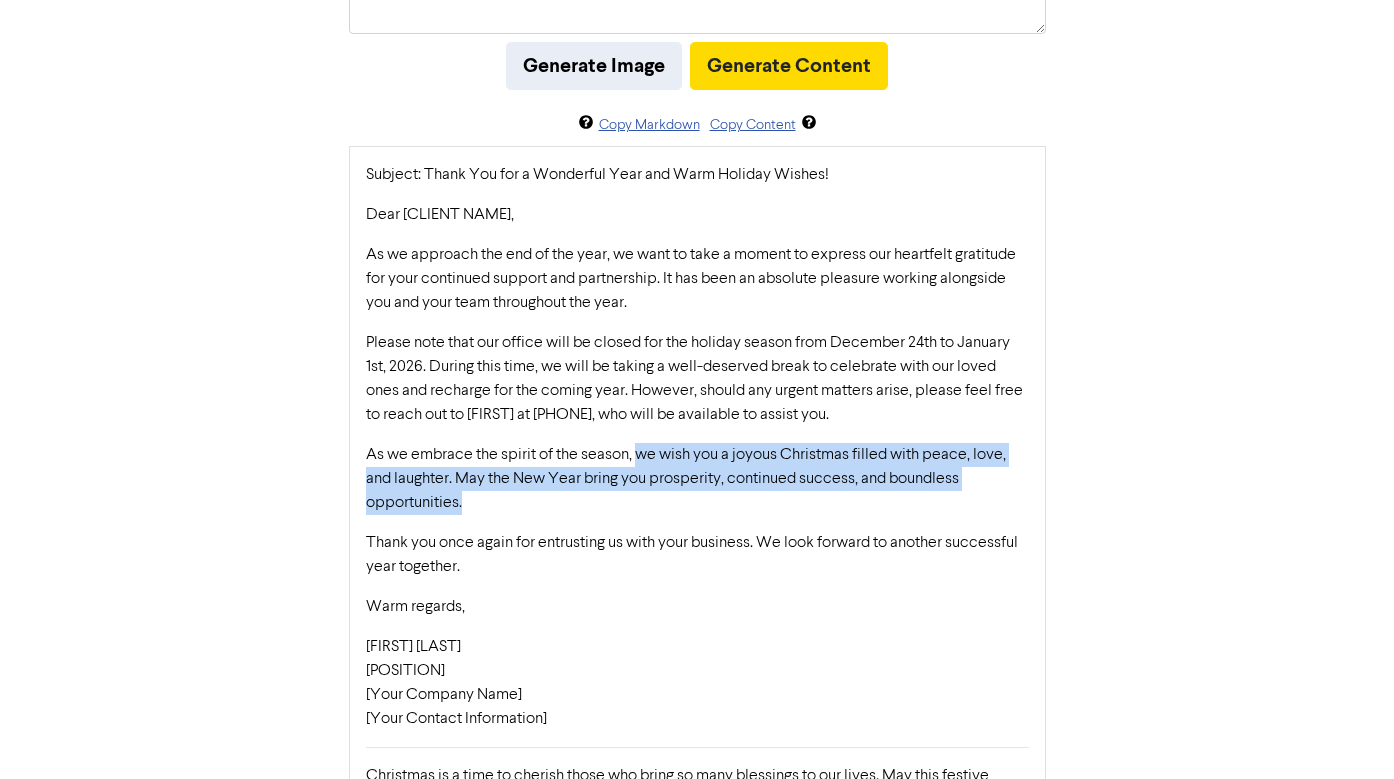 drag, startPoint x: 639, startPoint y: 455, endPoint x: 773, endPoint y: 501, distance: 141.67569 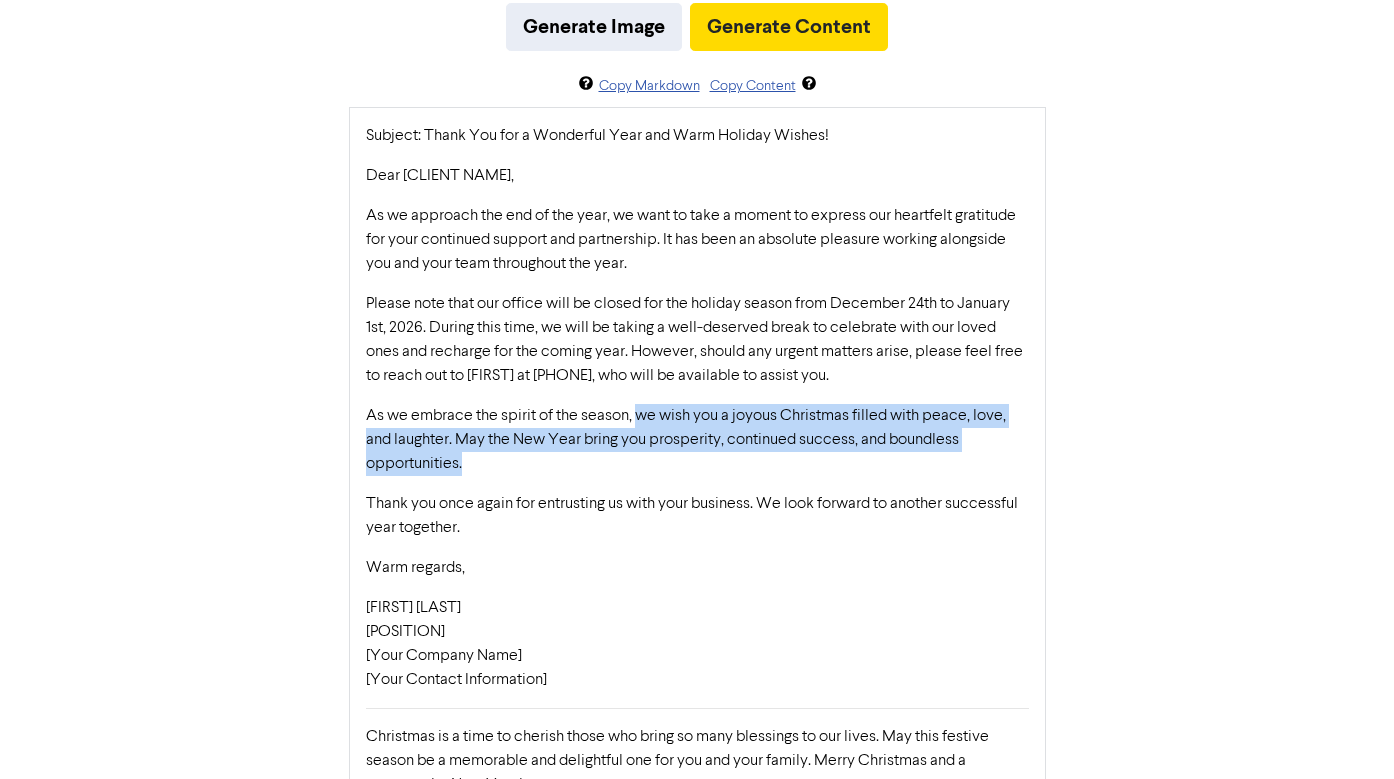scroll, scrollTop: 413, scrollLeft: 0, axis: vertical 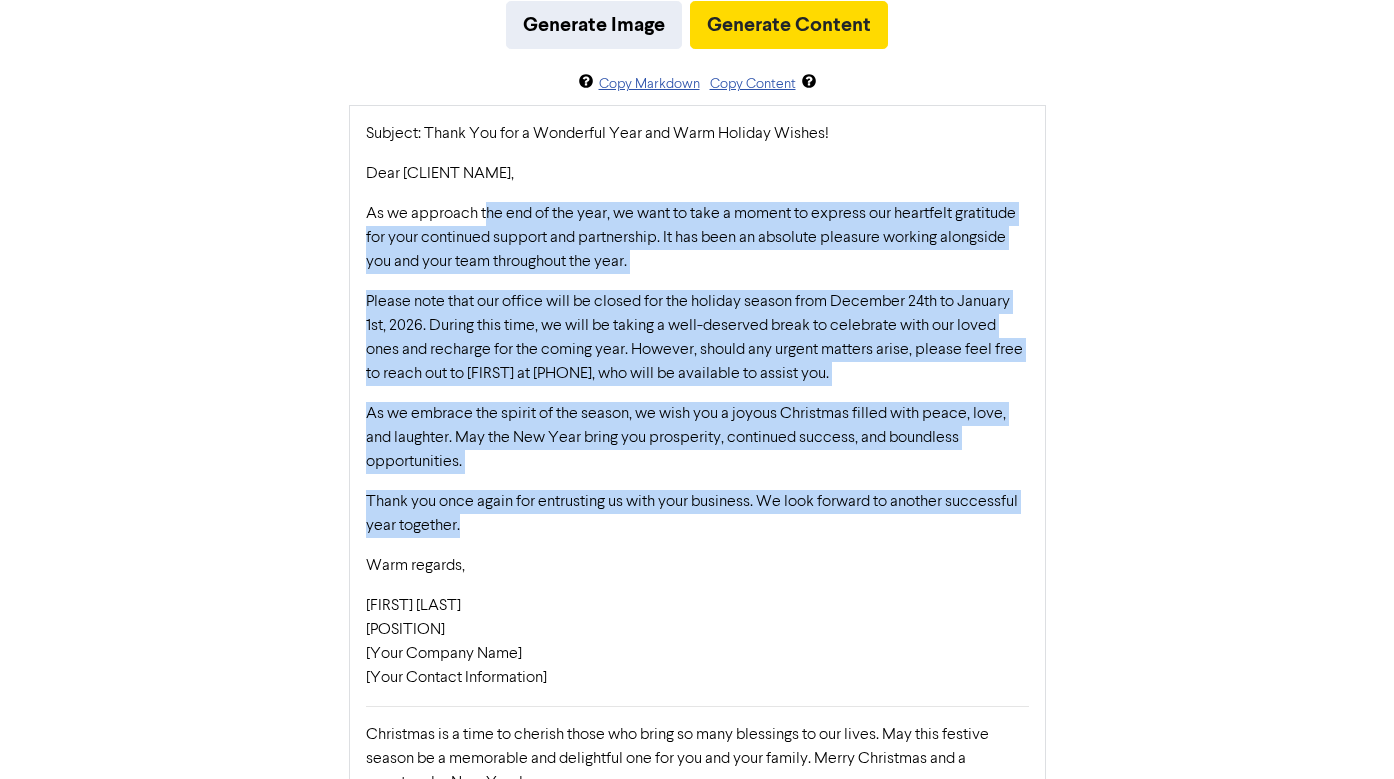 drag, startPoint x: 488, startPoint y: 223, endPoint x: 537, endPoint y: 536, distance: 316.81226 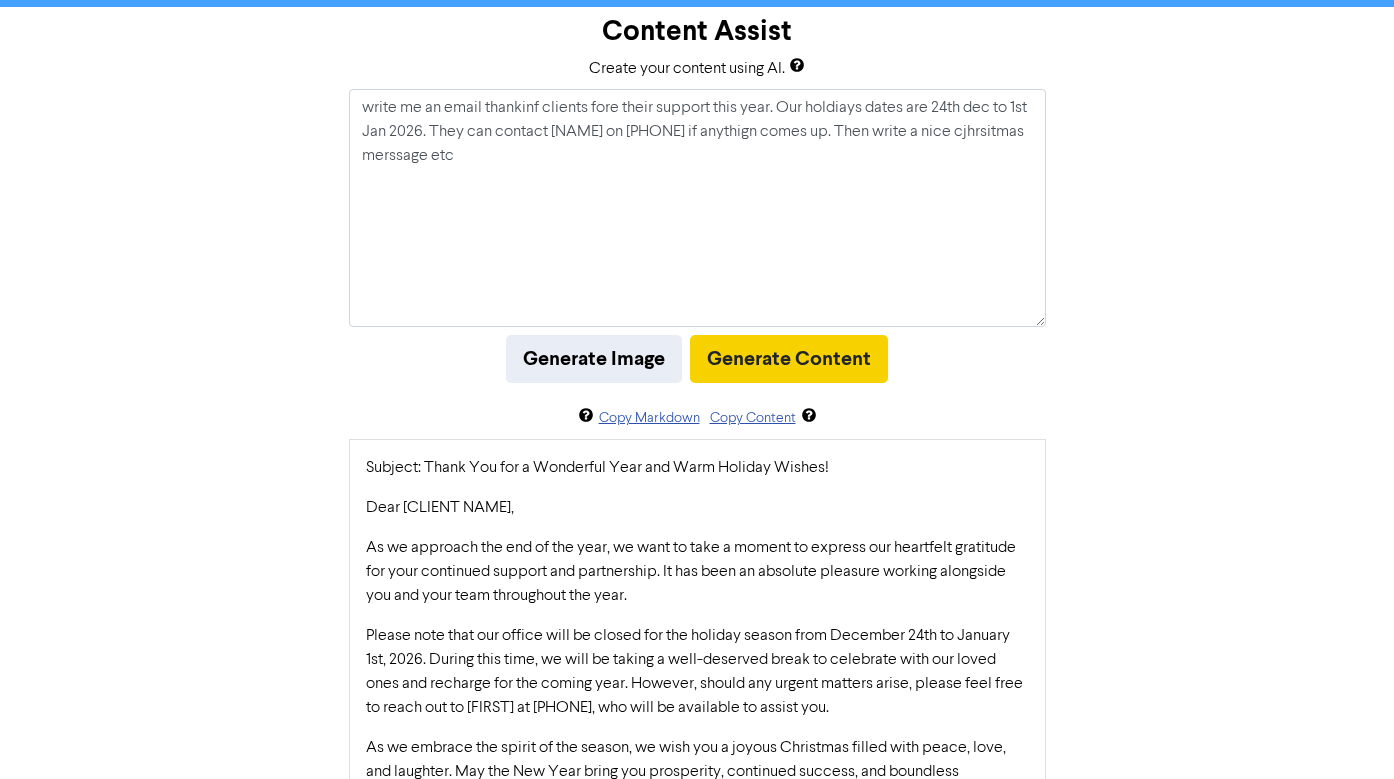 scroll, scrollTop: 70, scrollLeft: 0, axis: vertical 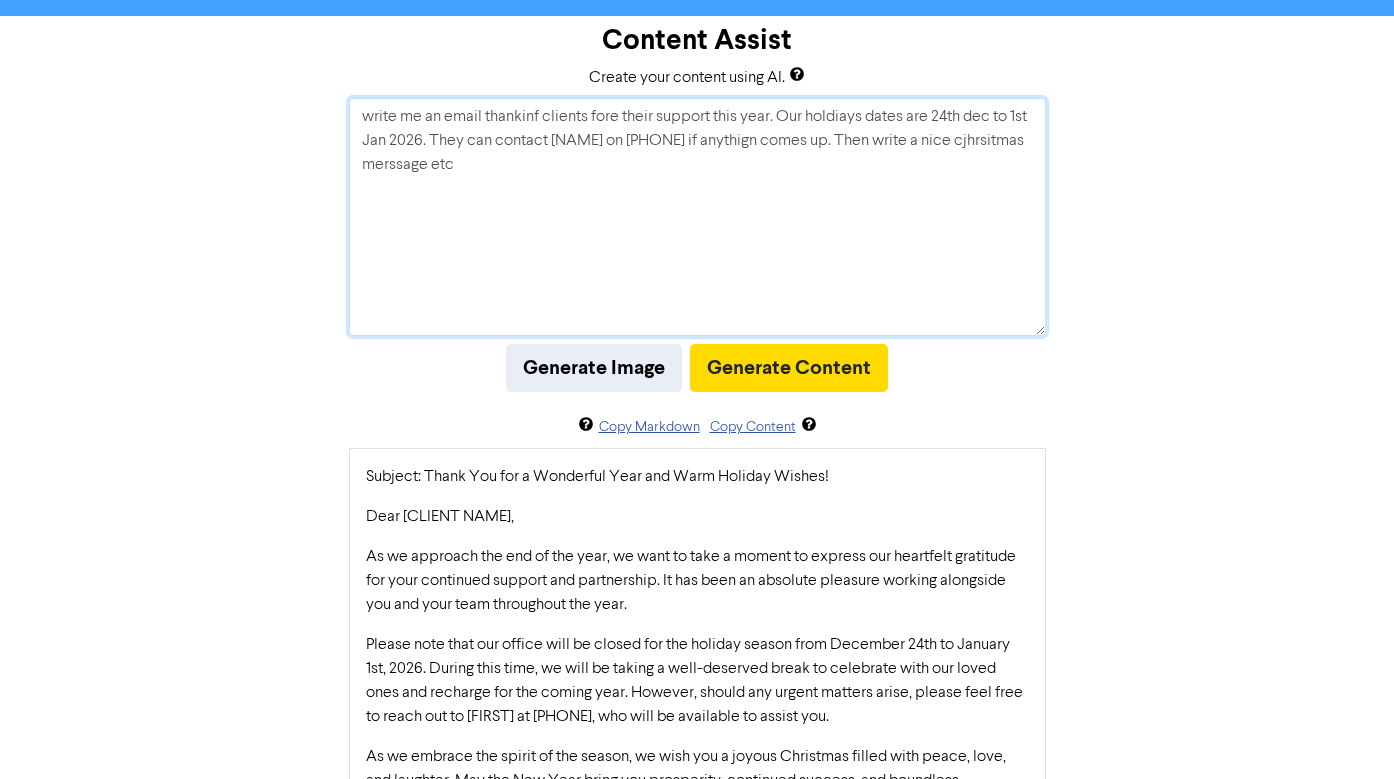 click on "write me an email thankinf clients fore their support this year. Our holdiays dates are 24th dec to 1st Jan 2026. They can contact [NAME] on [PHONE] if anythign comes up. Then write a nice cjhrsitmas merssage etc" at bounding box center (697, 217) 